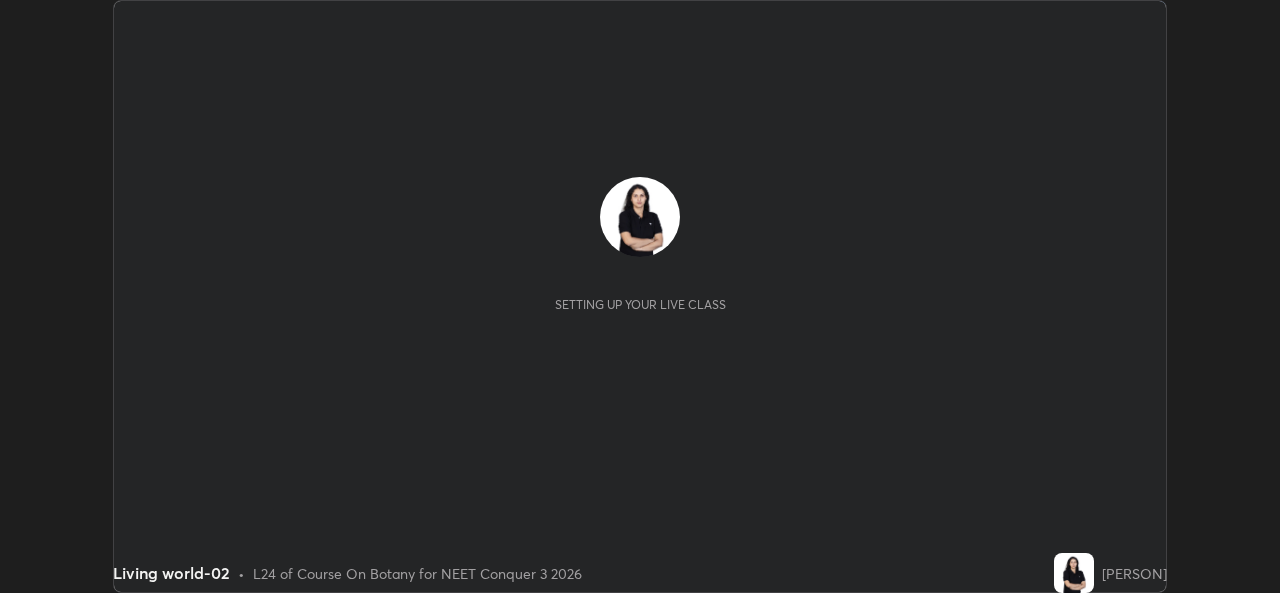 scroll, scrollTop: 0, scrollLeft: 0, axis: both 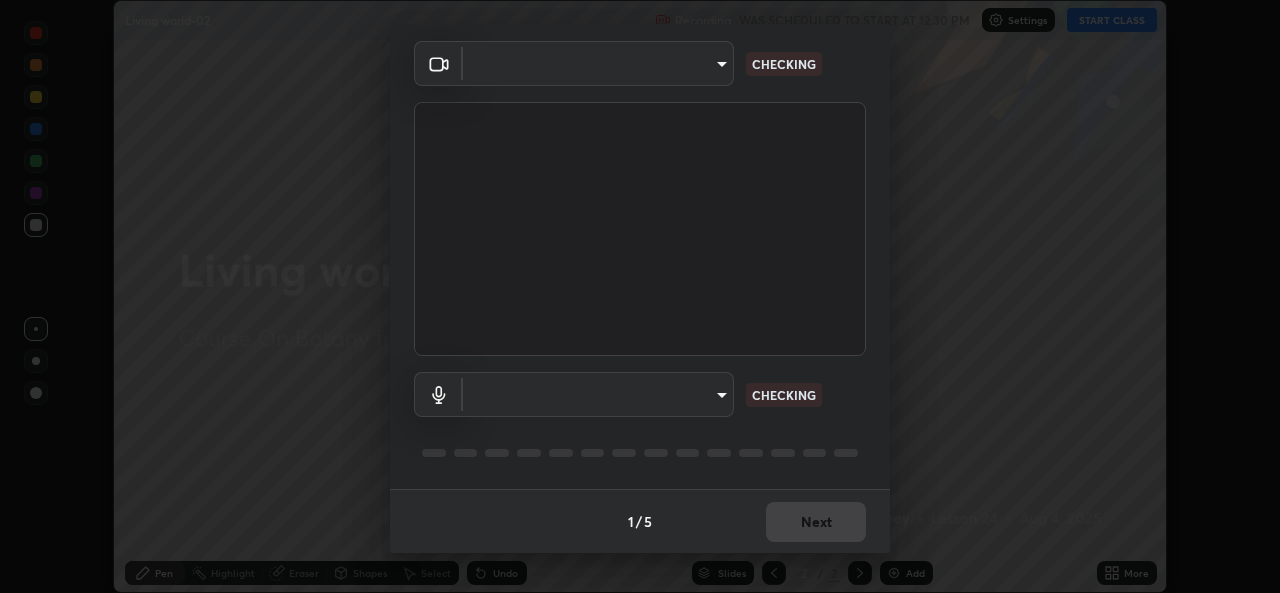 type on "1bae5219f2427241882c49d72a3831d91ccadfd921fc1ac5908e7a23ac13a840" 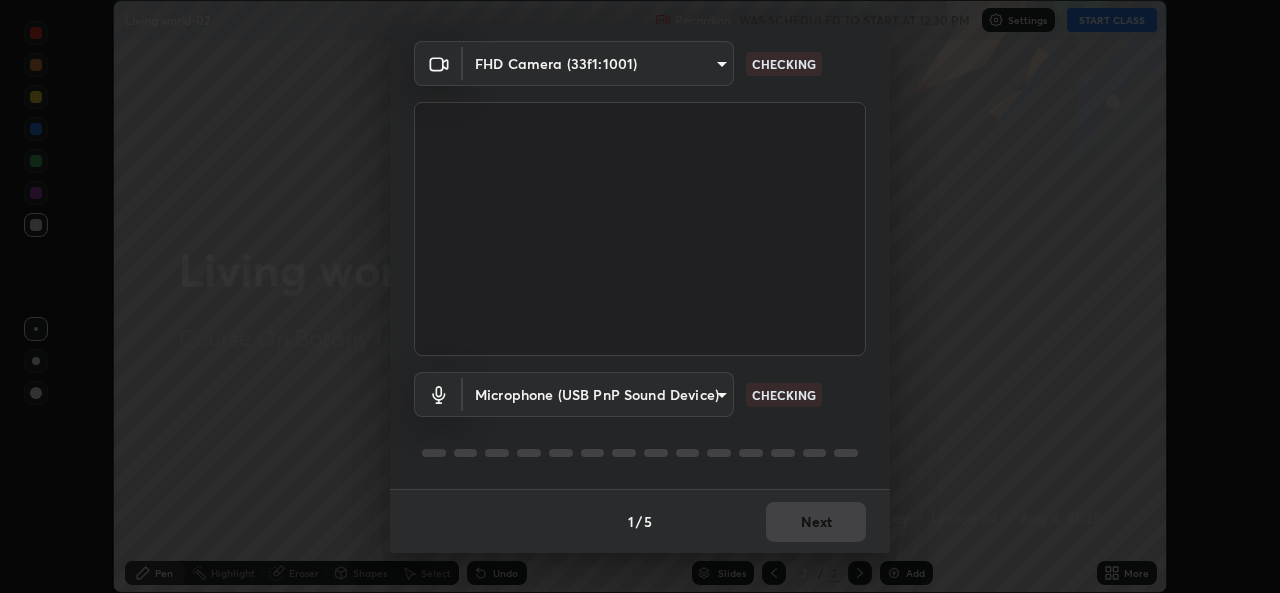 click on "Erase all Living world-02 Recording WAS SCHEDULED TO START AT 12:30 PM Settings START CLASS Setting up your live class Living world-02 • L24 of Course On Botany for NEET Conquer 3 2026 [PERSON] Pen Highlight Eraser Shapes Select Undo Slides 2 / 2 Add More No doubts shared Encourage your learners to ask a doubt for better clarity Report an issue Reason for reporting Buffering Chat not working Audio - Video sync issue Educator video quality low ​ Attach an image Report Media settings FHD Camera (33f1:1001) 1bae5219f2427241882c49d72a3831d91ccadfd921fc1ac5908e7a23ac13a840 CHECKING Microphone (USB PnP Sound Device) d410c87dc0193b8b3cf58eff1f7b2380d82657523fa13e3063fc85e2b40aee02 CHECKING 1 / 5 Next" at bounding box center [640, 296] 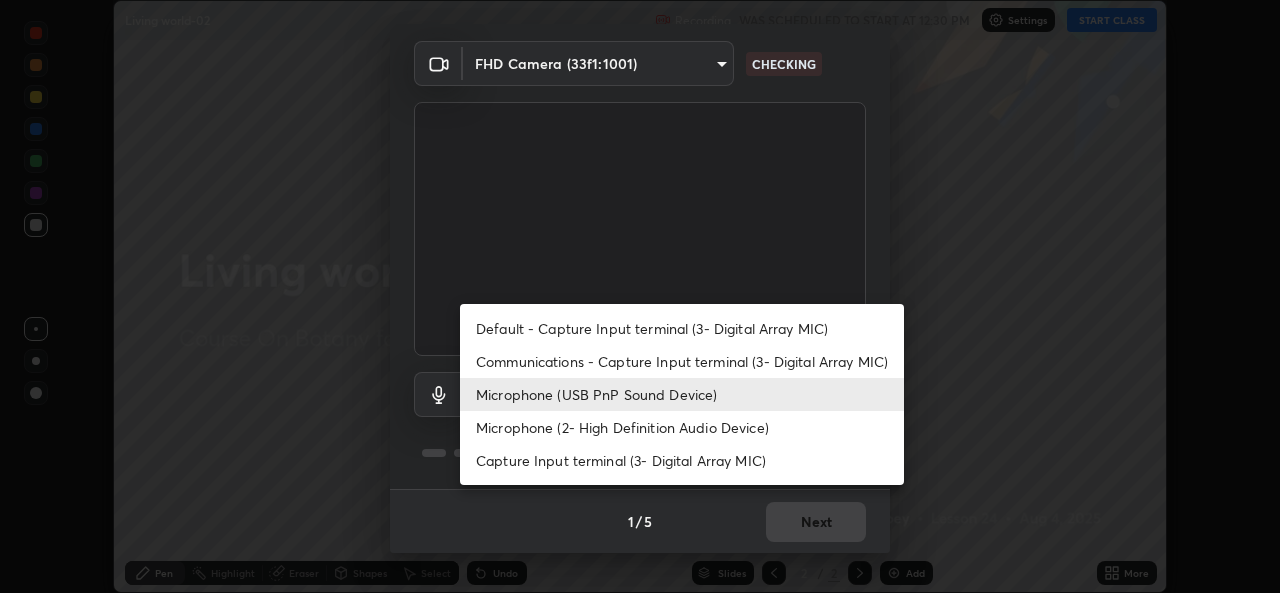 click on "Default - Capture Input terminal (3- Digital Array MIC)" at bounding box center [682, 328] 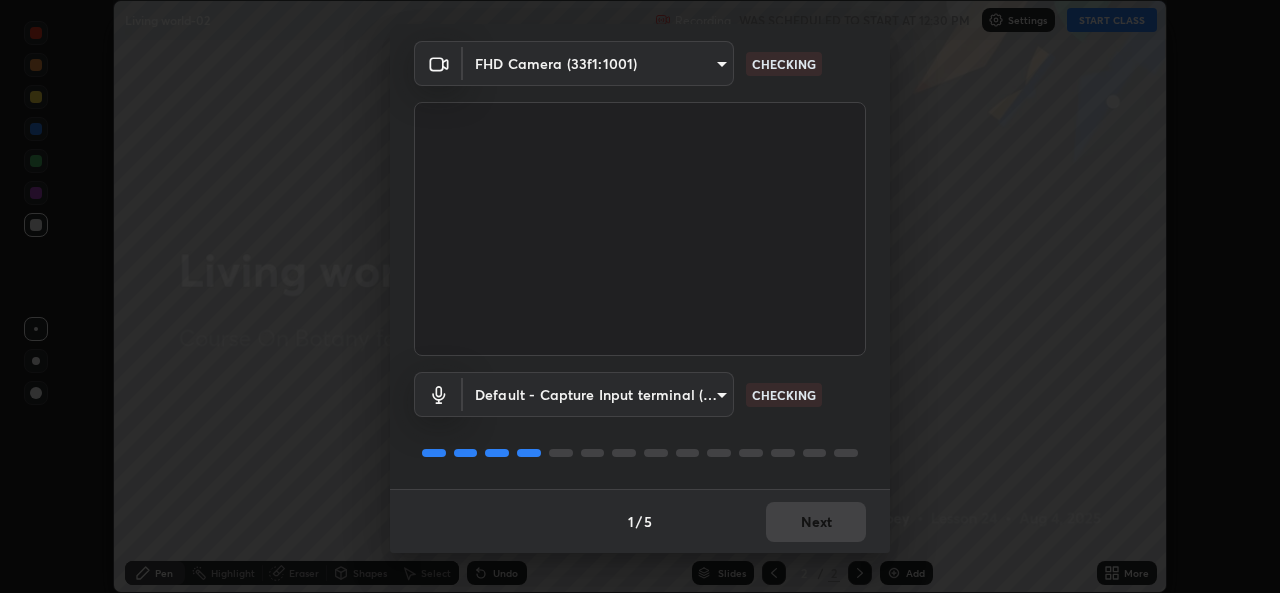 click on "Erase all Living world-02 Recording WAS SCHEDULED TO START AT 12:30 PM Settings START CLASS Setting up your live class Living world-02 • L24 of Course On Botany for NEET Conquer 3 2026 [PERSON] Pen Highlight Eraser Shapes Select Undo Slides 2 / 2 Add More No doubts shared Encourage your learners to ask a doubt for better clarity Report an issue Reason for reporting Buffering Chat not working Audio - Video sync issue Educator video quality low ​ Attach an image Report Media settings FHD Camera (33f1:1001) 1bae5219f2427241882c49d72a3831d91ccadfd921fc1ac5908e7a23ac13a840 CHECKING Default - Capture Input terminal (3- Digital Array MIC) default CHECKING 1 / 5 Next" at bounding box center [640, 296] 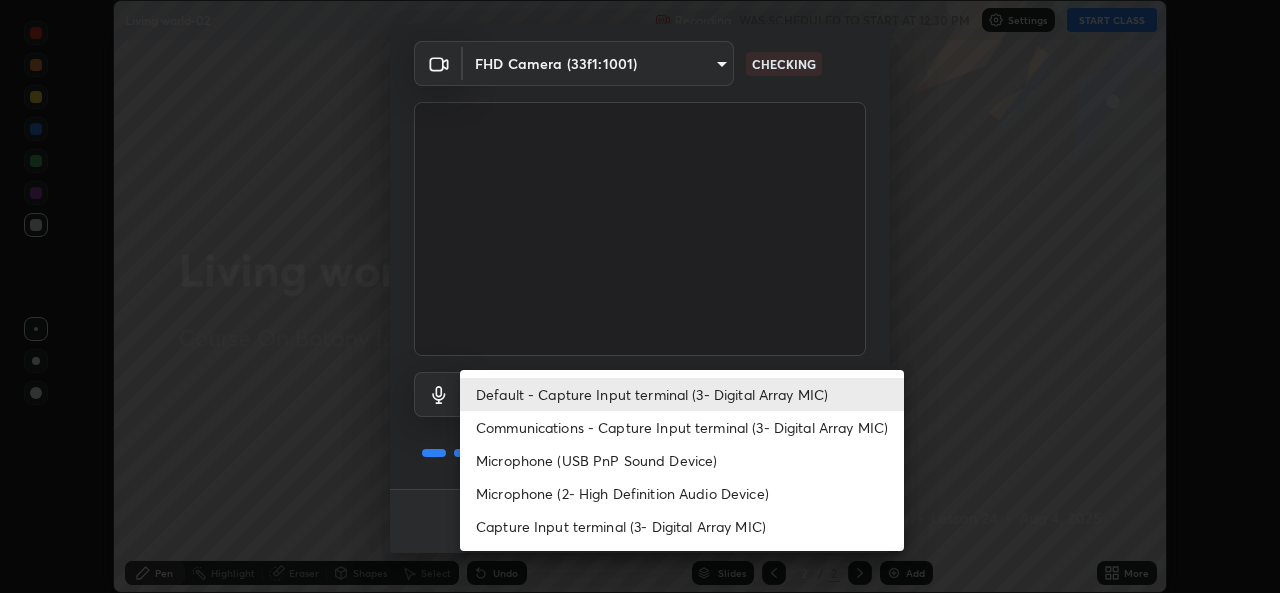 click on "Microphone (USB PnP Sound Device)" at bounding box center (682, 460) 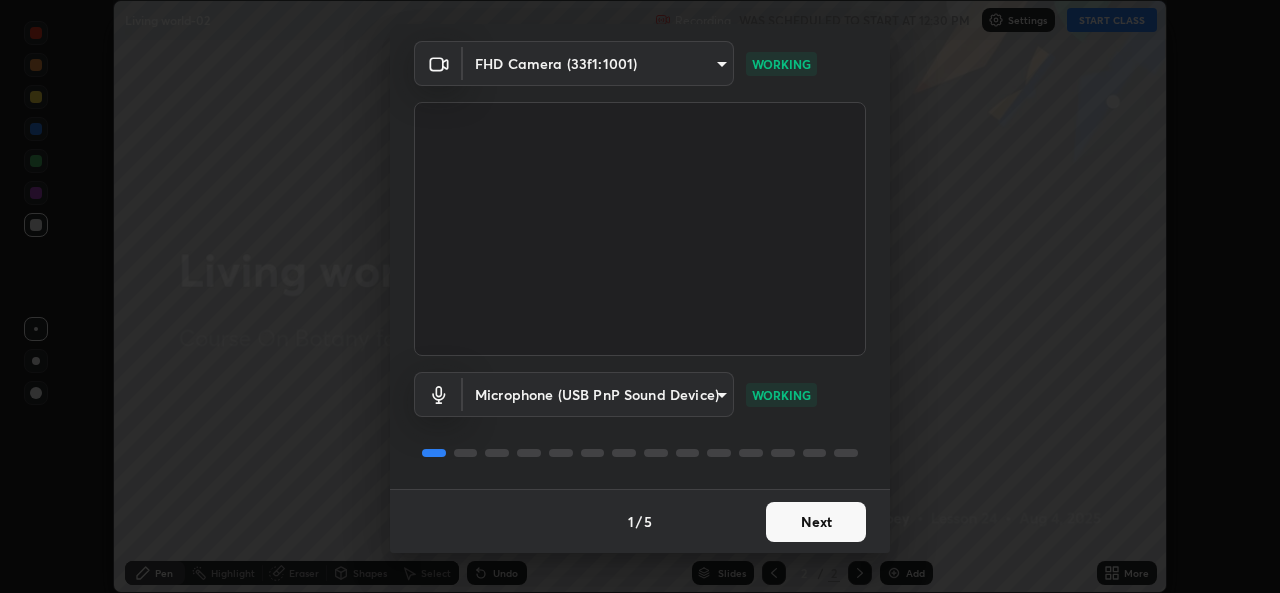 click on "Next" at bounding box center [816, 522] 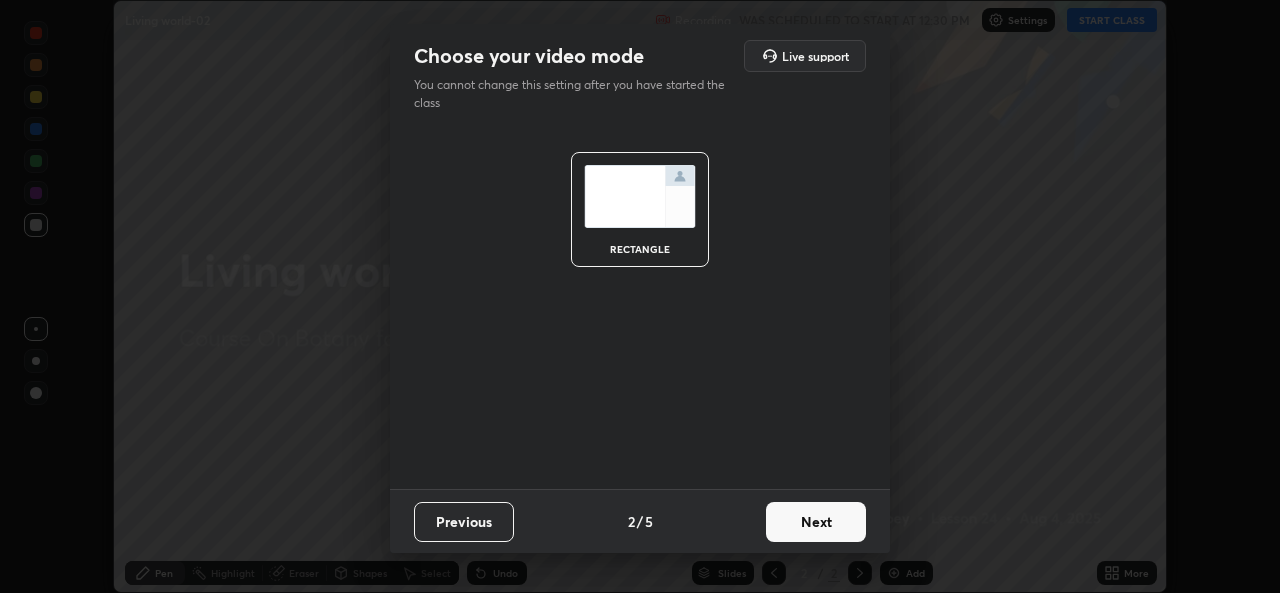 scroll, scrollTop: 0, scrollLeft: 0, axis: both 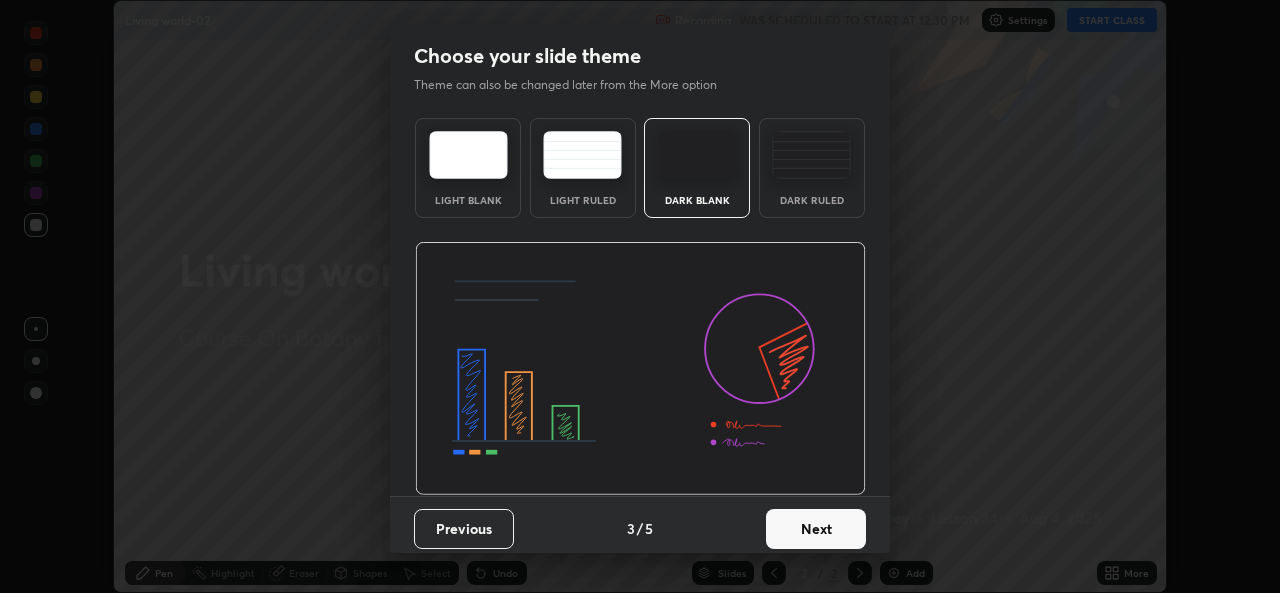 click on "Next" at bounding box center (816, 529) 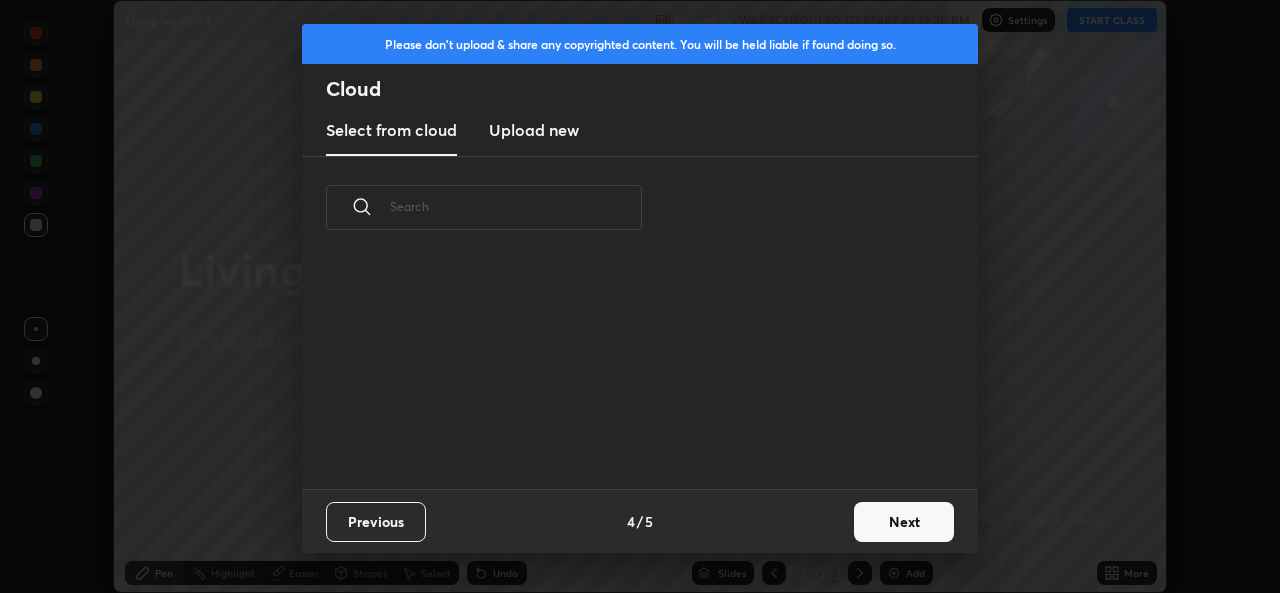 click on "Next" at bounding box center (904, 522) 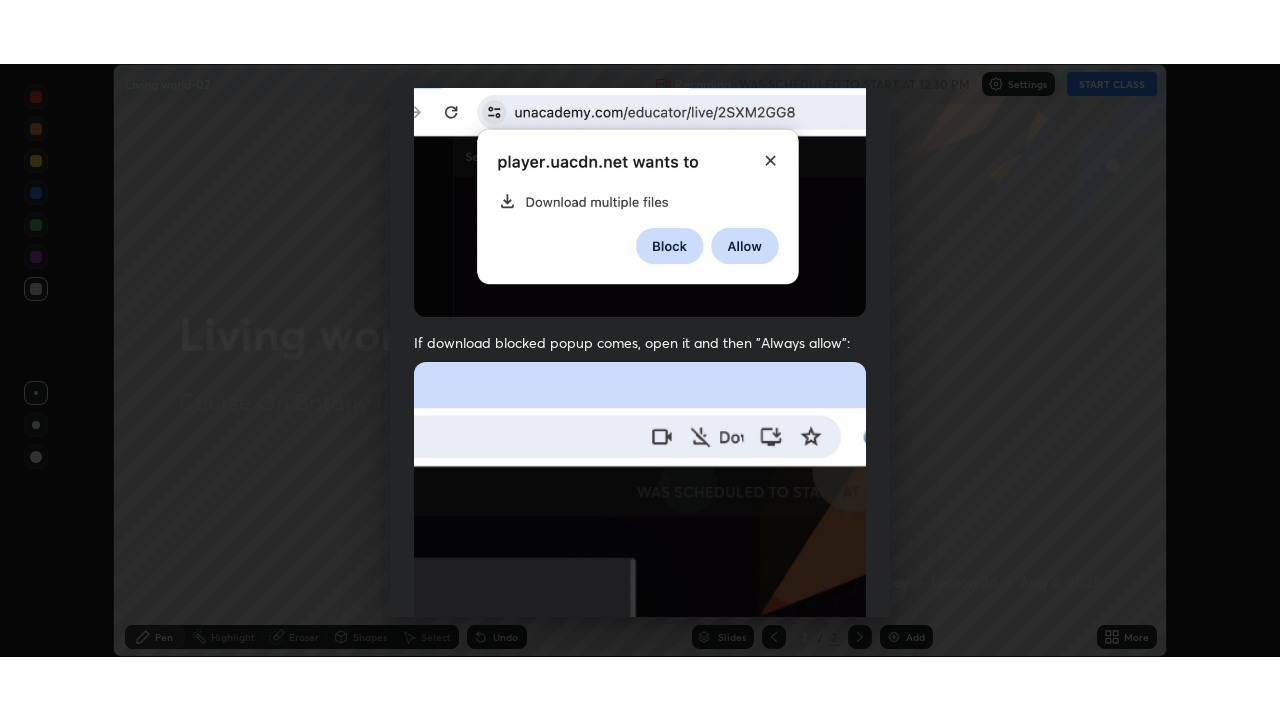 scroll, scrollTop: 471, scrollLeft: 0, axis: vertical 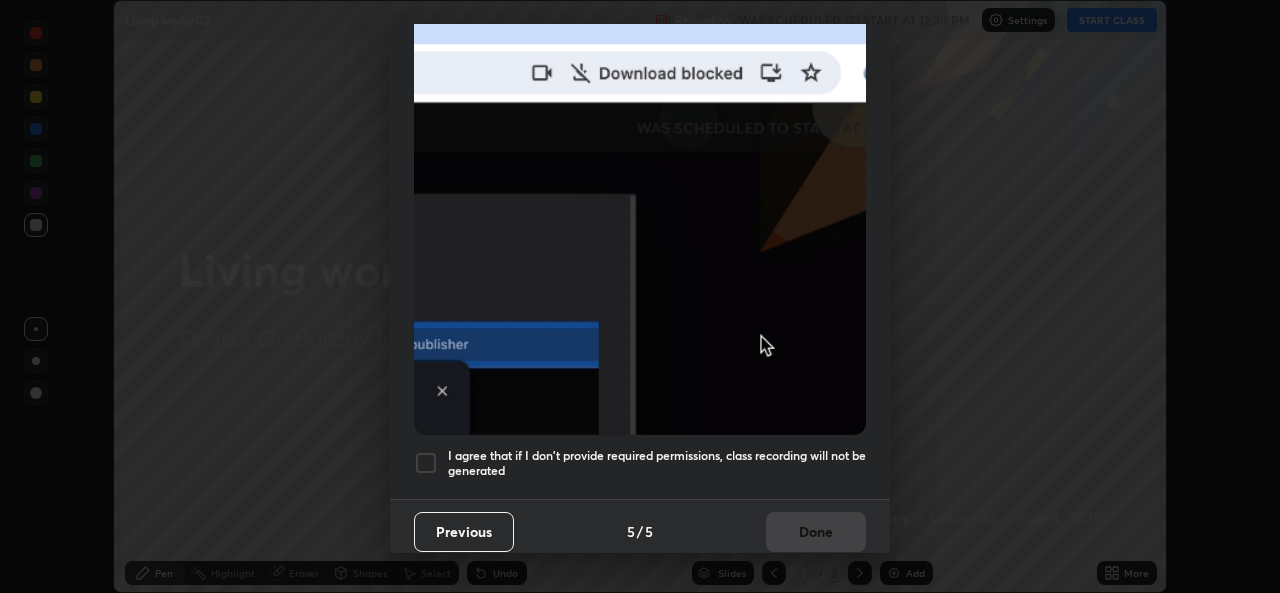 click at bounding box center (426, 463) 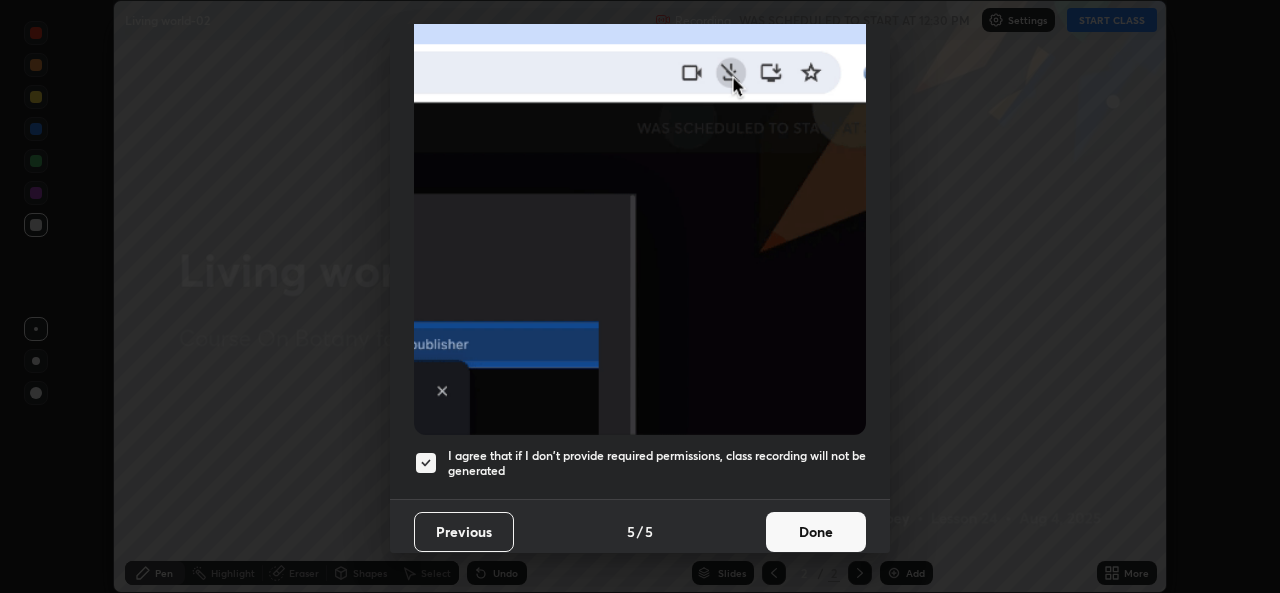 click on "Done" at bounding box center [816, 532] 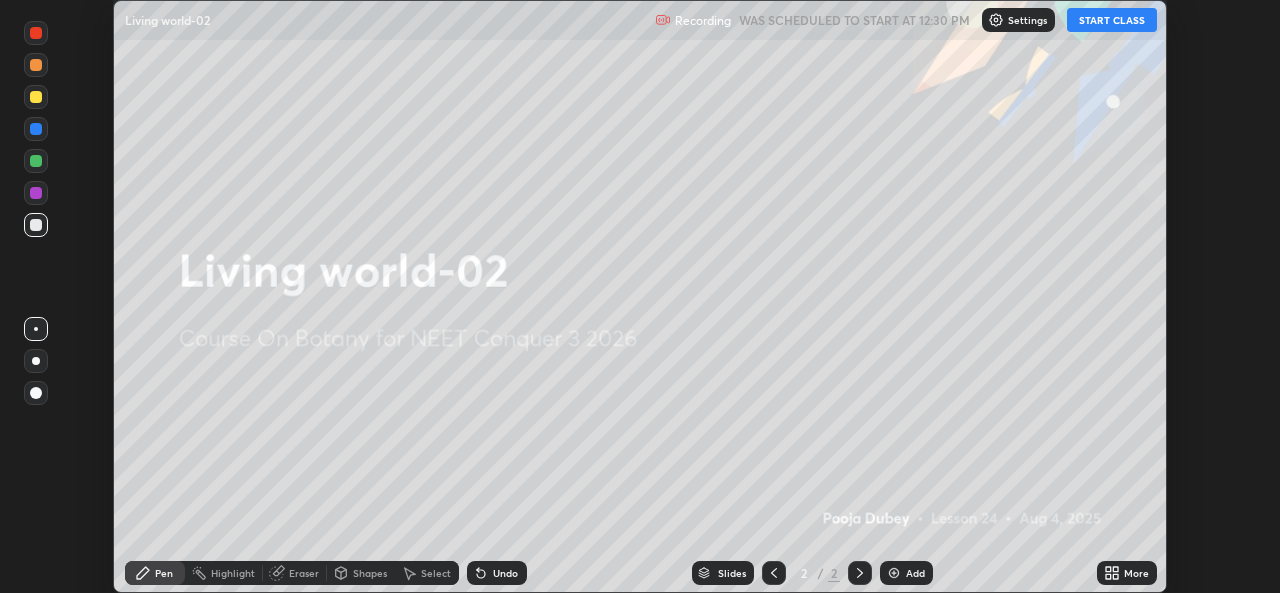 click on "START CLASS" at bounding box center [1112, 20] 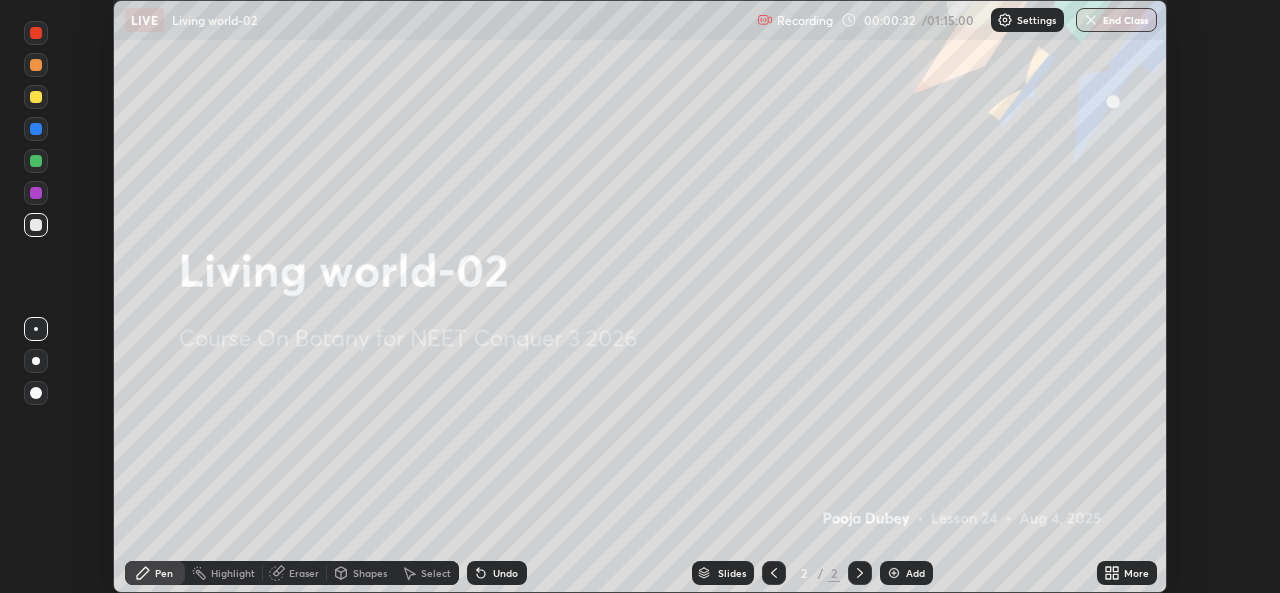 click on "More" at bounding box center [1136, 573] 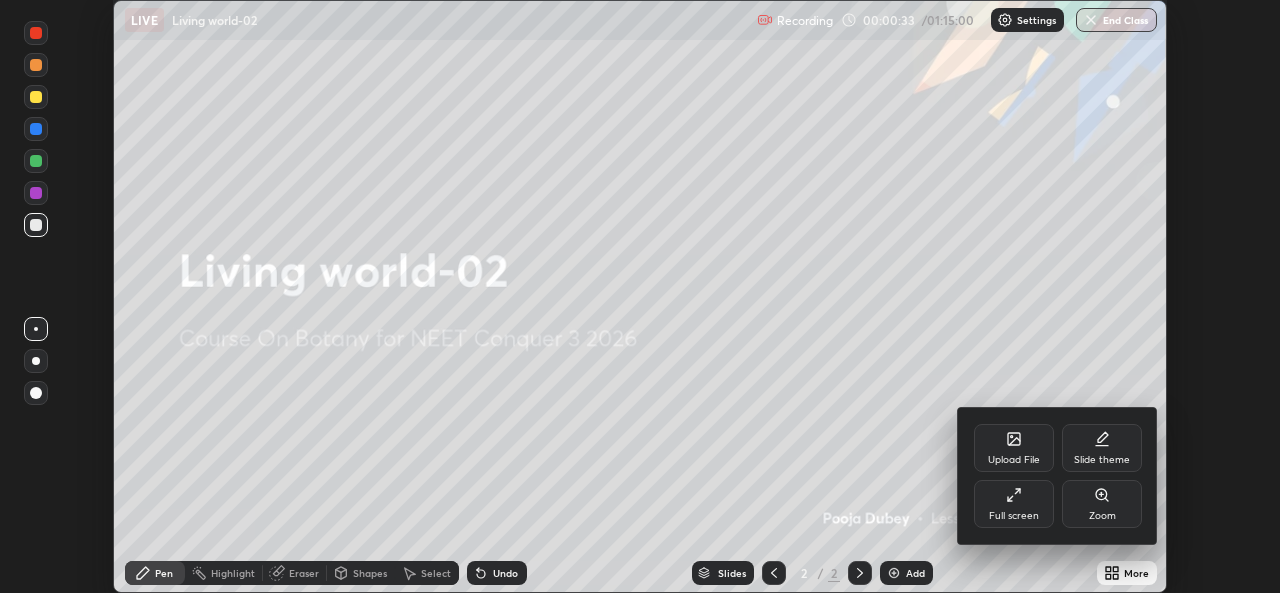click on "Full screen" at bounding box center [1014, 516] 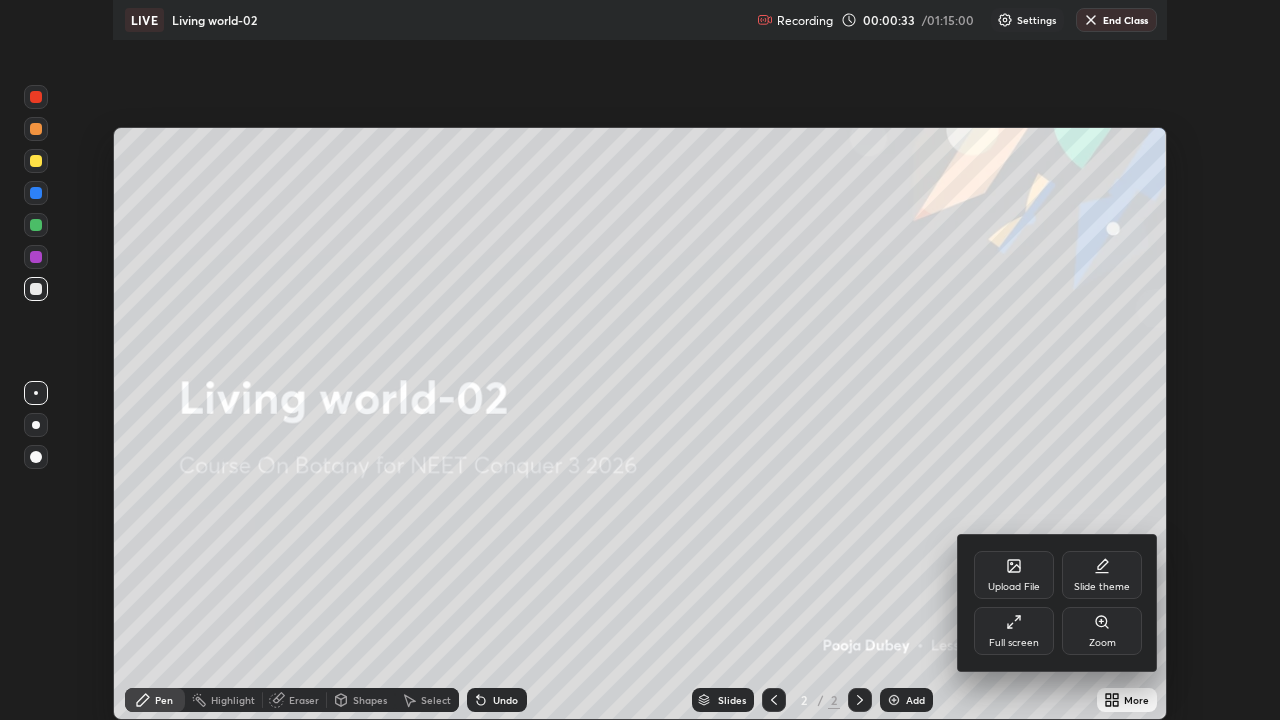 scroll, scrollTop: 99280, scrollLeft: 98720, axis: both 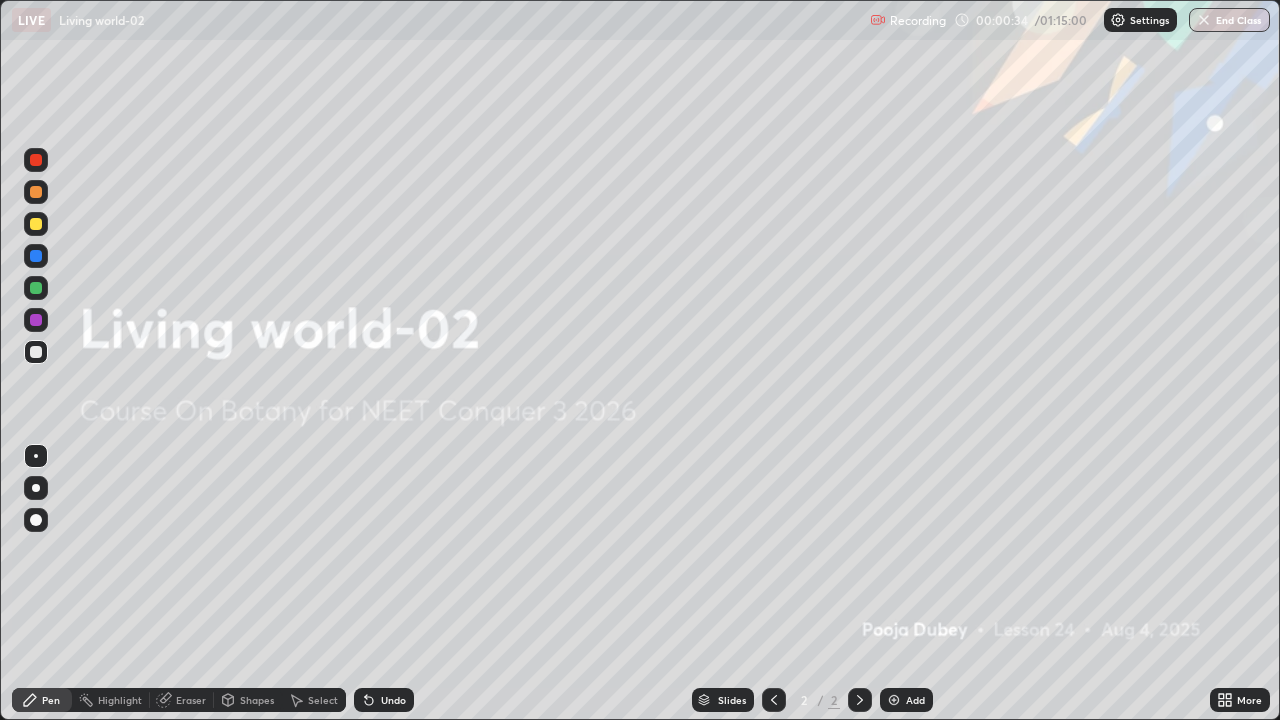 click 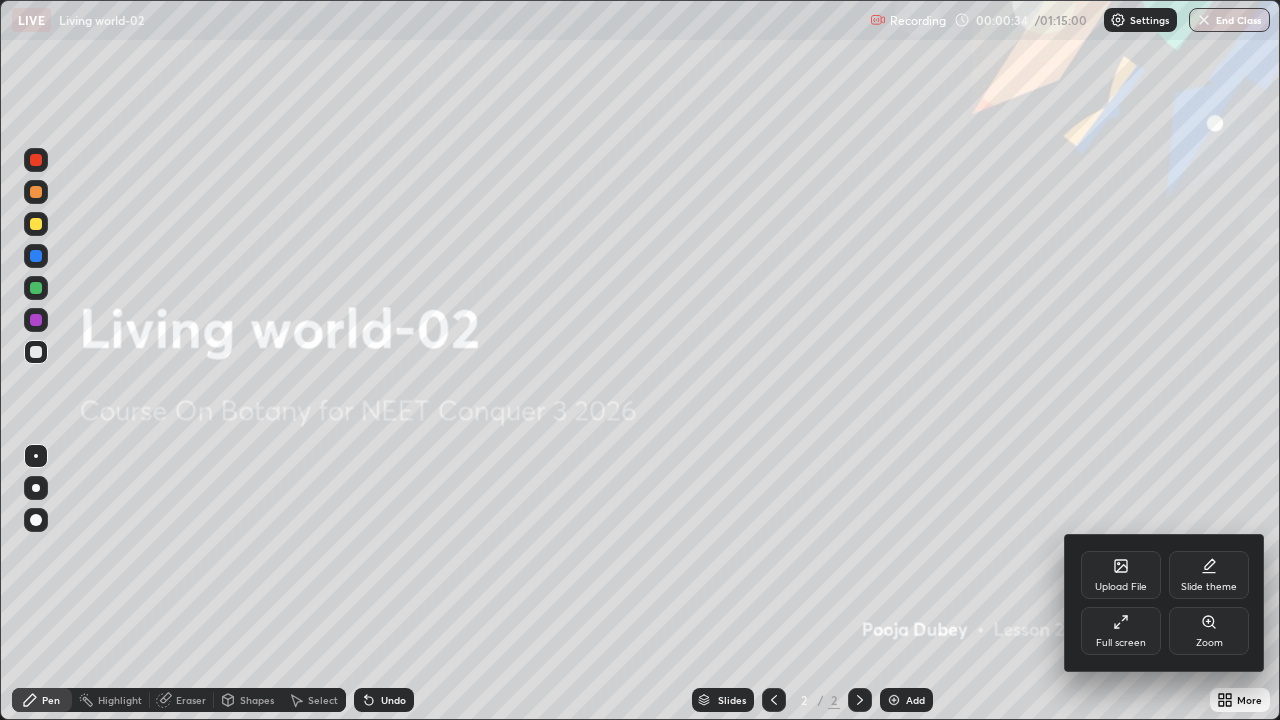 click on "Upload File" at bounding box center [1121, 575] 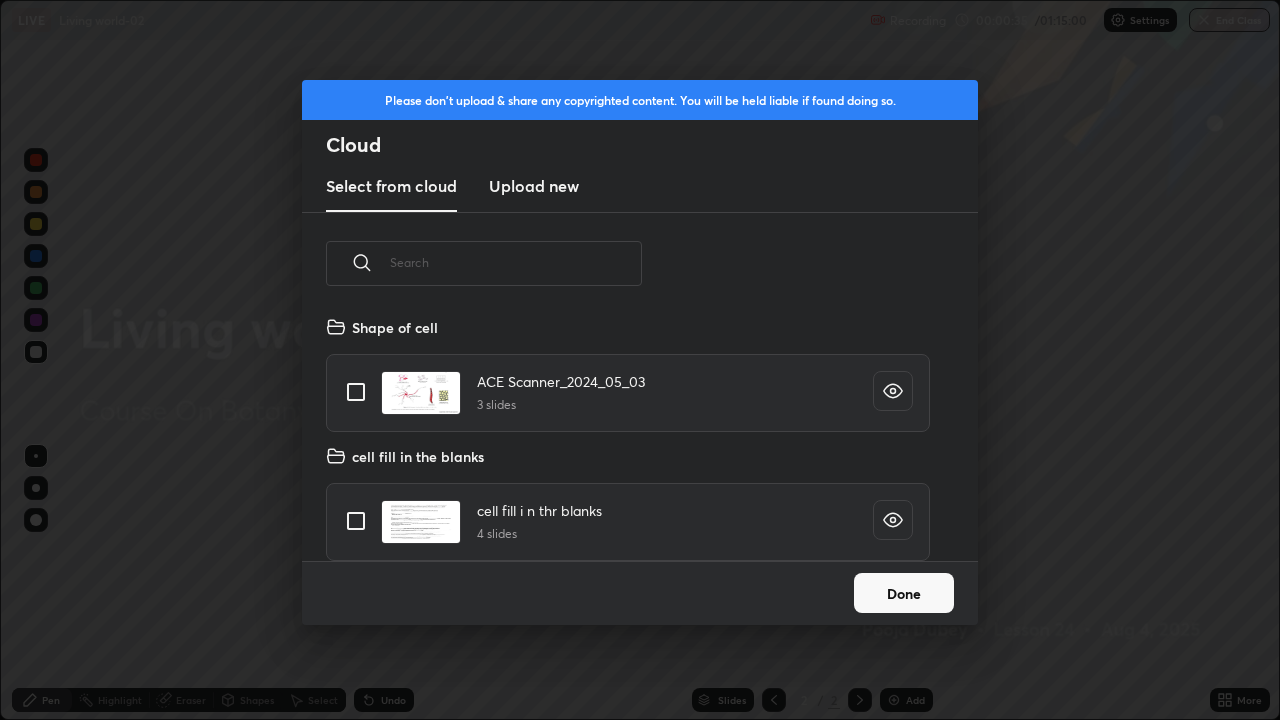 scroll, scrollTop: 7, scrollLeft: 11, axis: both 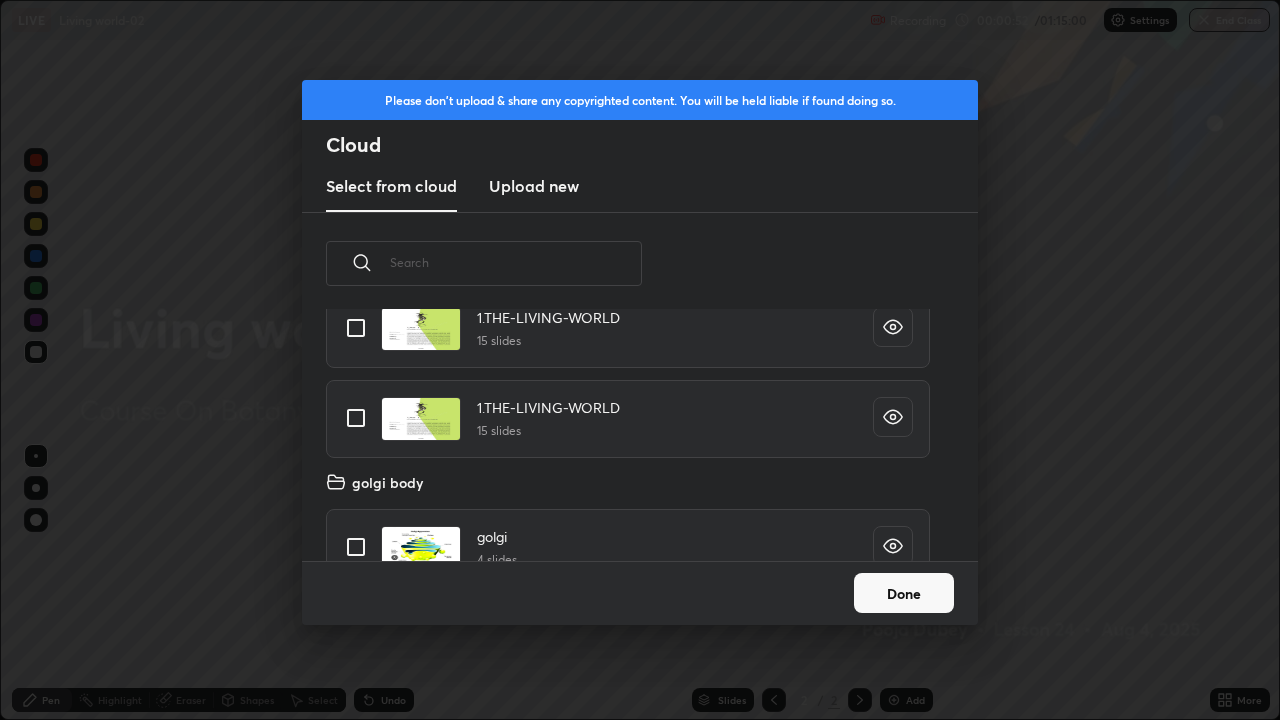 click at bounding box center (356, 328) 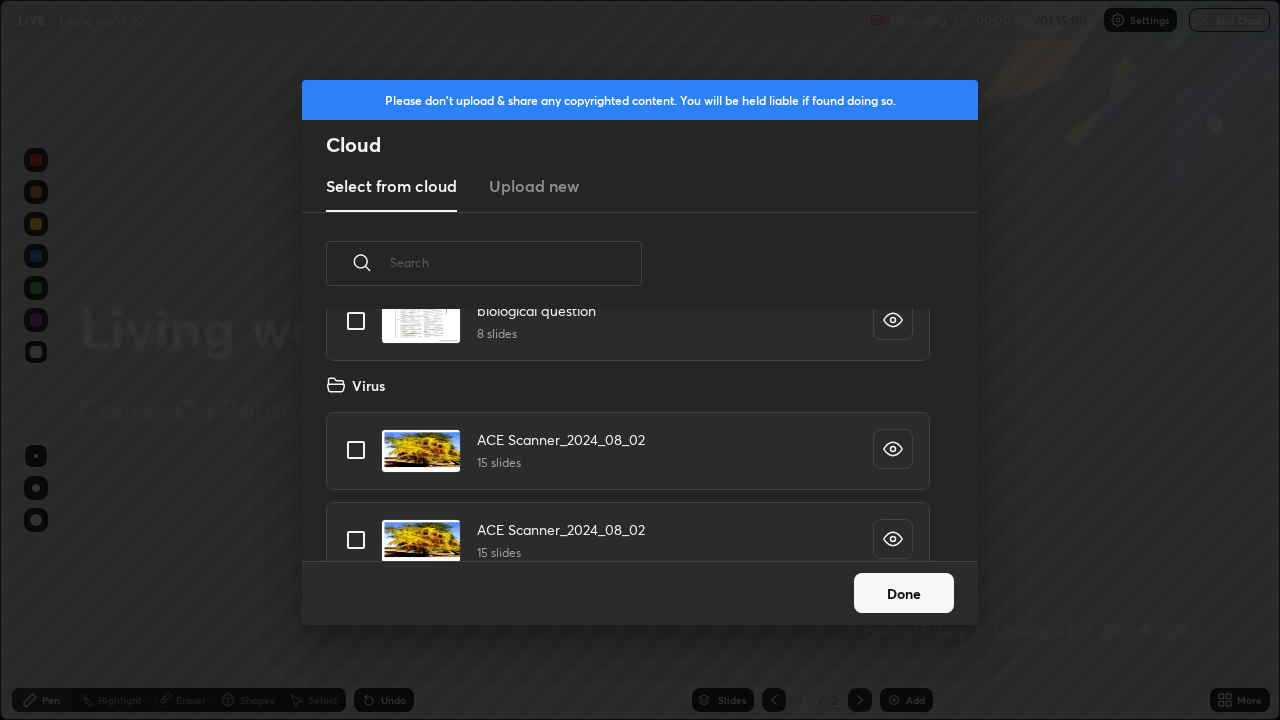 scroll, scrollTop: 5352, scrollLeft: 0, axis: vertical 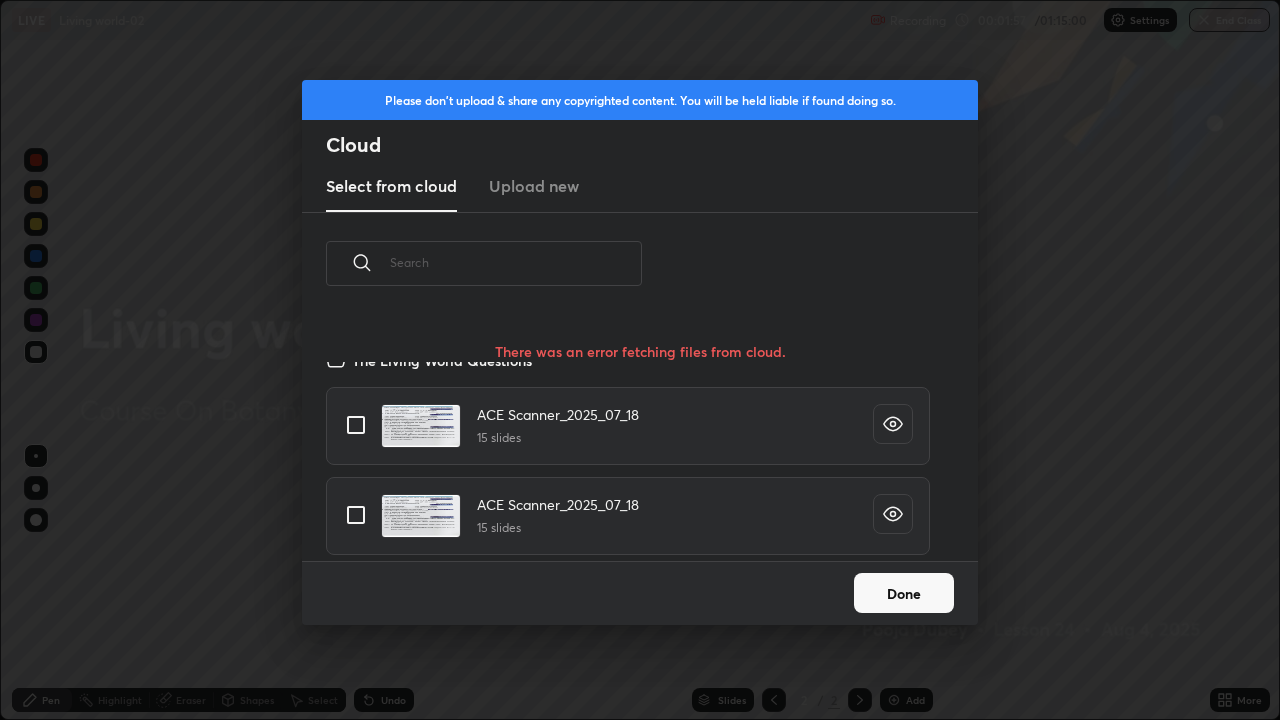 click at bounding box center [356, 425] 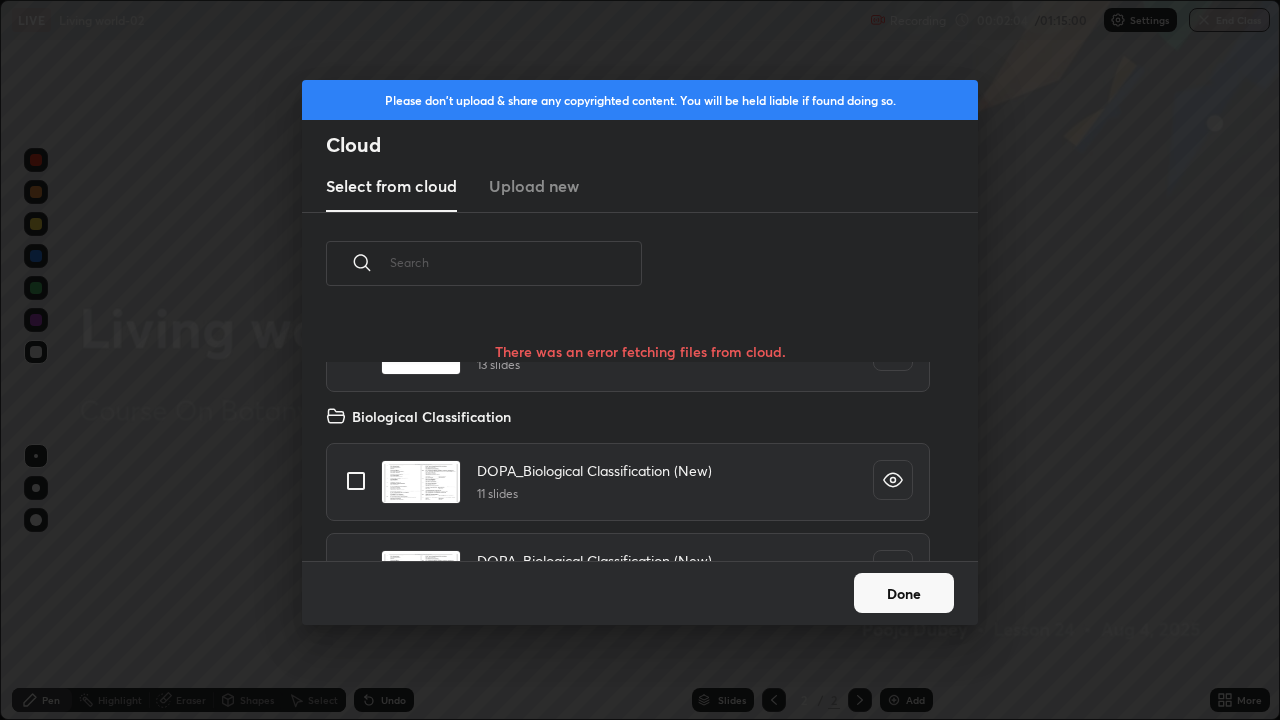 click on "Done" at bounding box center [904, 593] 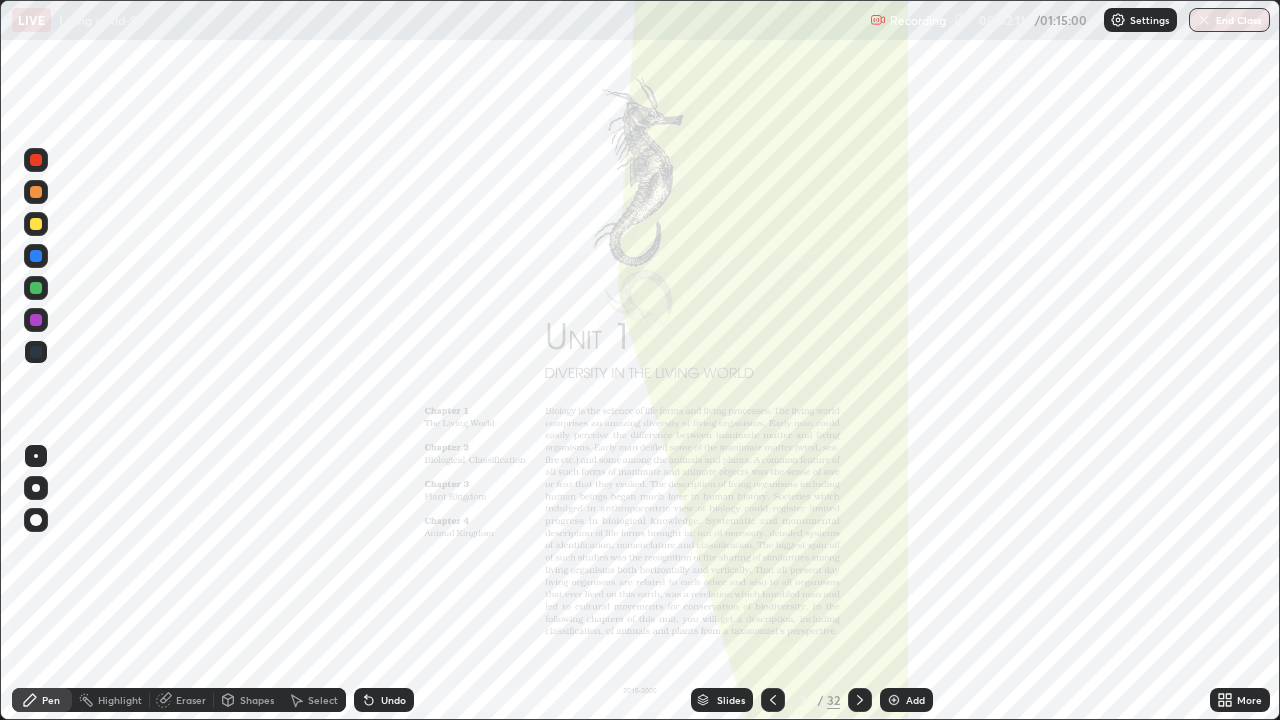 click 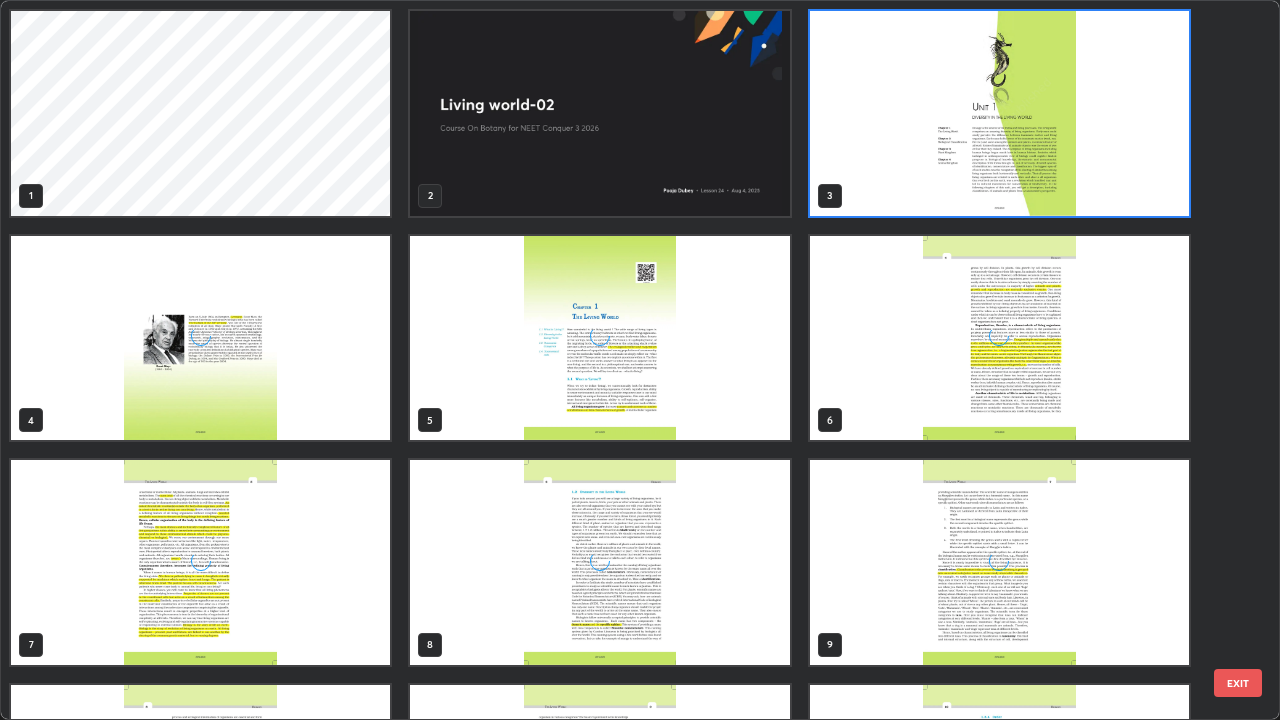 scroll, scrollTop: 7, scrollLeft: 11, axis: both 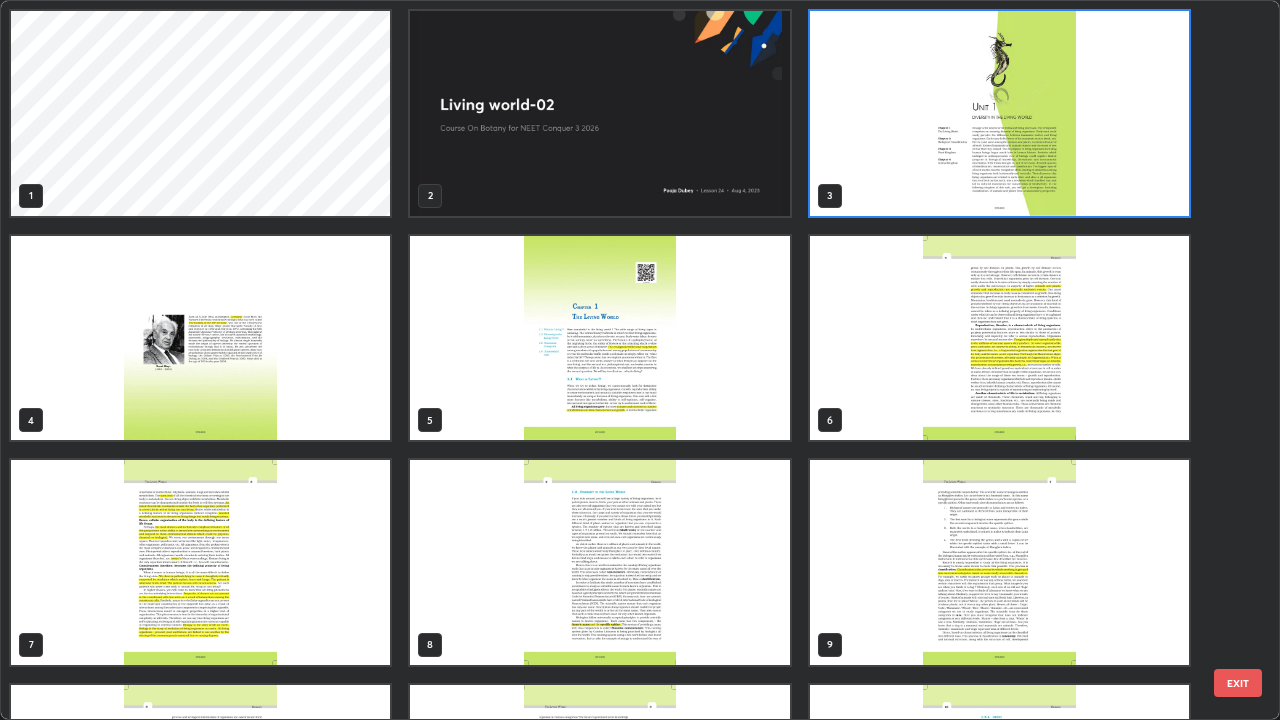 click at bounding box center [599, 113] 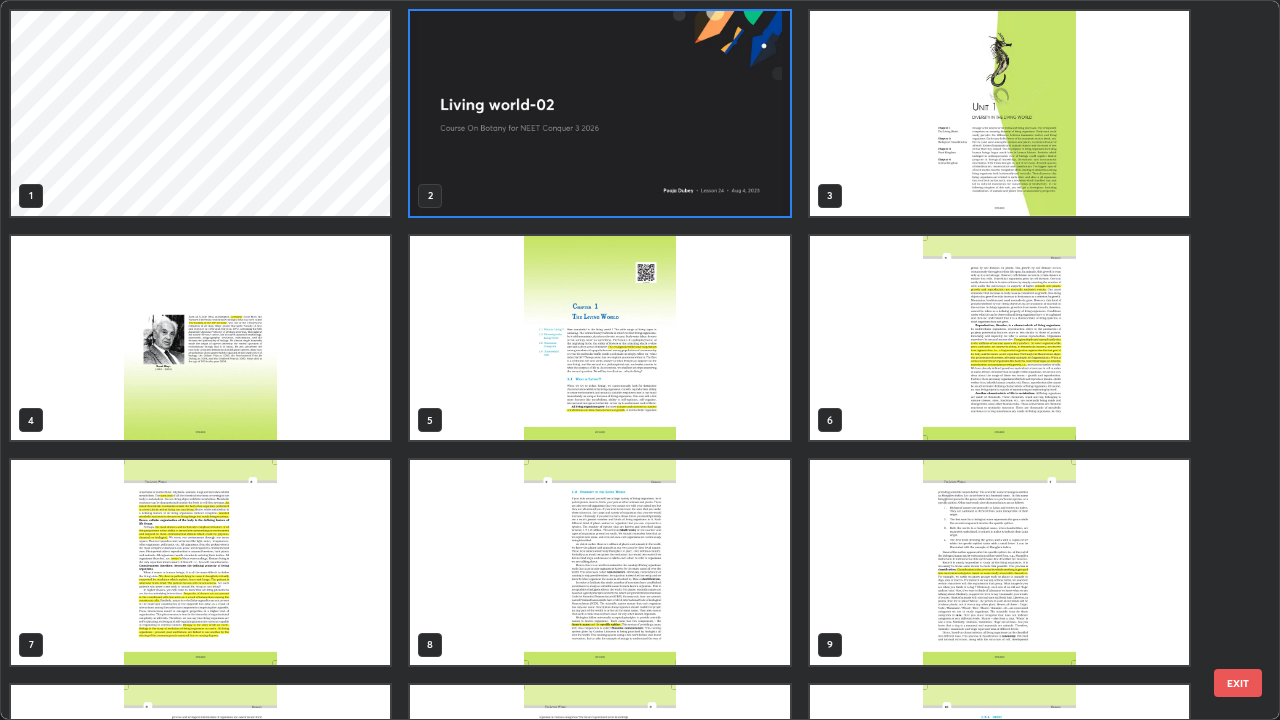 click at bounding box center (599, 113) 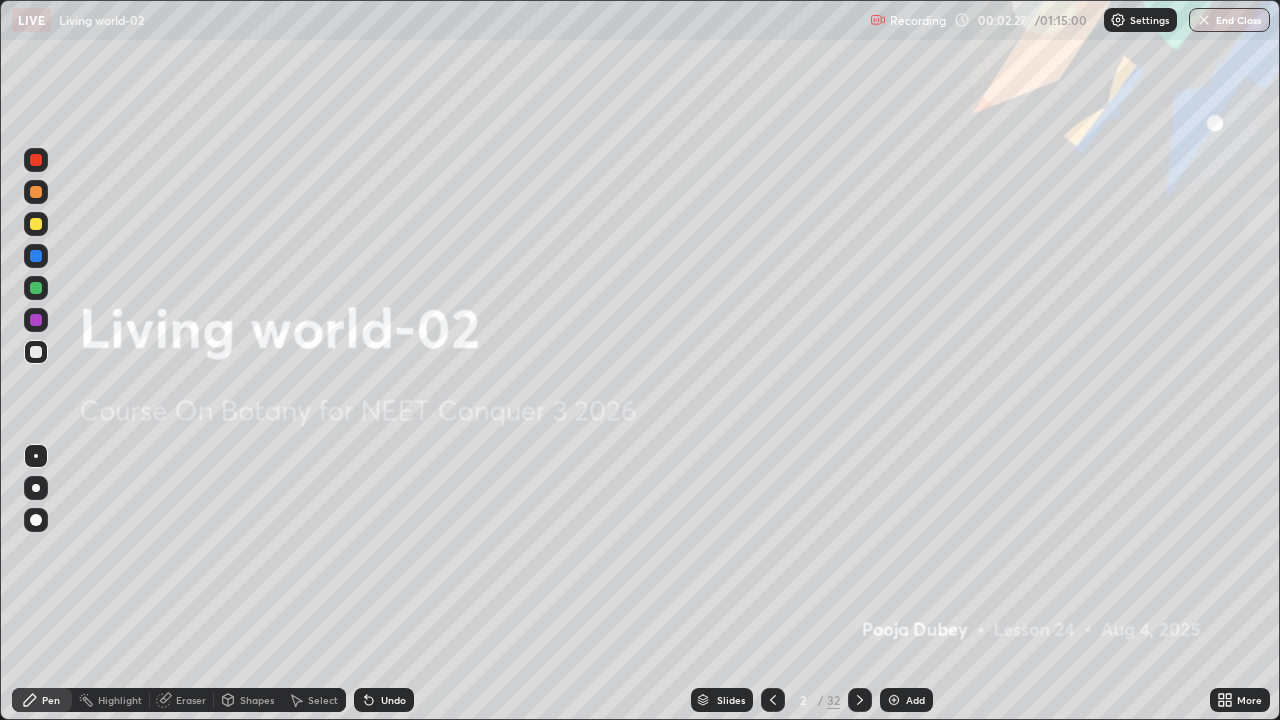 click at bounding box center [599, 113] 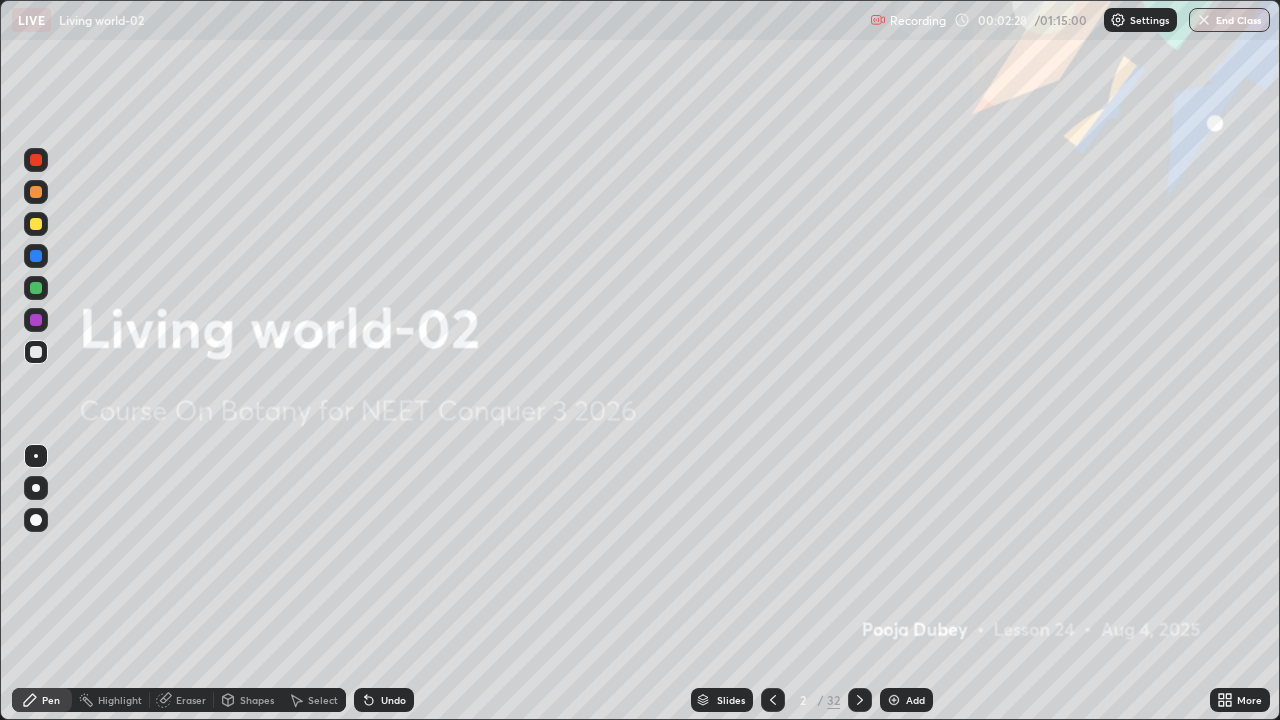 click on "Add" at bounding box center [906, 700] 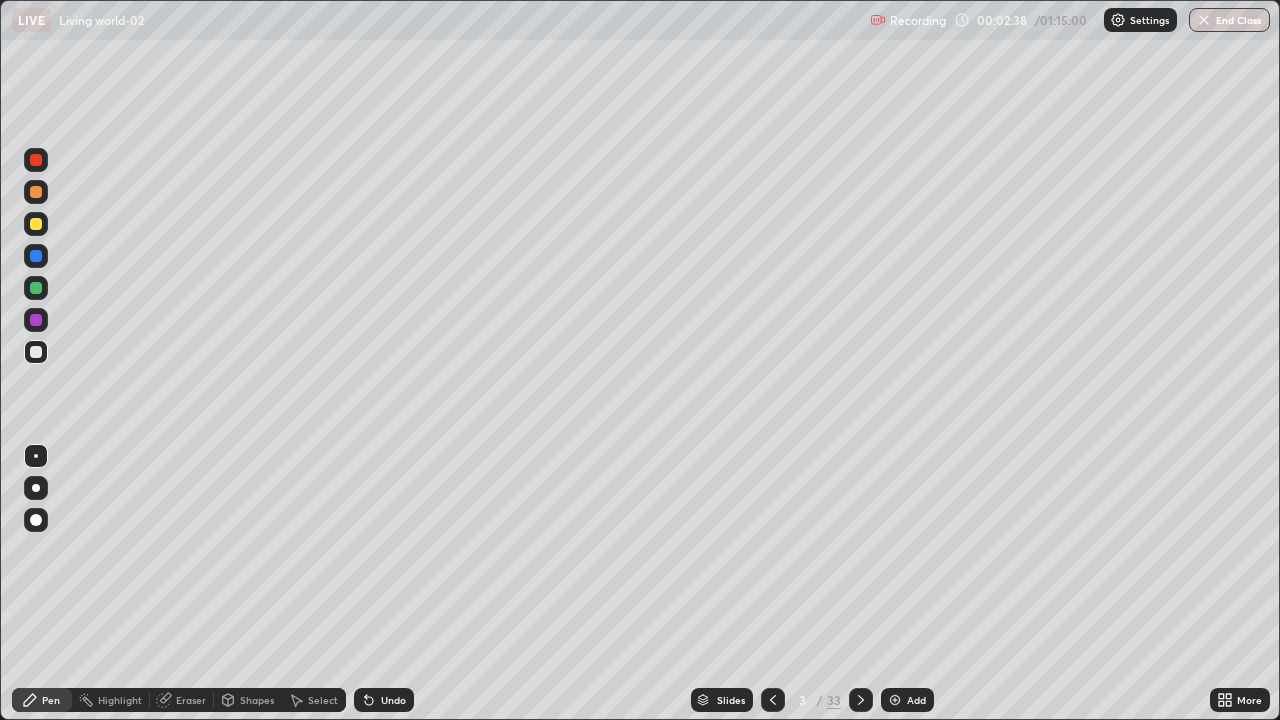 click at bounding box center (36, 288) 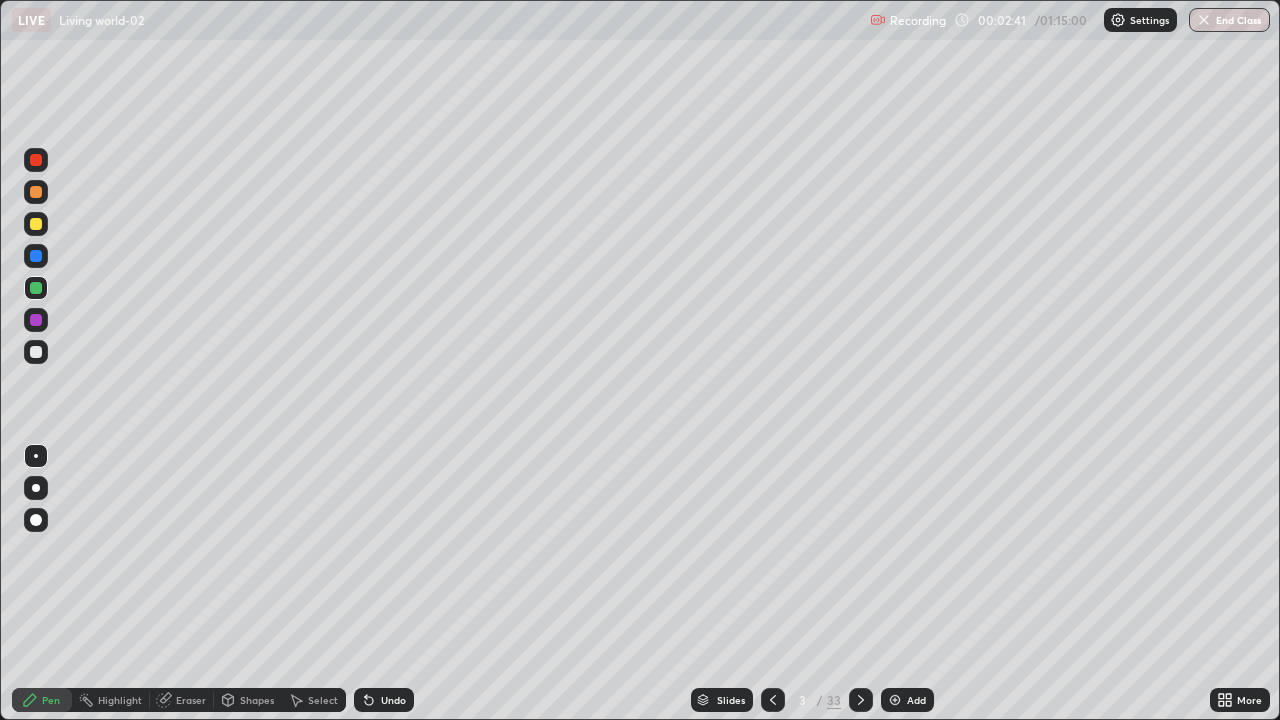 click at bounding box center (36, 488) 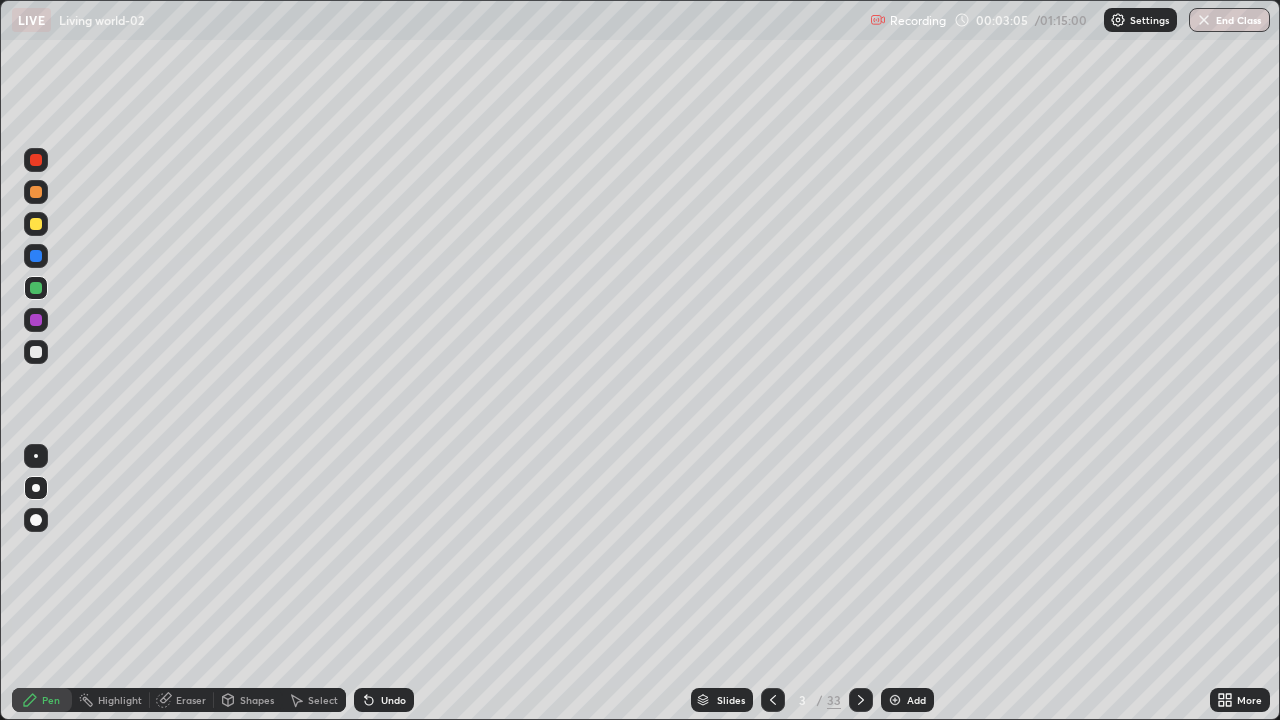 click 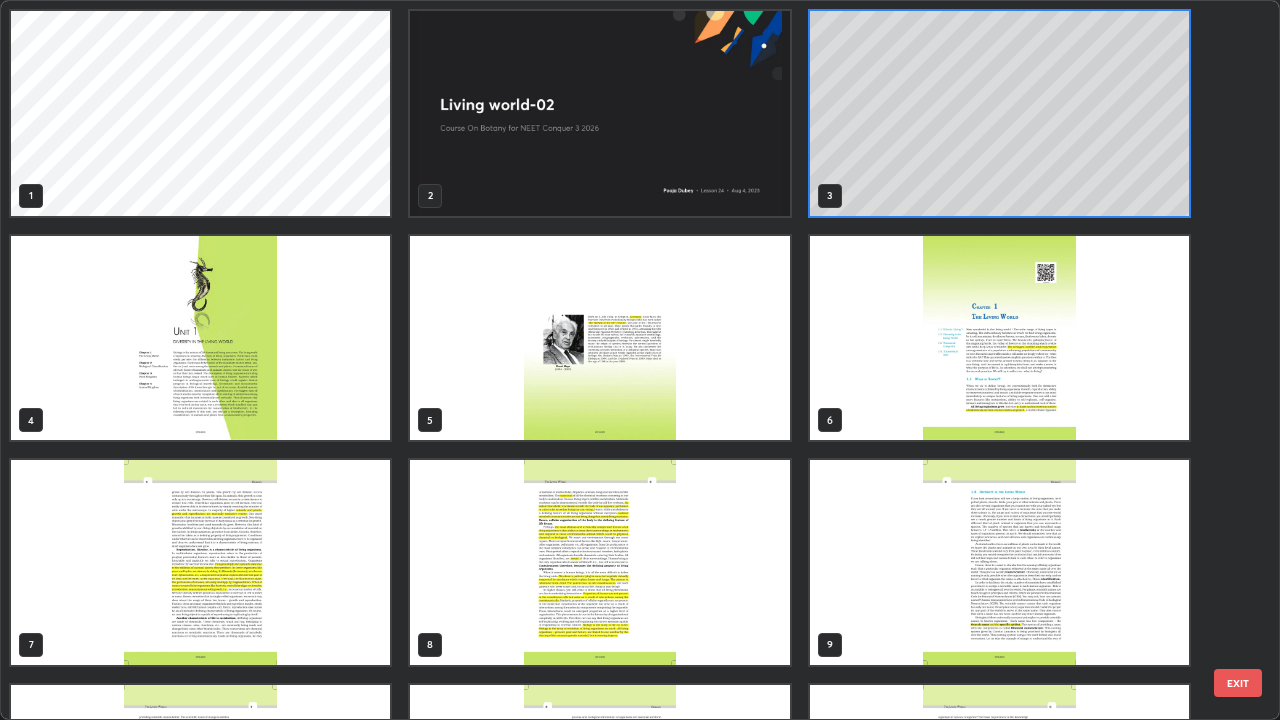 scroll, scrollTop: 7, scrollLeft: 11, axis: both 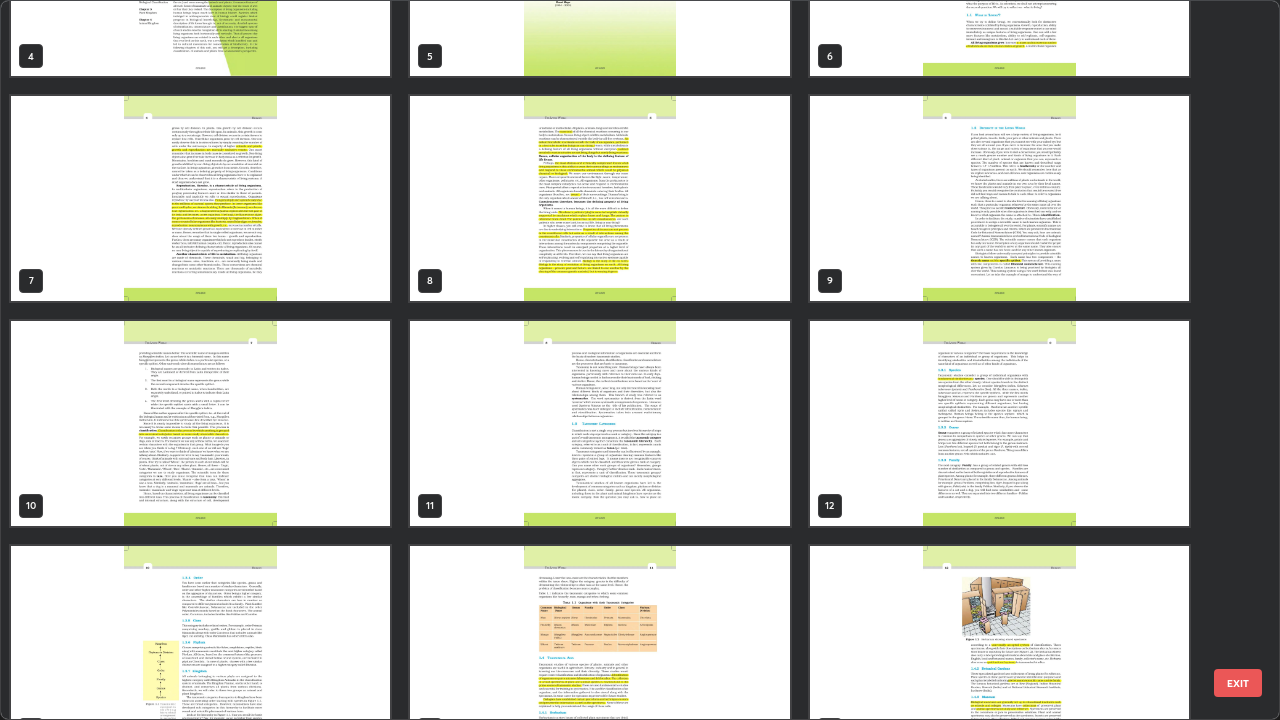 click at bounding box center [999, 198] 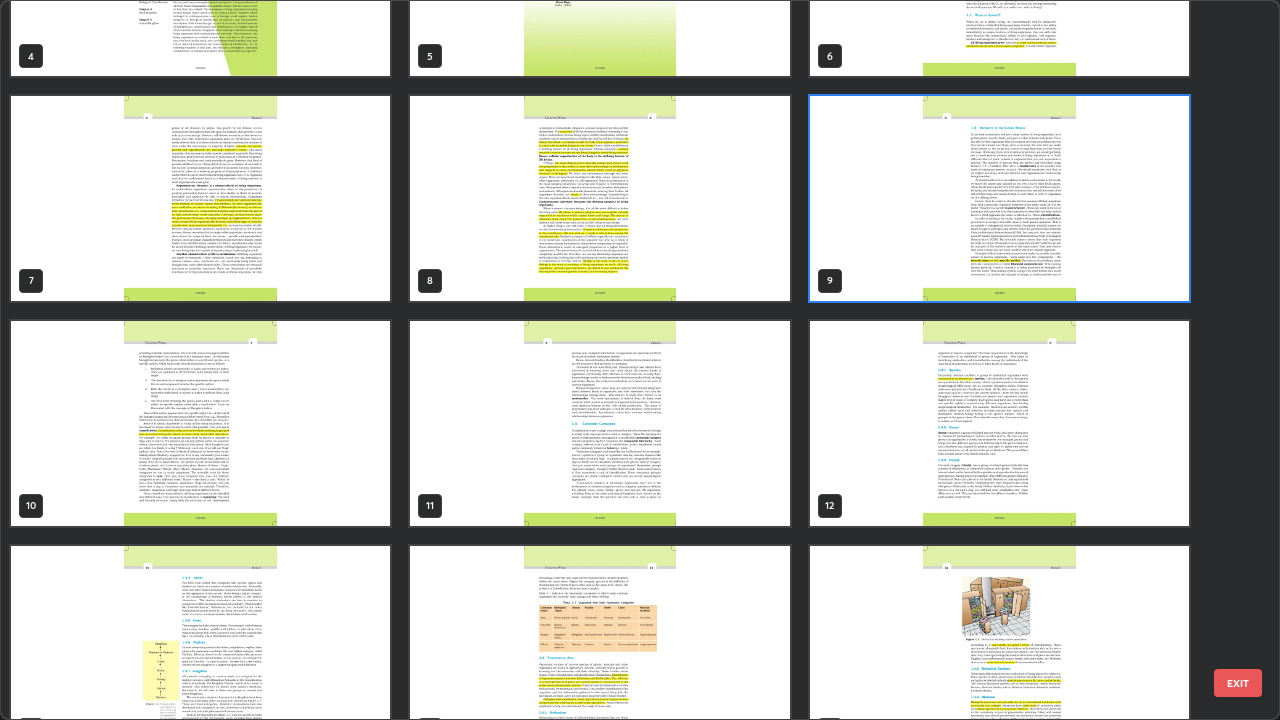 click at bounding box center (999, 198) 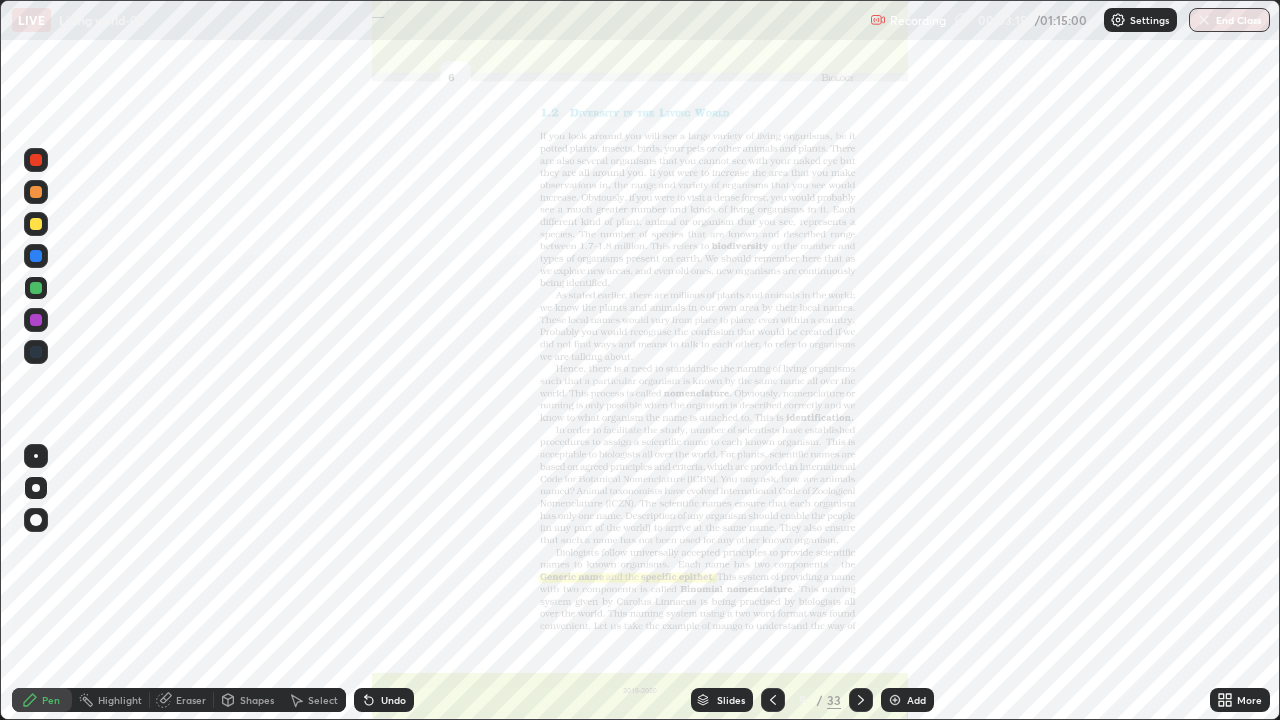 click at bounding box center (999, 198) 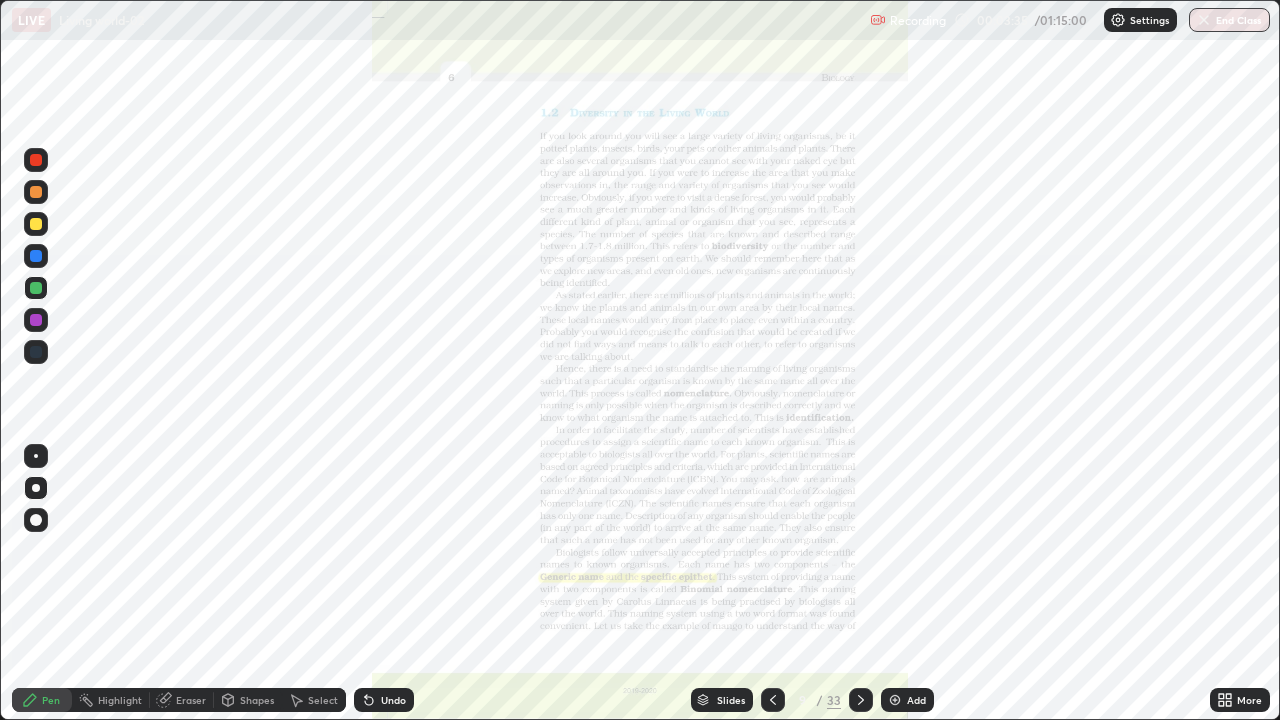 click 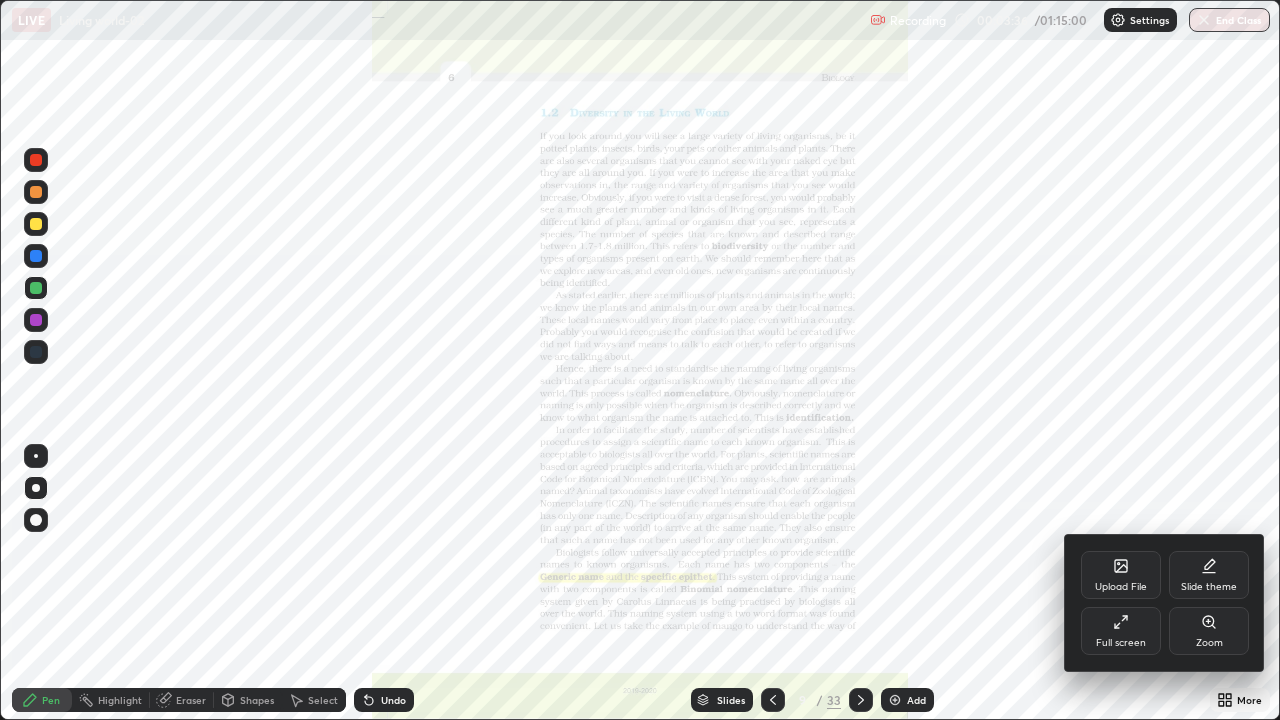 click on "Zoom" at bounding box center [1209, 643] 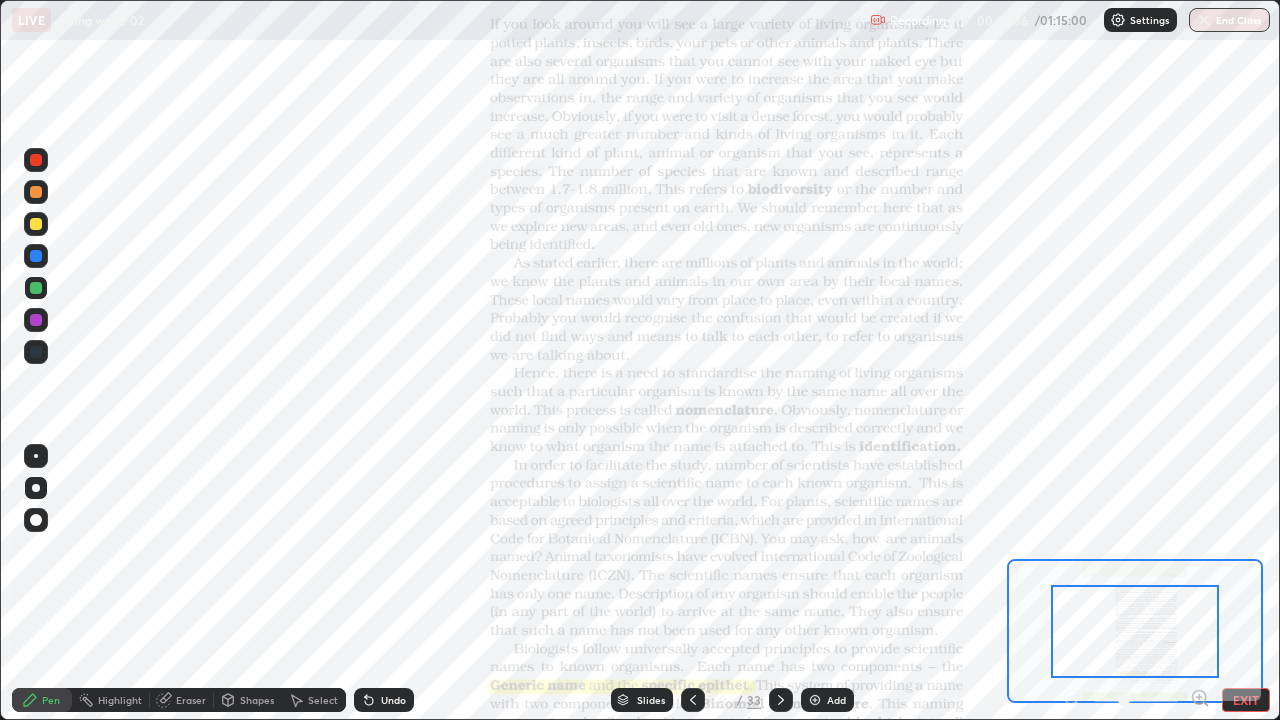 click 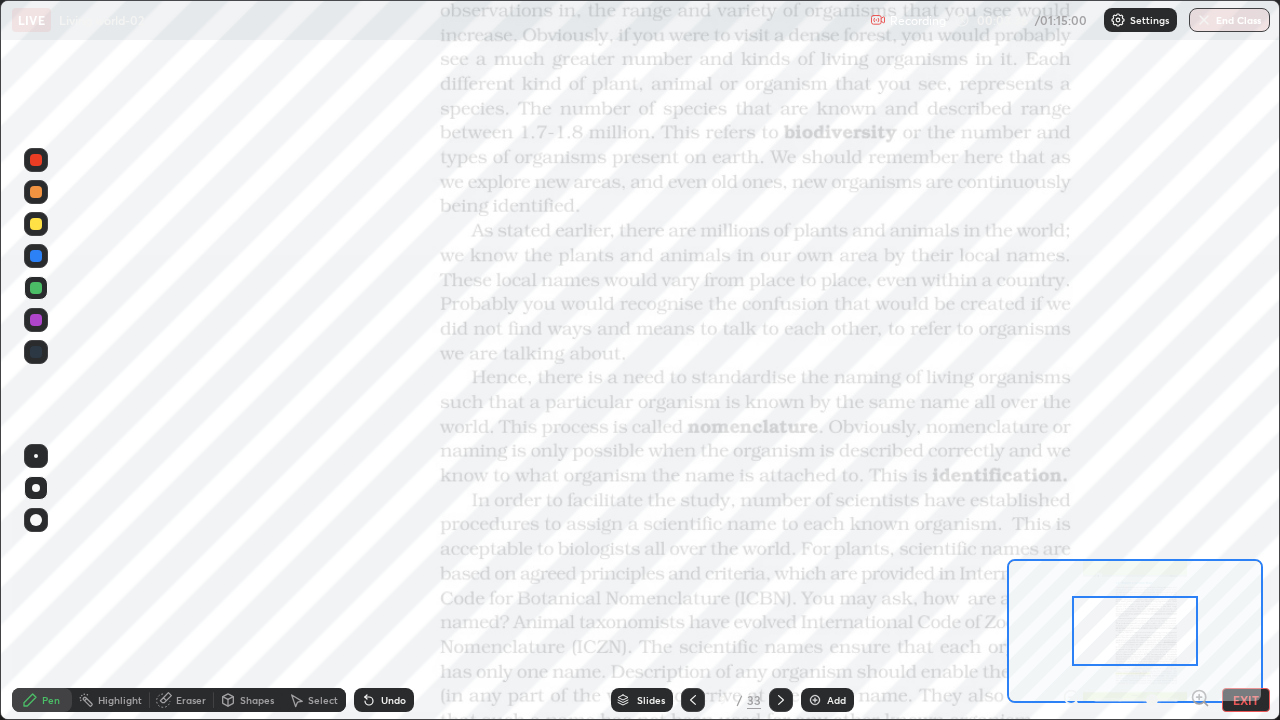 click 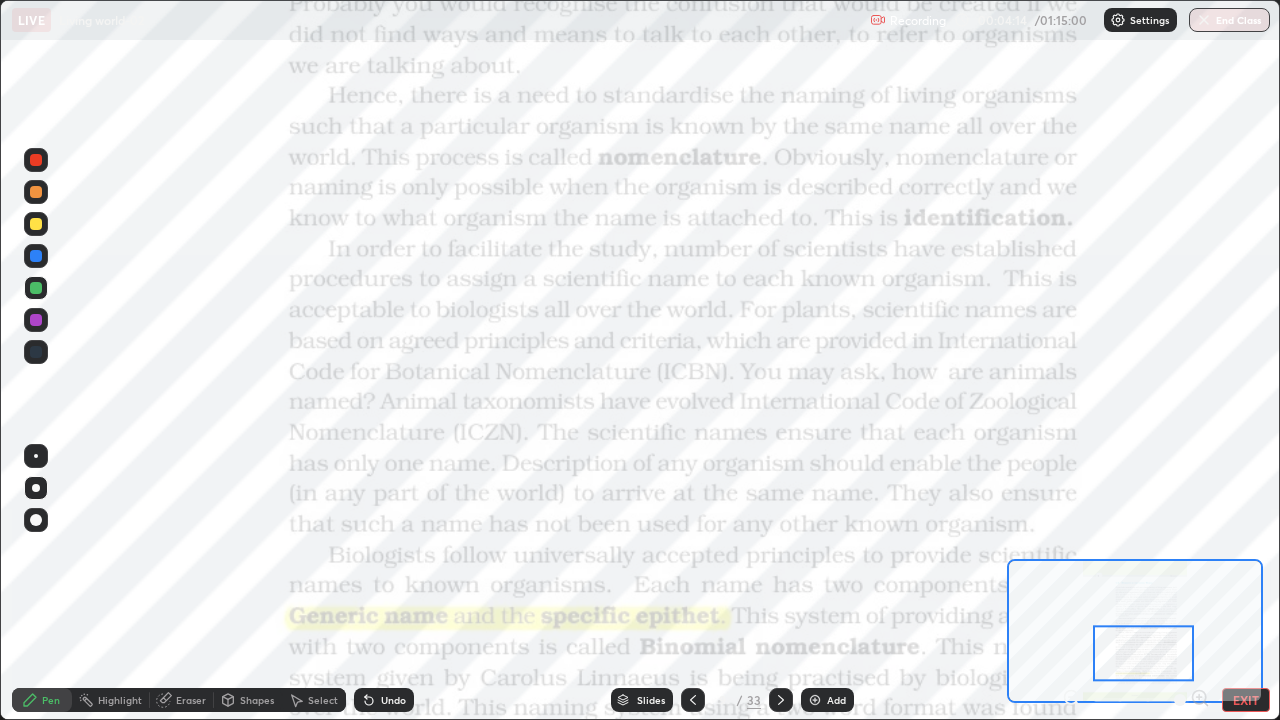 click 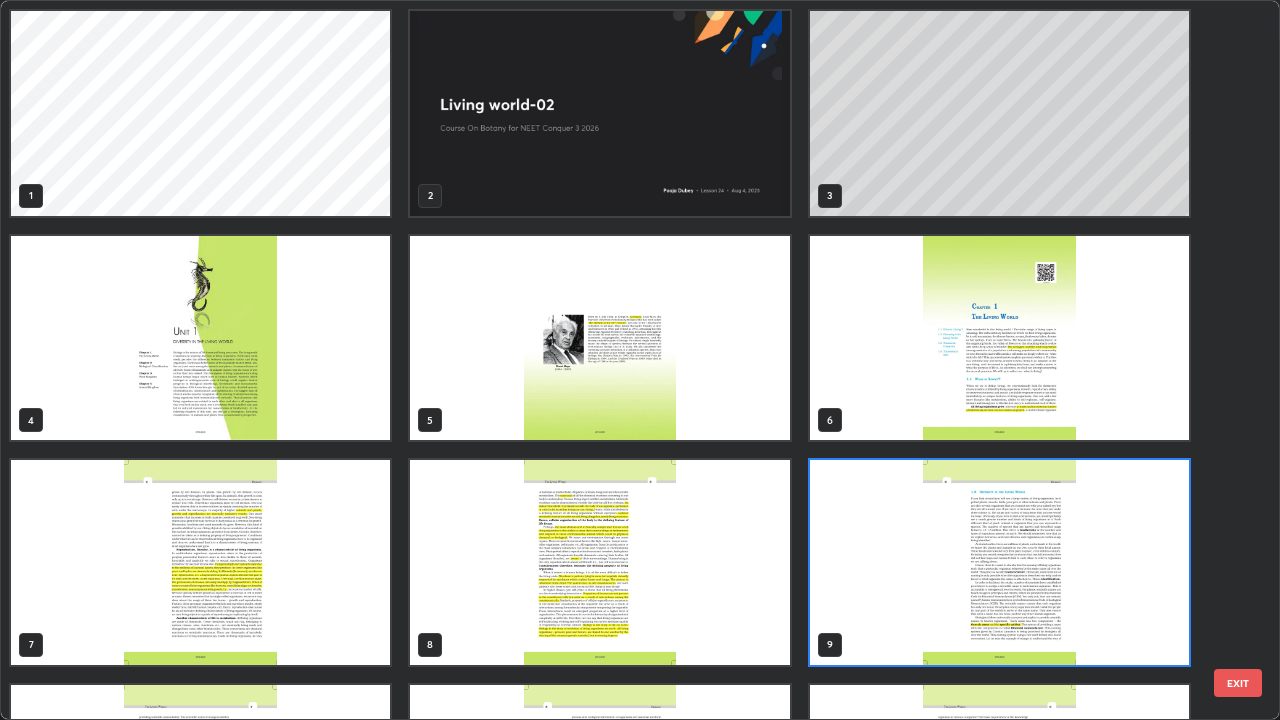 scroll, scrollTop: 7, scrollLeft: 11, axis: both 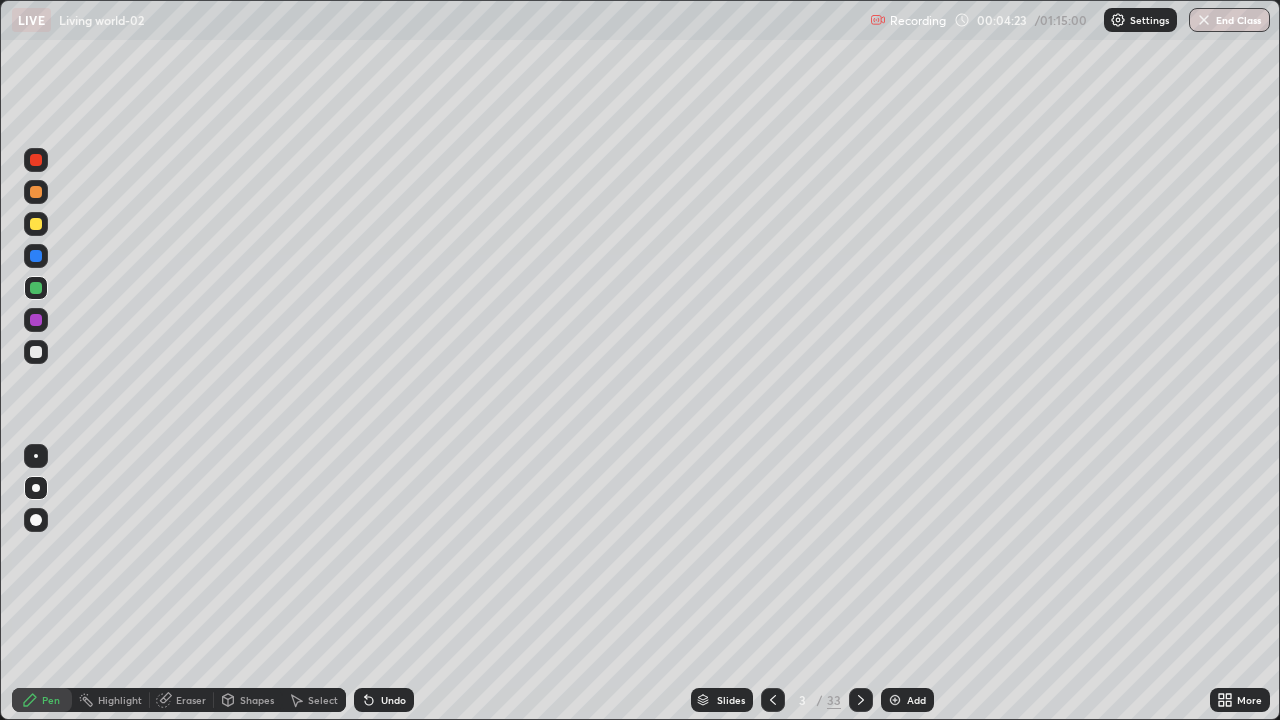 click at bounding box center [36, 352] 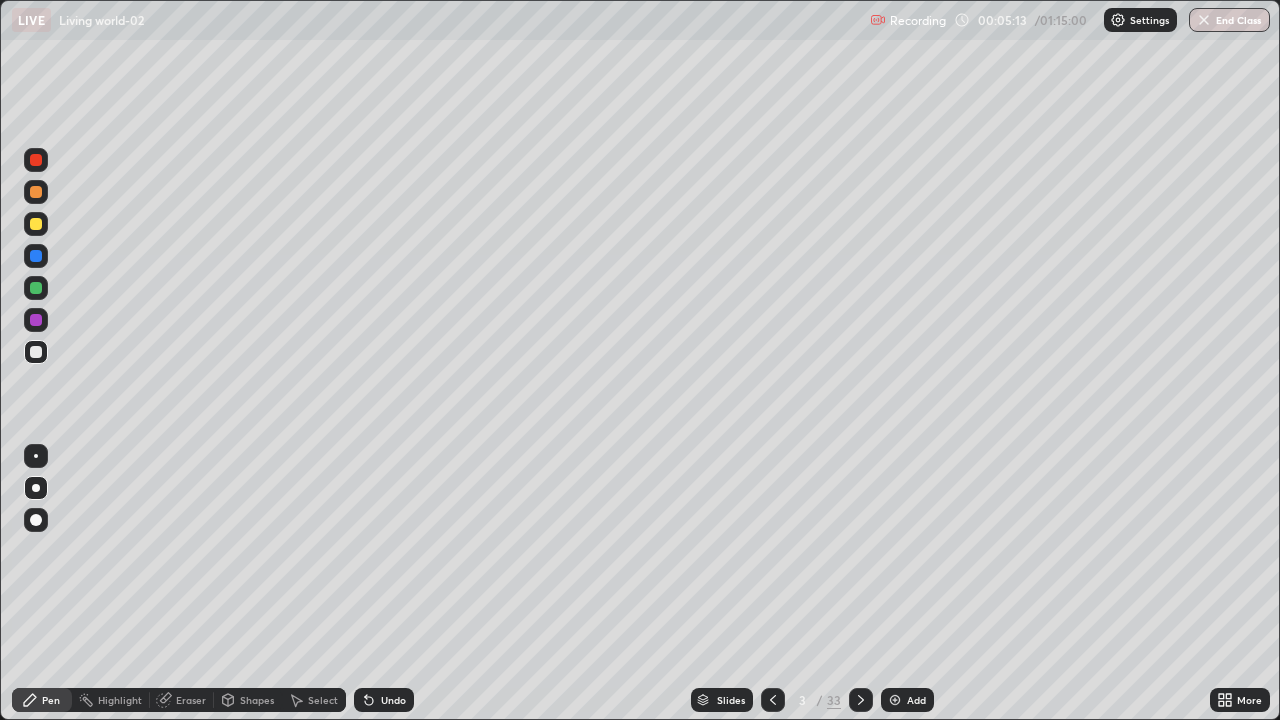 click at bounding box center (36, 288) 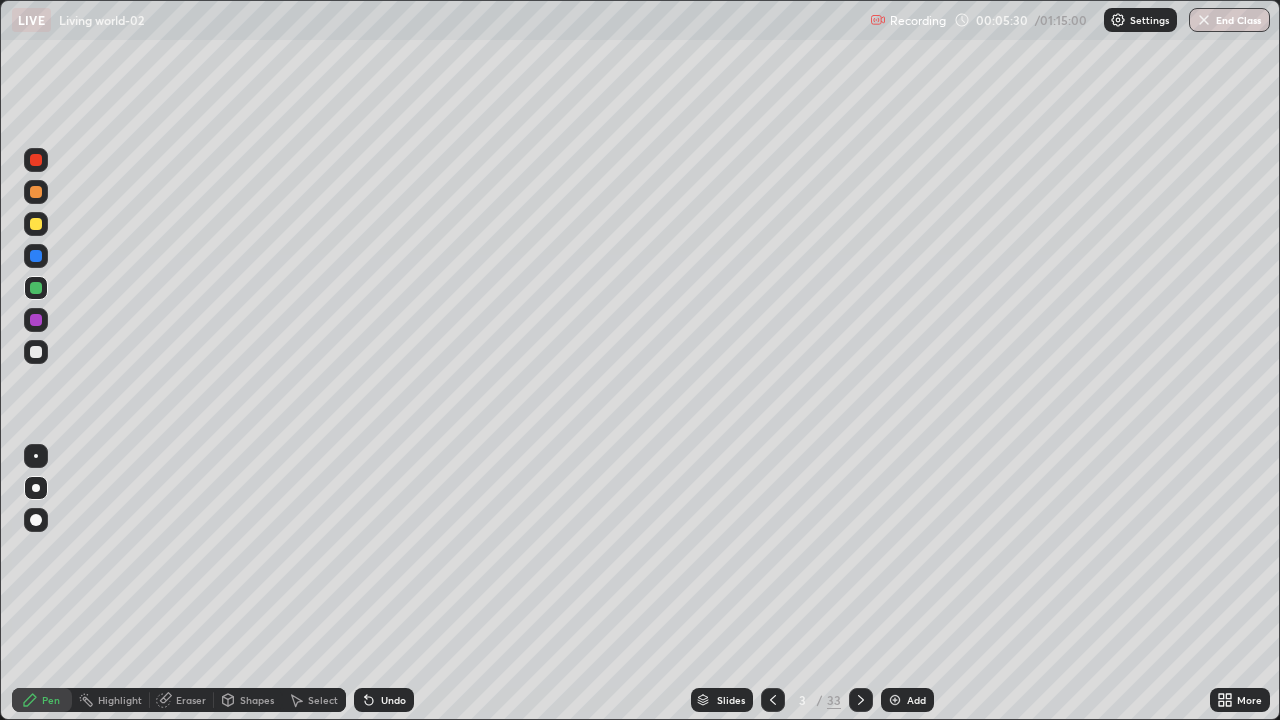 click at bounding box center (36, 352) 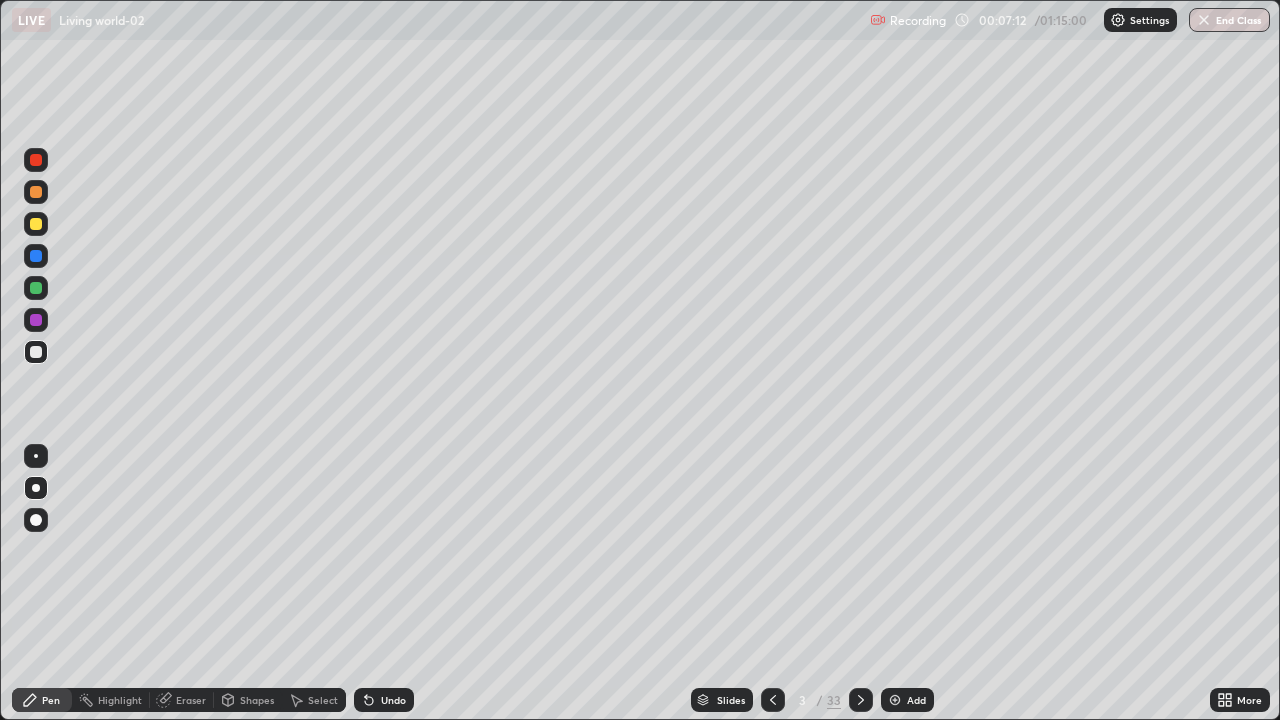 click on "Eraser" at bounding box center [191, 700] 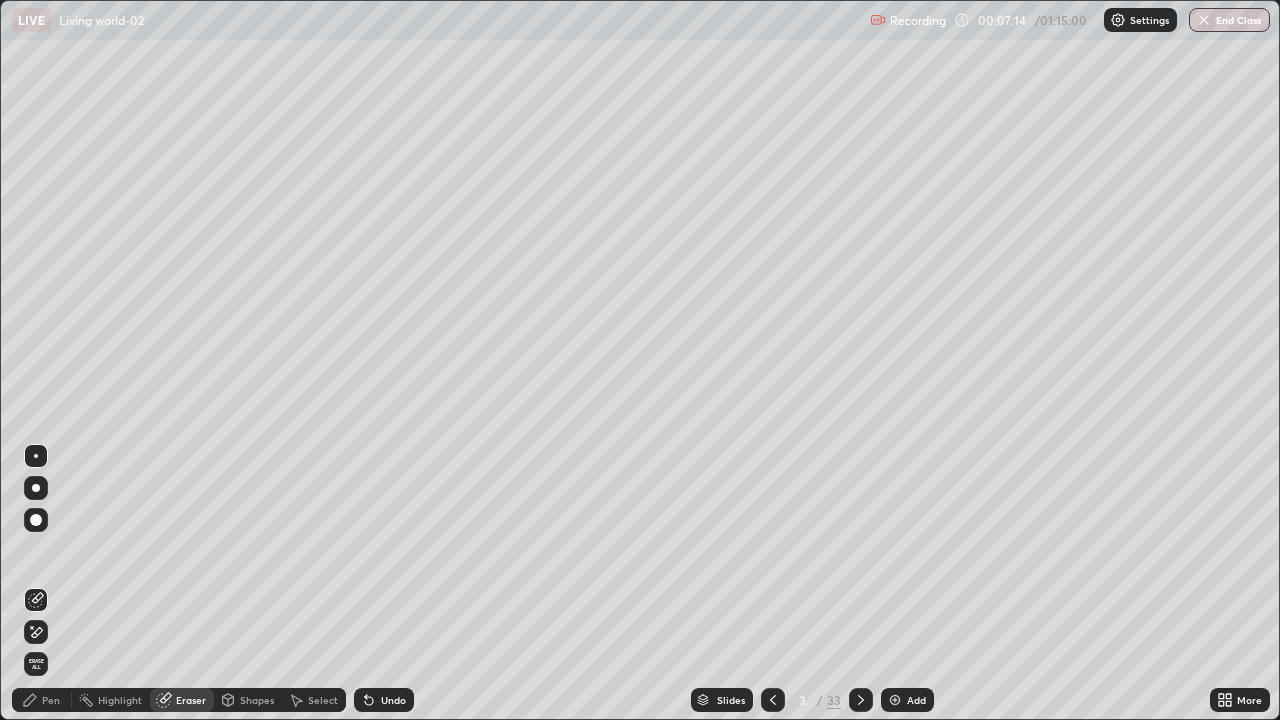click on "Pen" at bounding box center (42, 700) 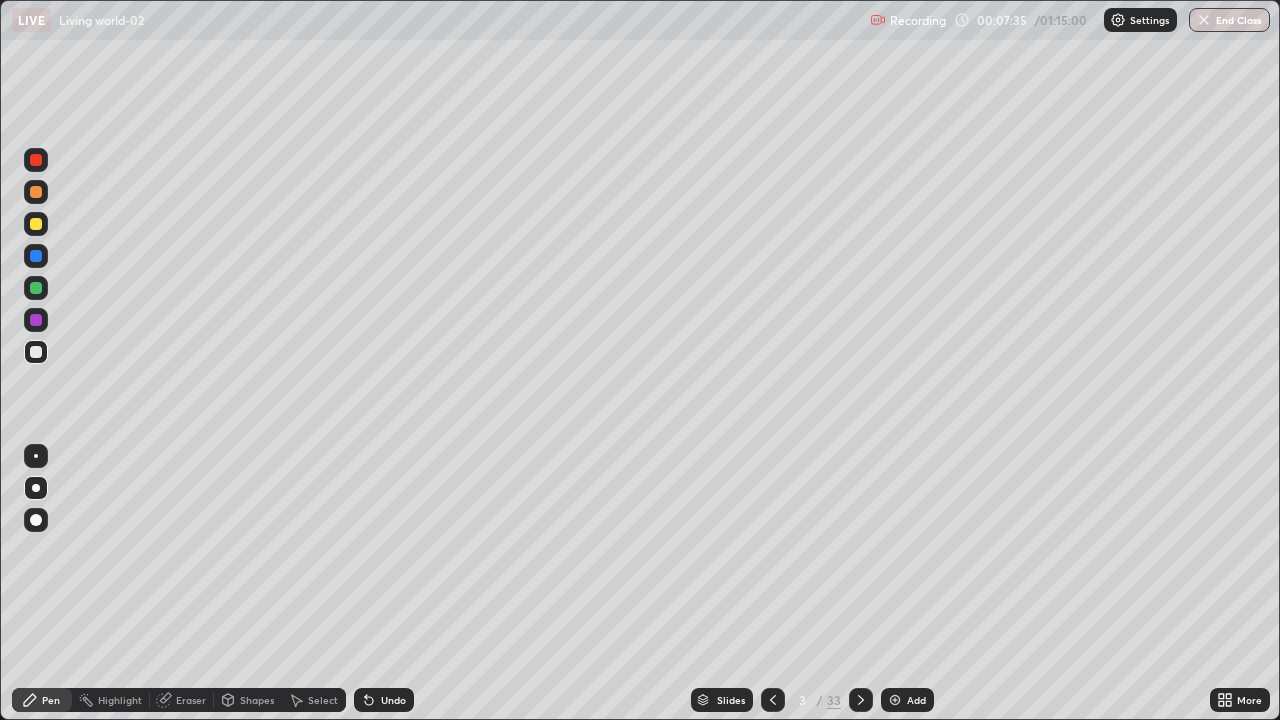 click at bounding box center [36, 288] 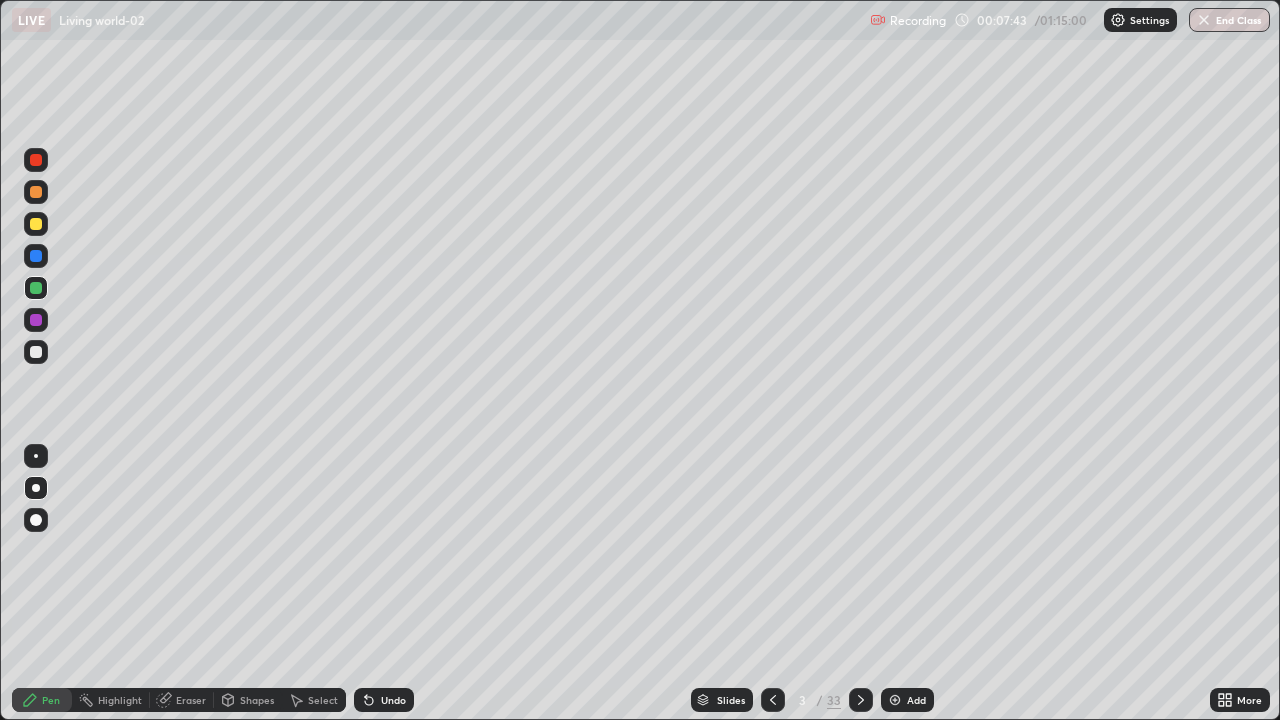 click at bounding box center (36, 352) 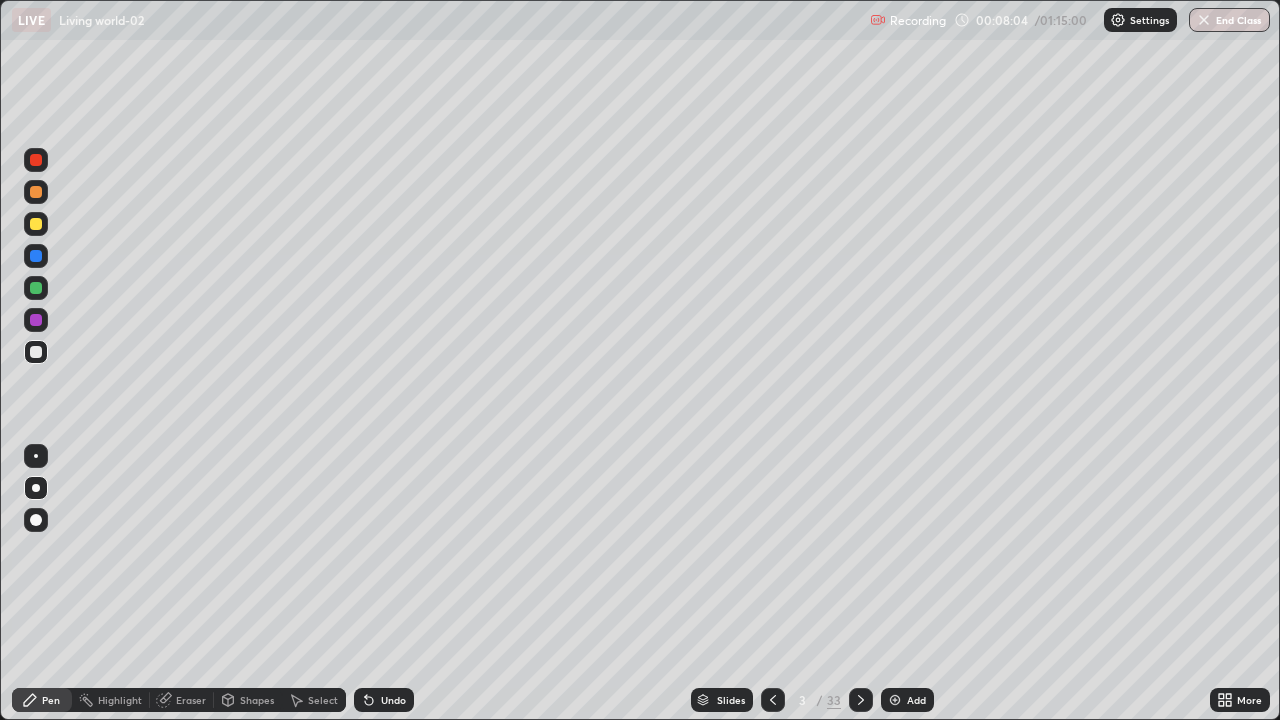 click on "Undo" at bounding box center (393, 700) 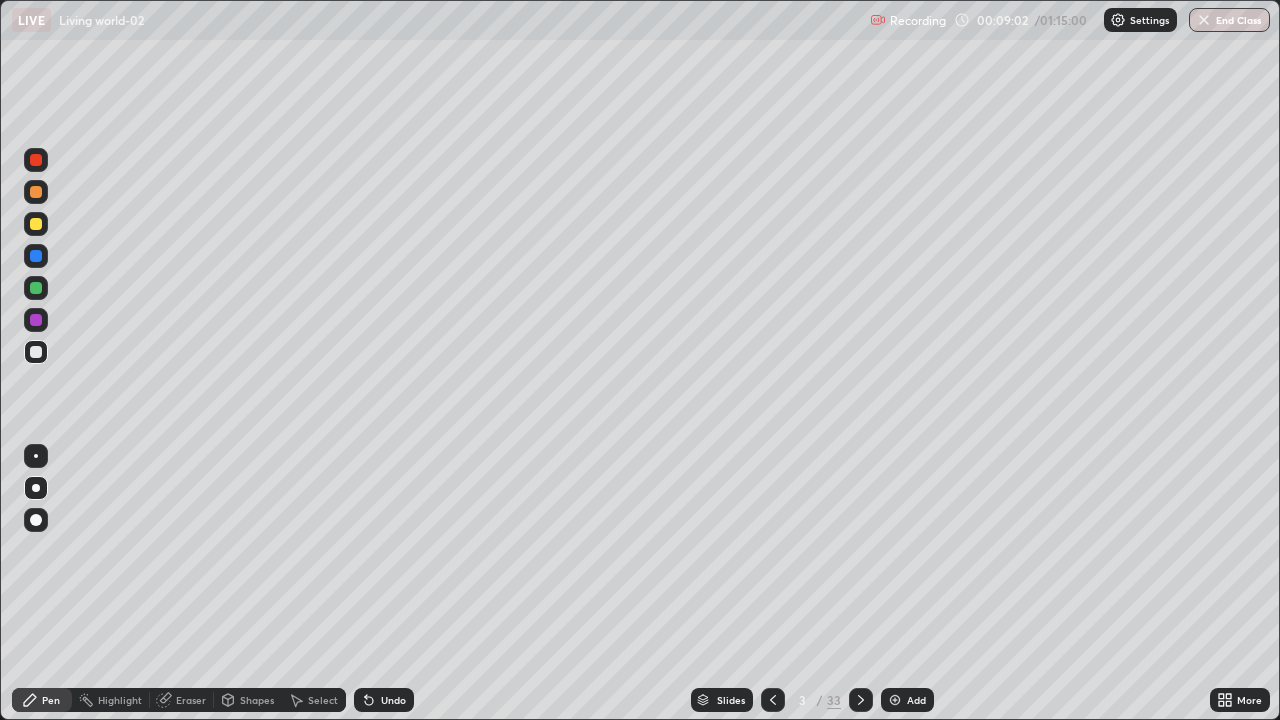 click on "Add" at bounding box center (916, 700) 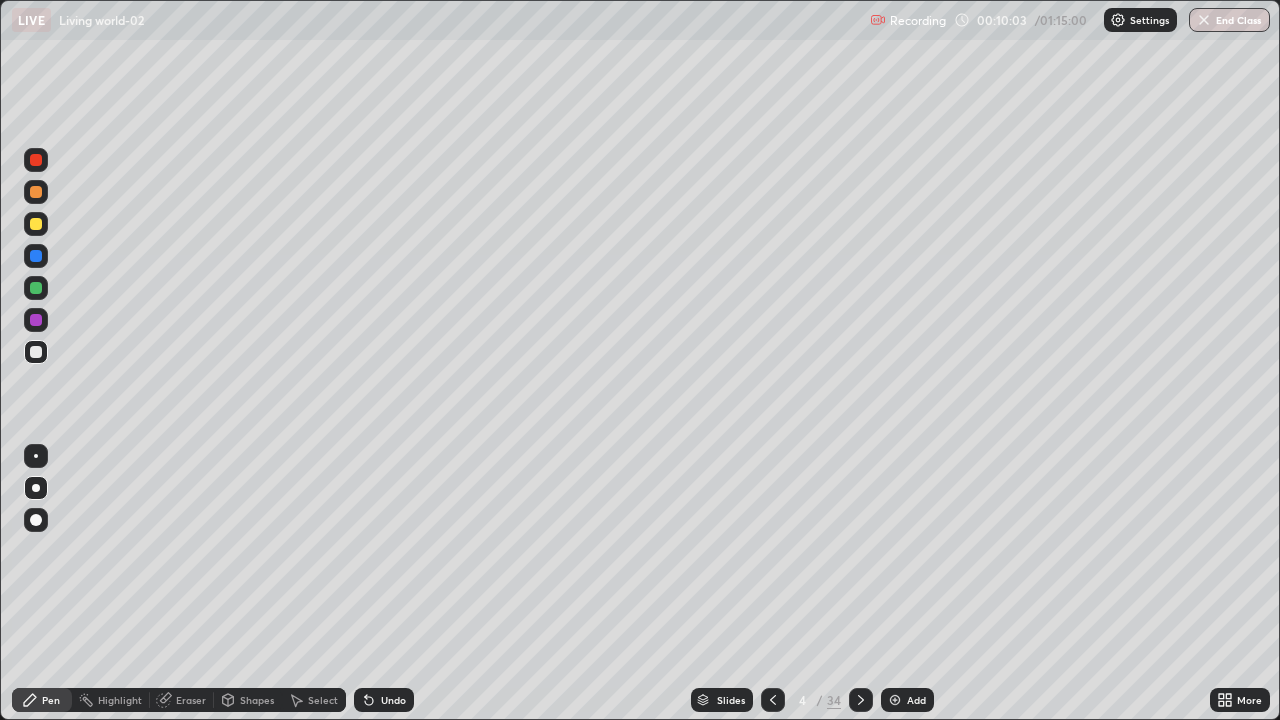 click on "Undo" at bounding box center [393, 700] 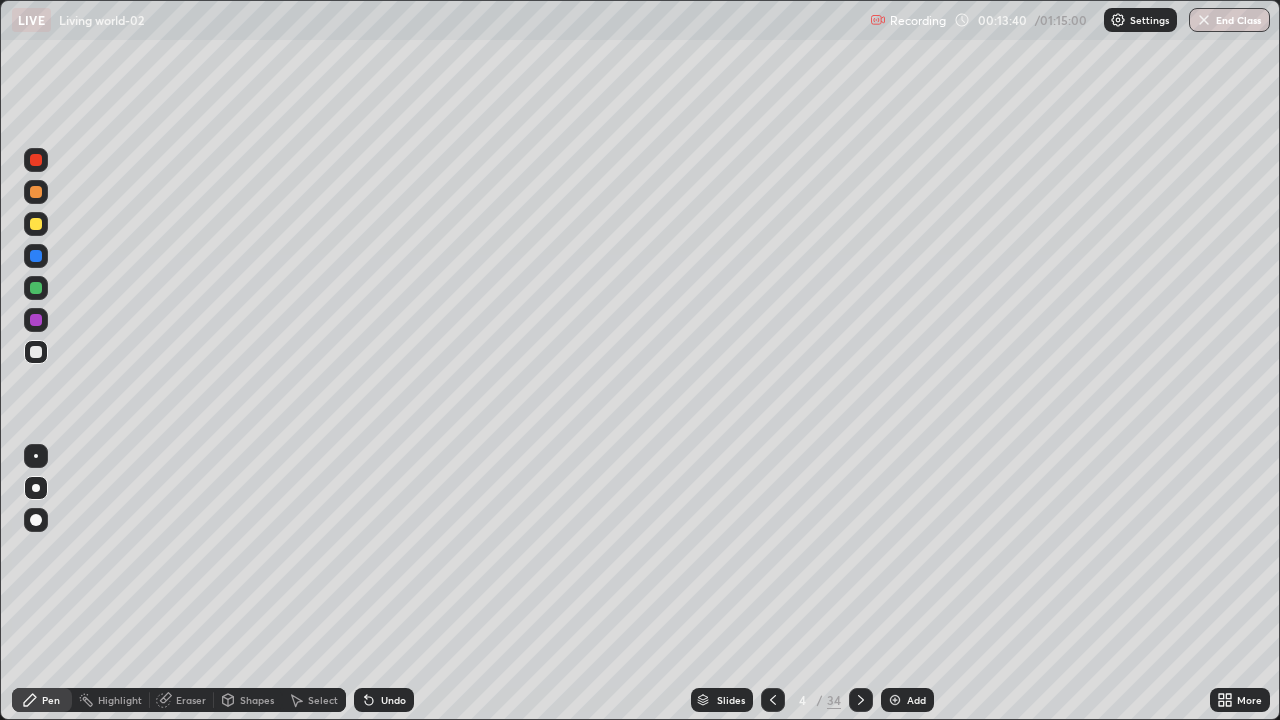 click at bounding box center [895, 700] 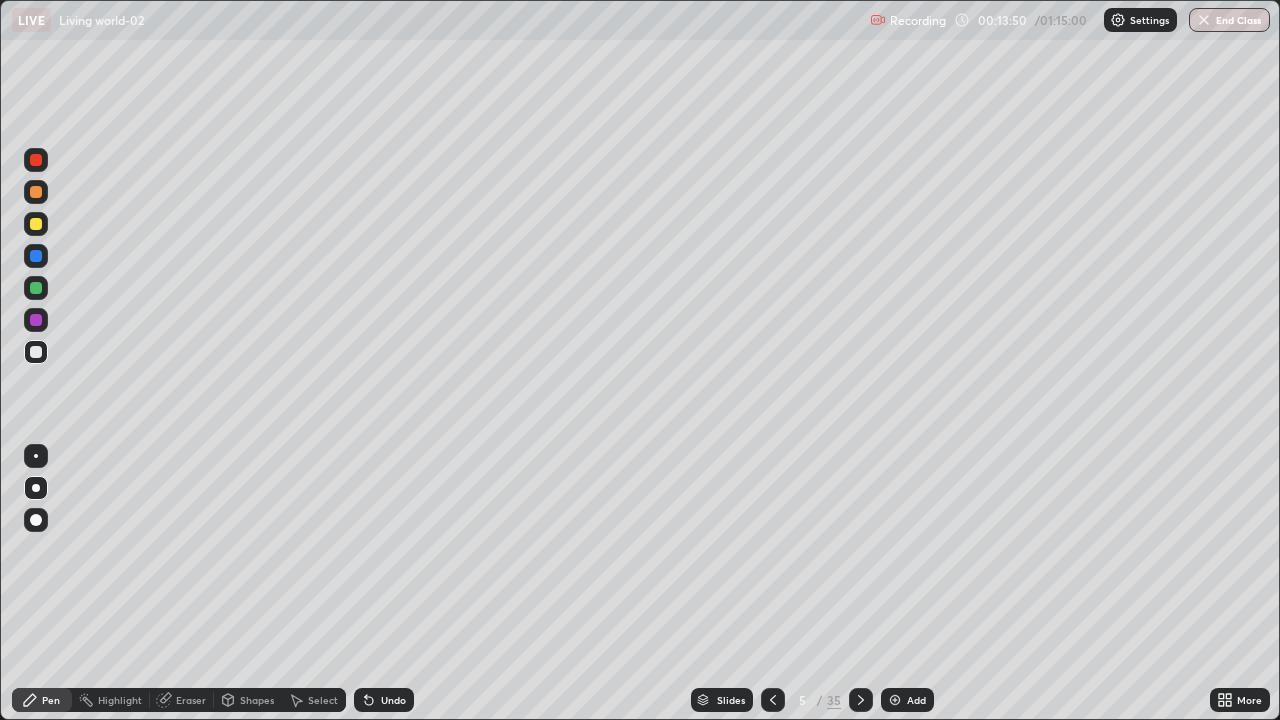 click on "Shapes" at bounding box center (257, 700) 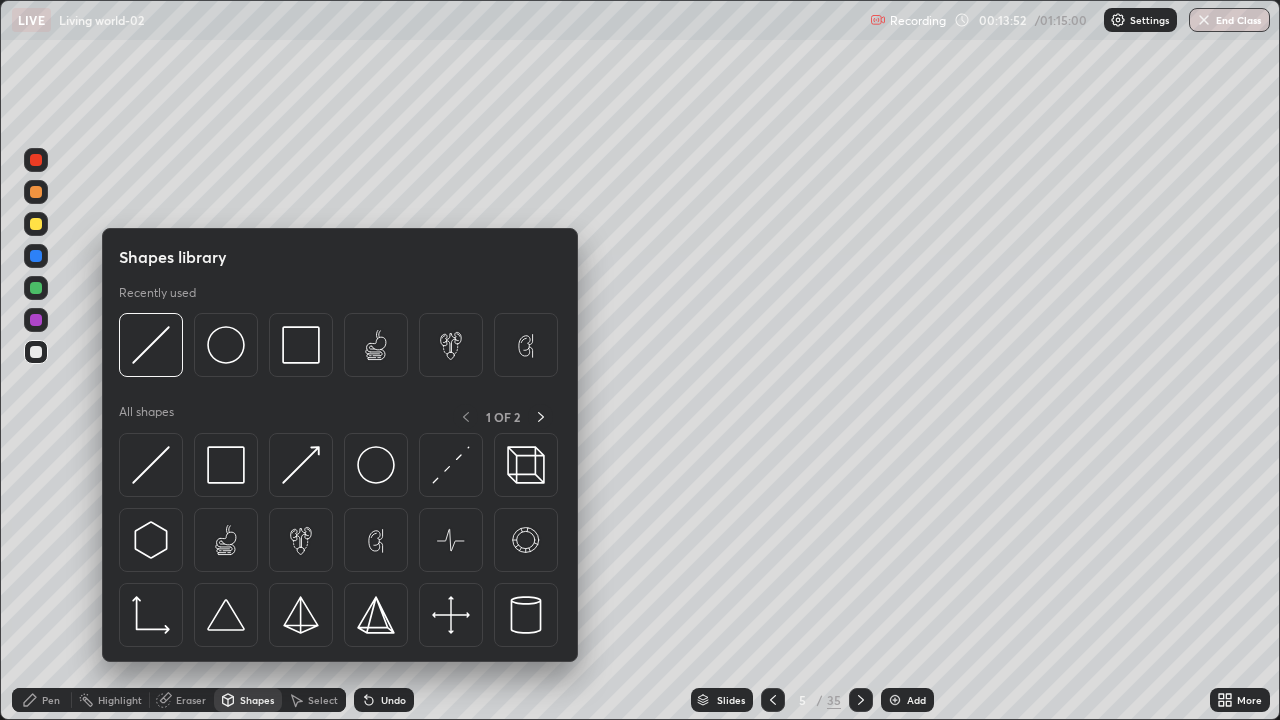 click at bounding box center [36, 288] 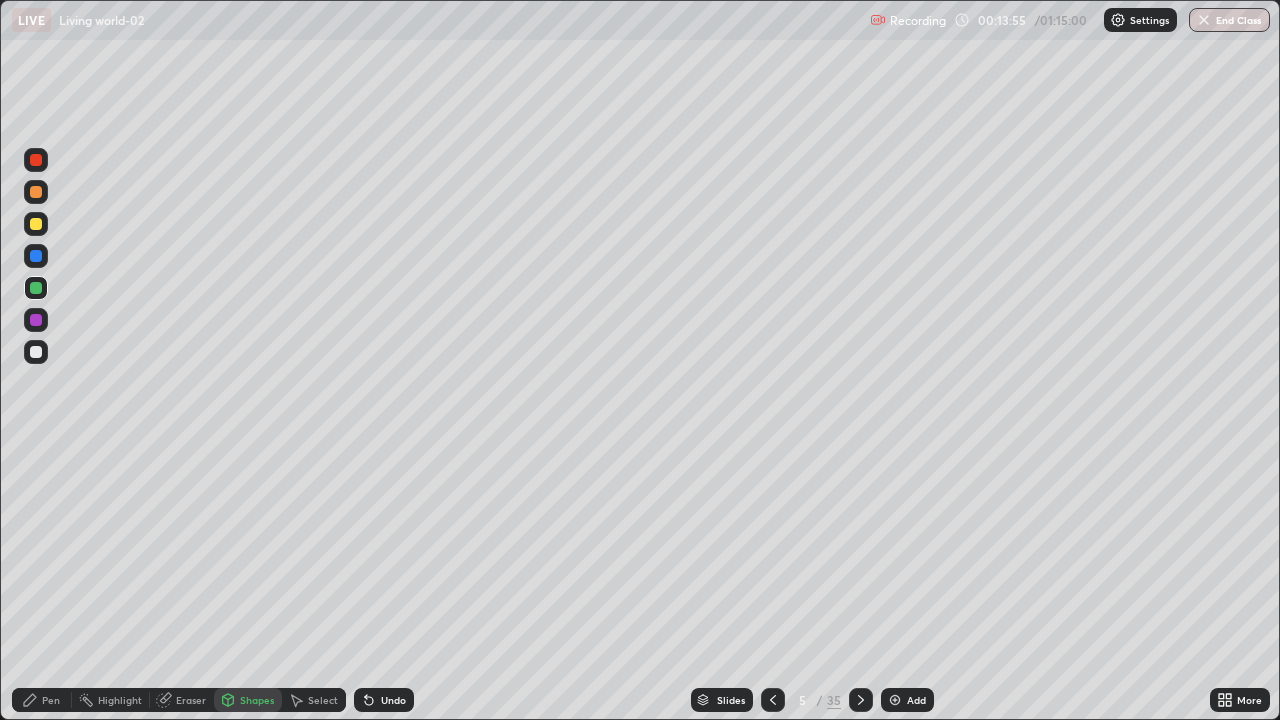 click on "Undo" at bounding box center (384, 700) 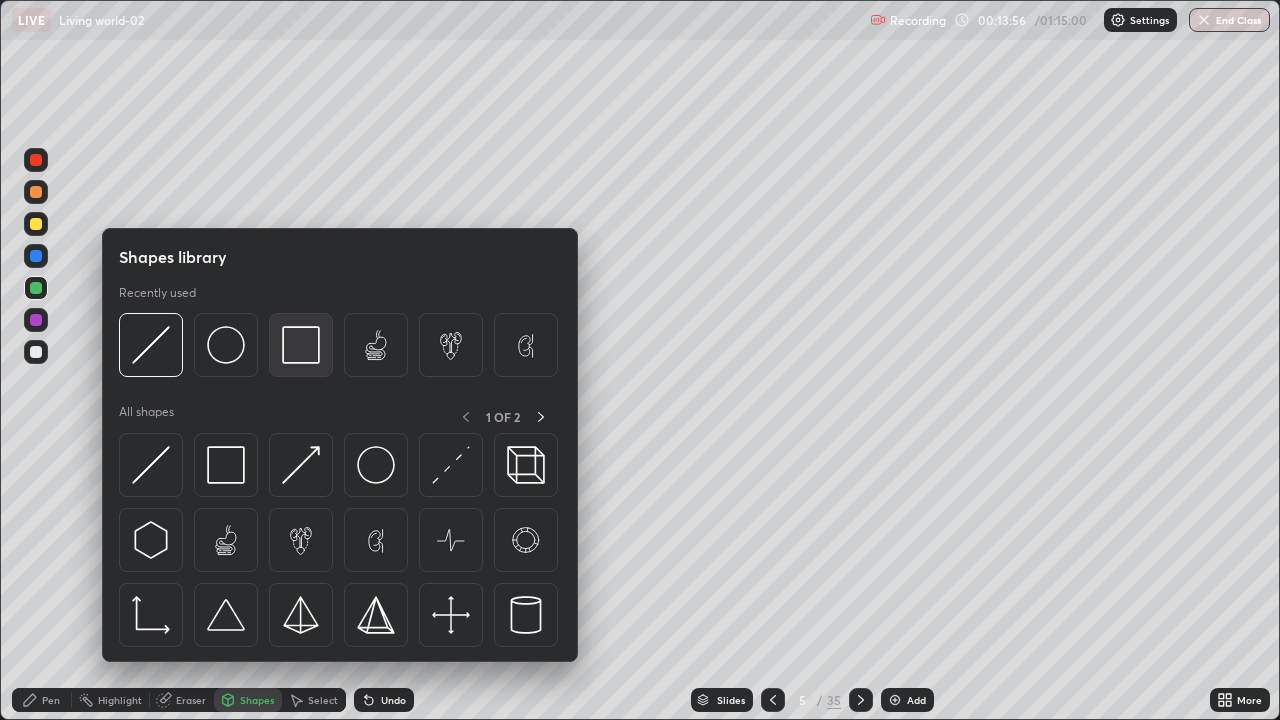 click at bounding box center [301, 345] 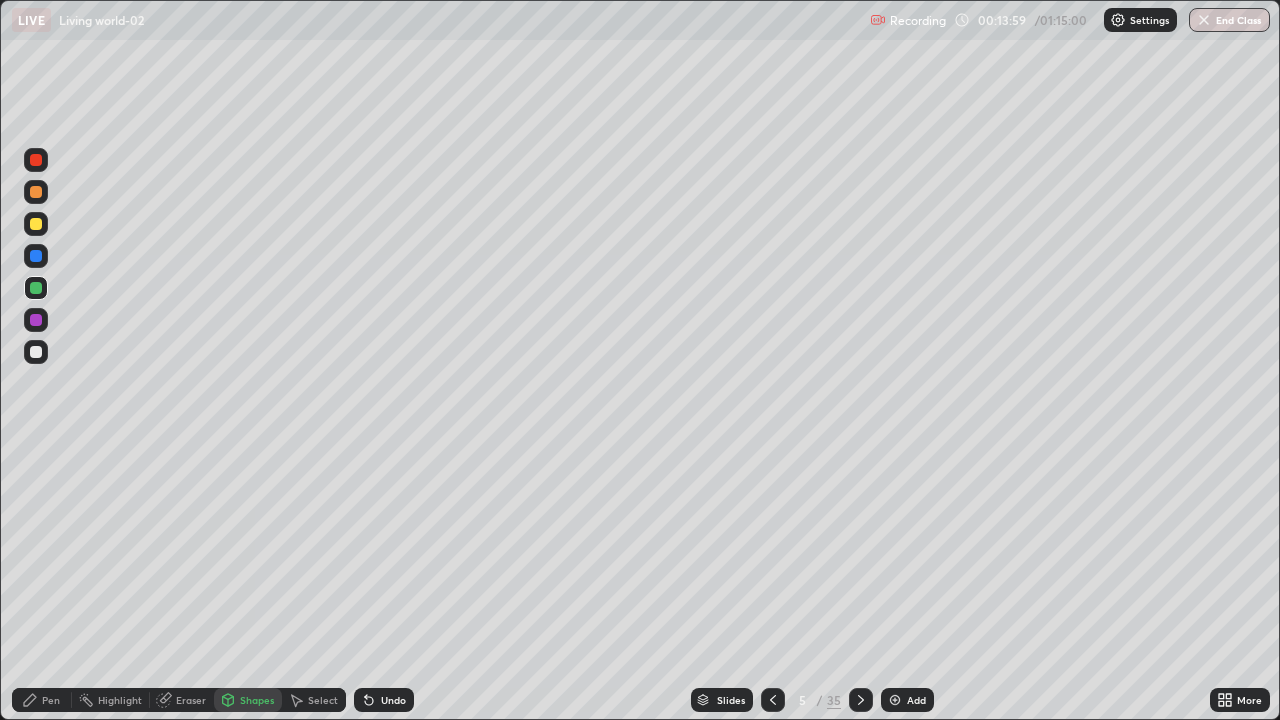click on "Pen" at bounding box center [51, 700] 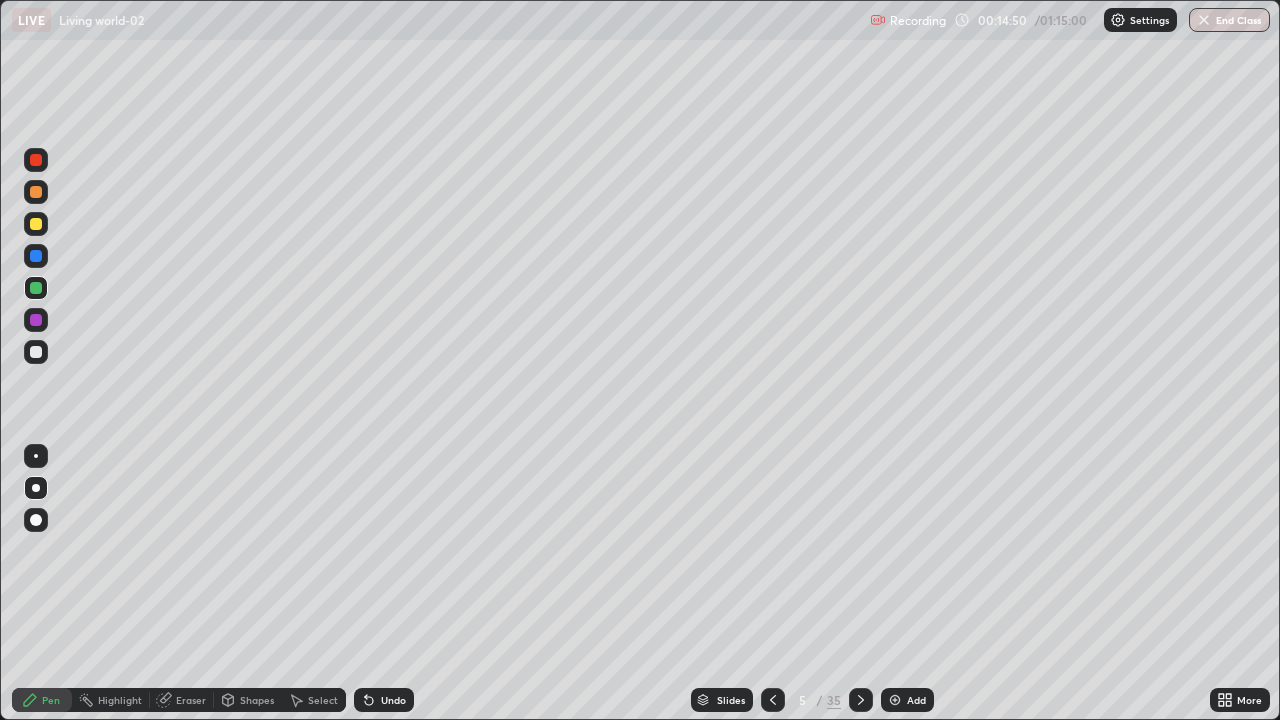 click at bounding box center [36, 160] 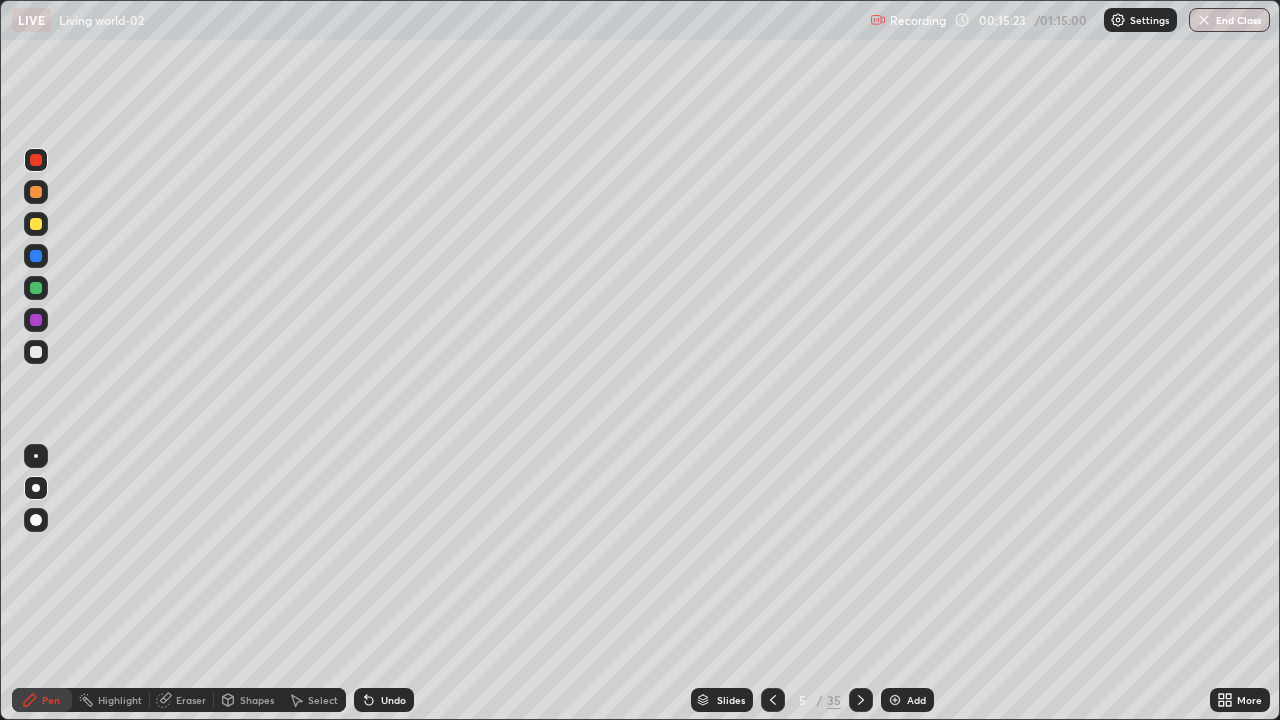 click on "Undo" at bounding box center [393, 700] 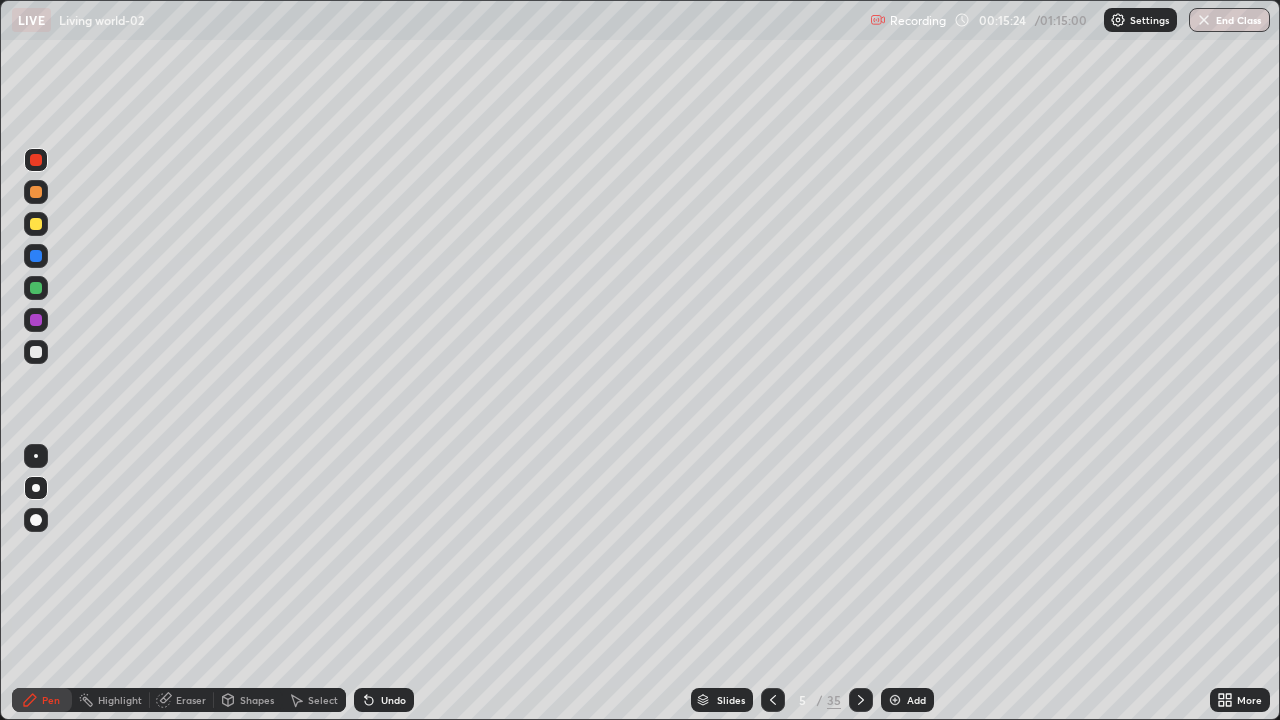 click on "Undo" at bounding box center (384, 700) 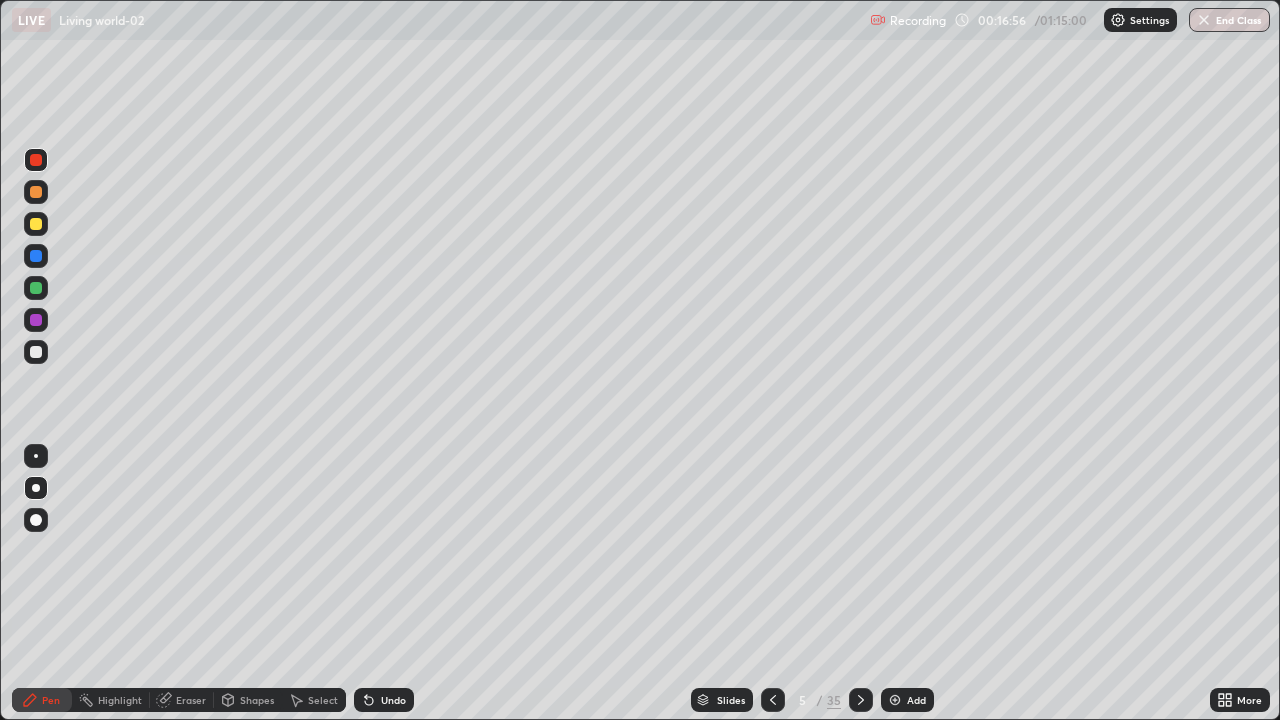 click on "Eraser" at bounding box center (191, 700) 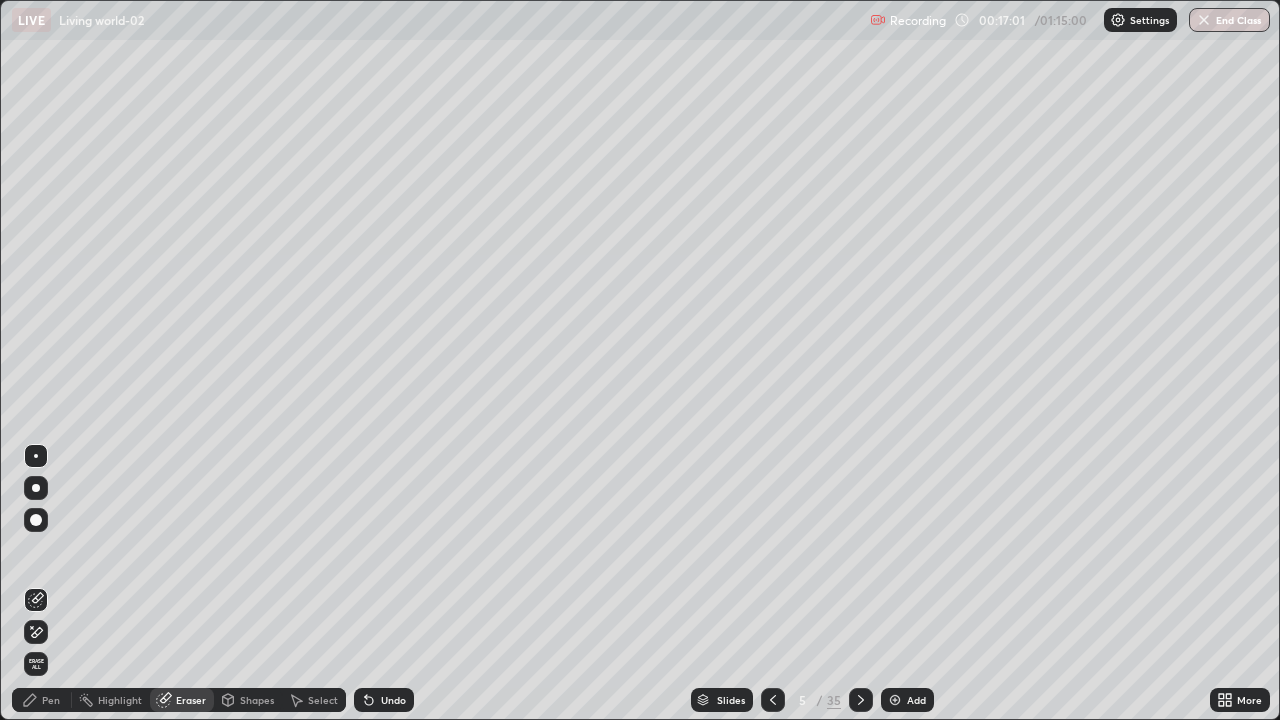 click on "Pen" at bounding box center [42, 700] 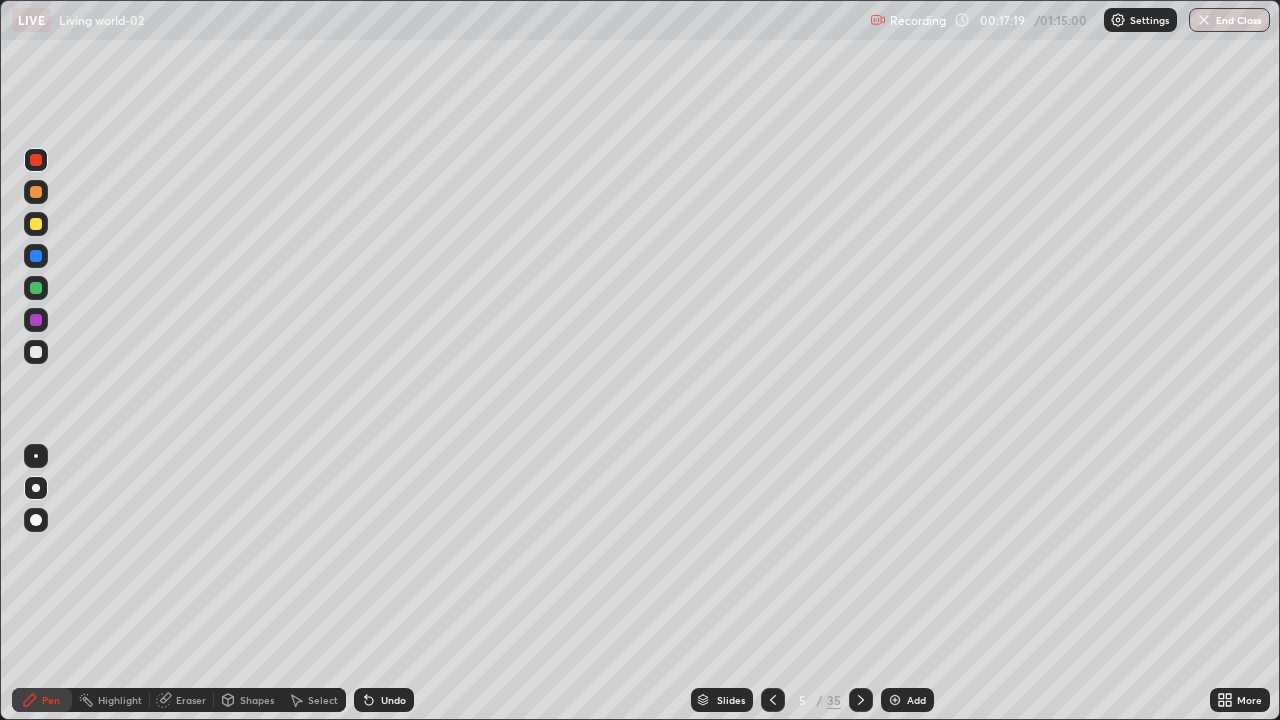 click 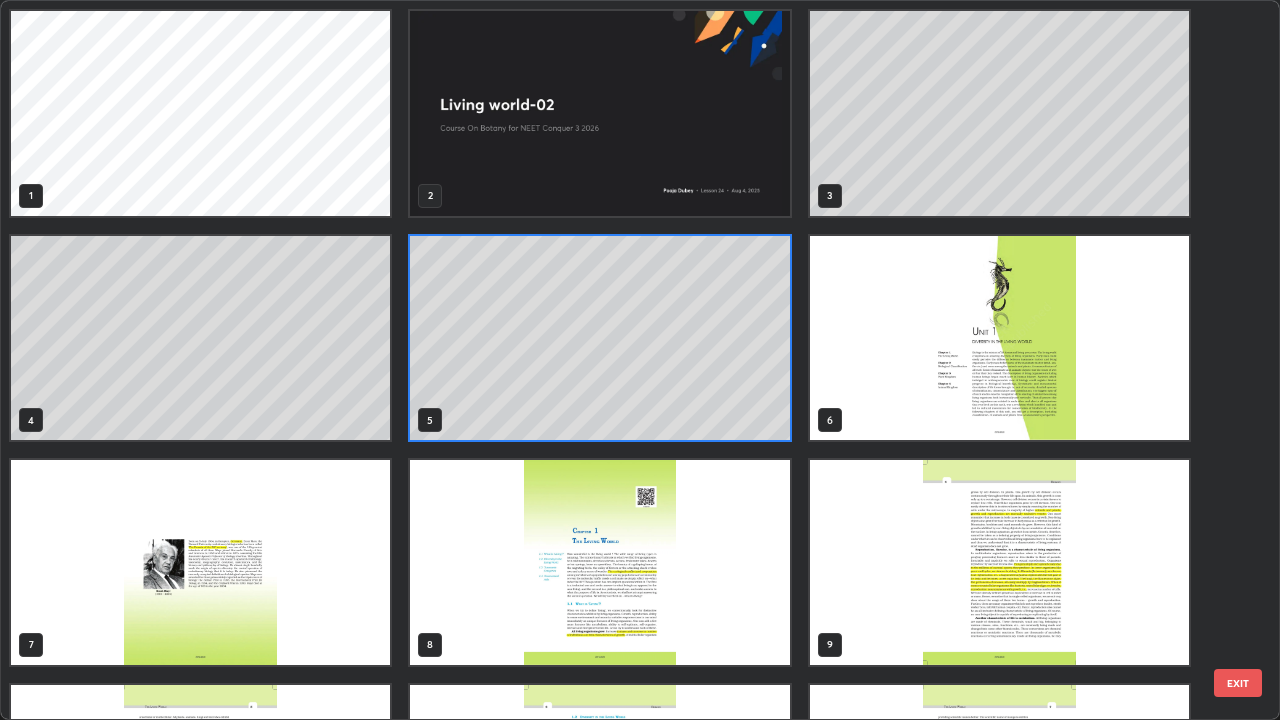 scroll, scrollTop: 7, scrollLeft: 11, axis: both 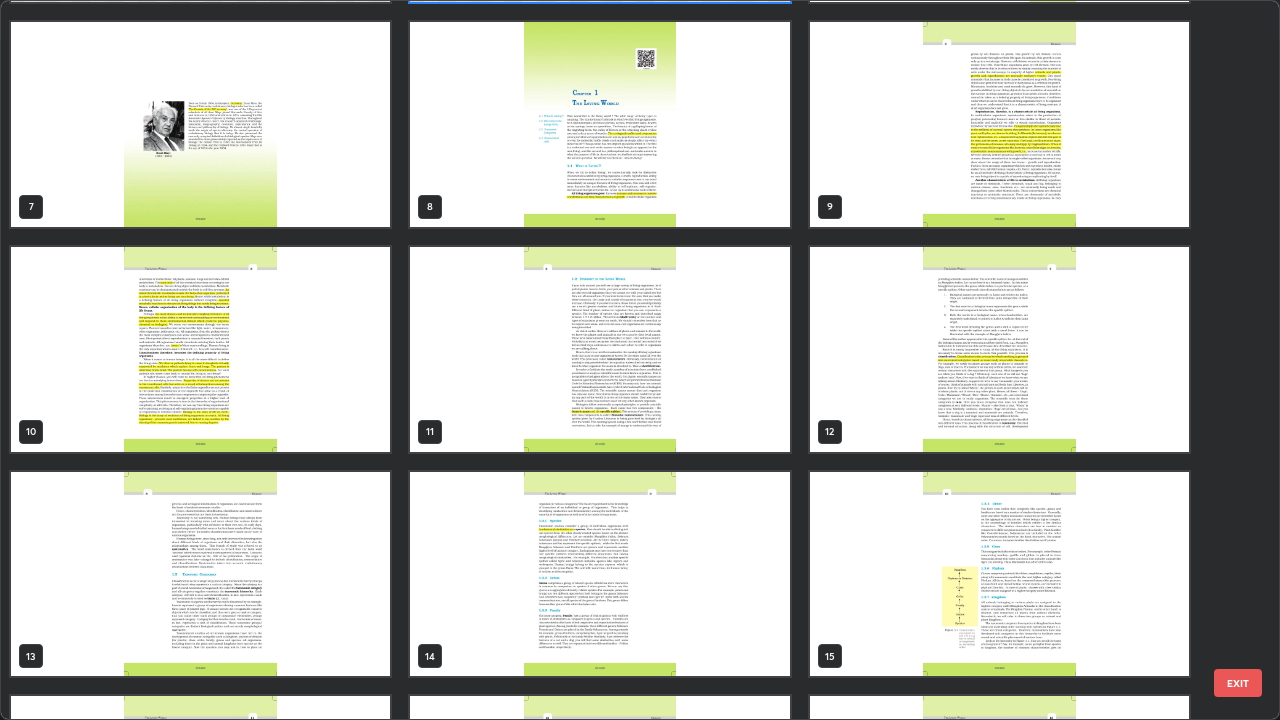 click at bounding box center (599, 124) 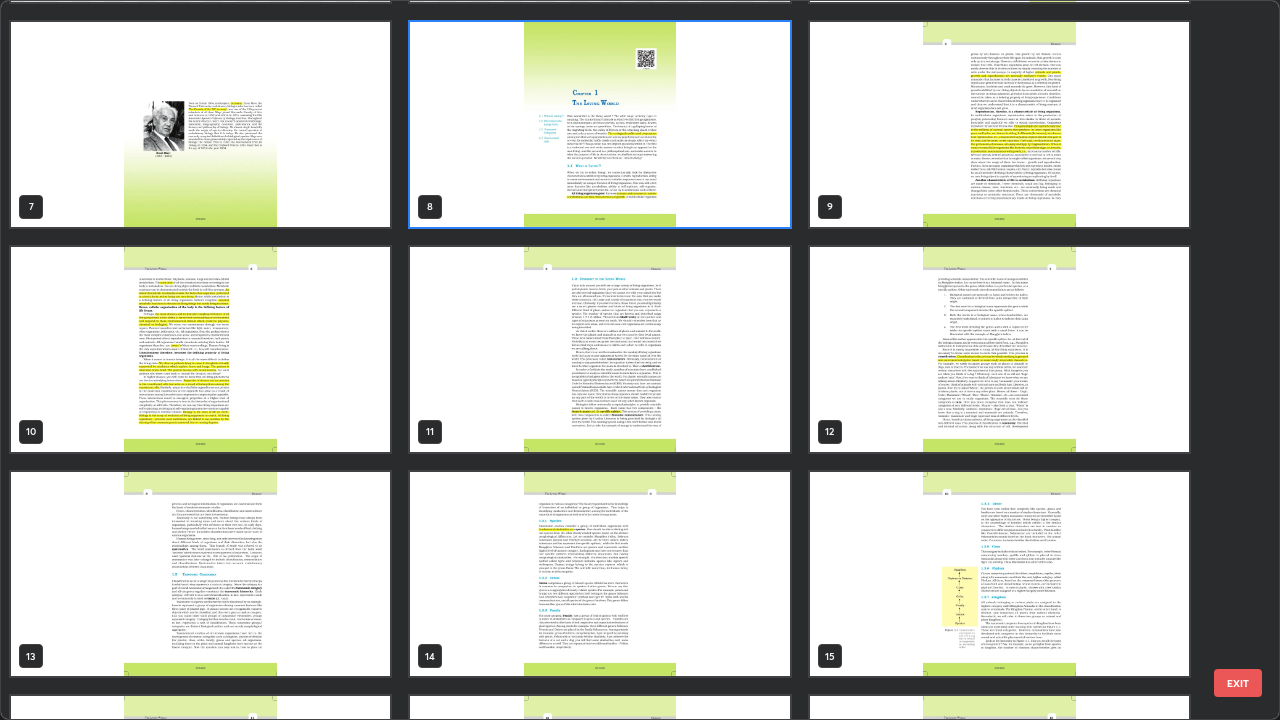 click at bounding box center (599, 124) 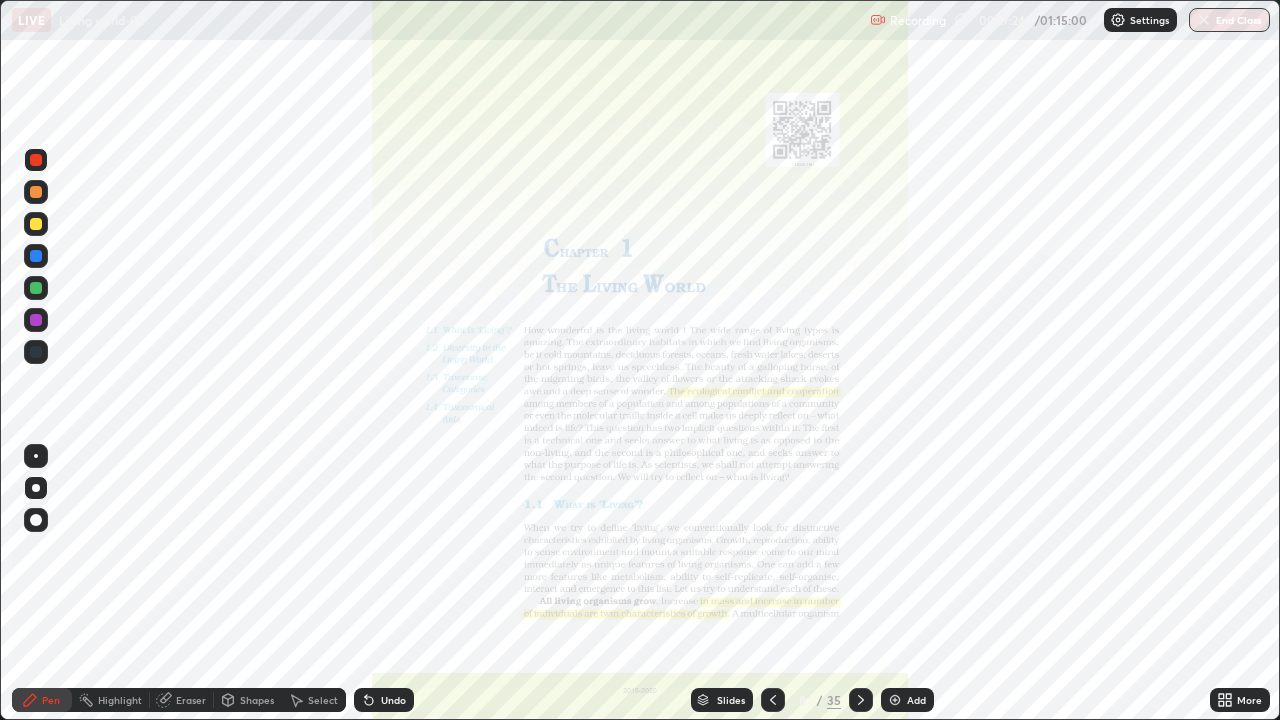 click at bounding box center [861, 700] 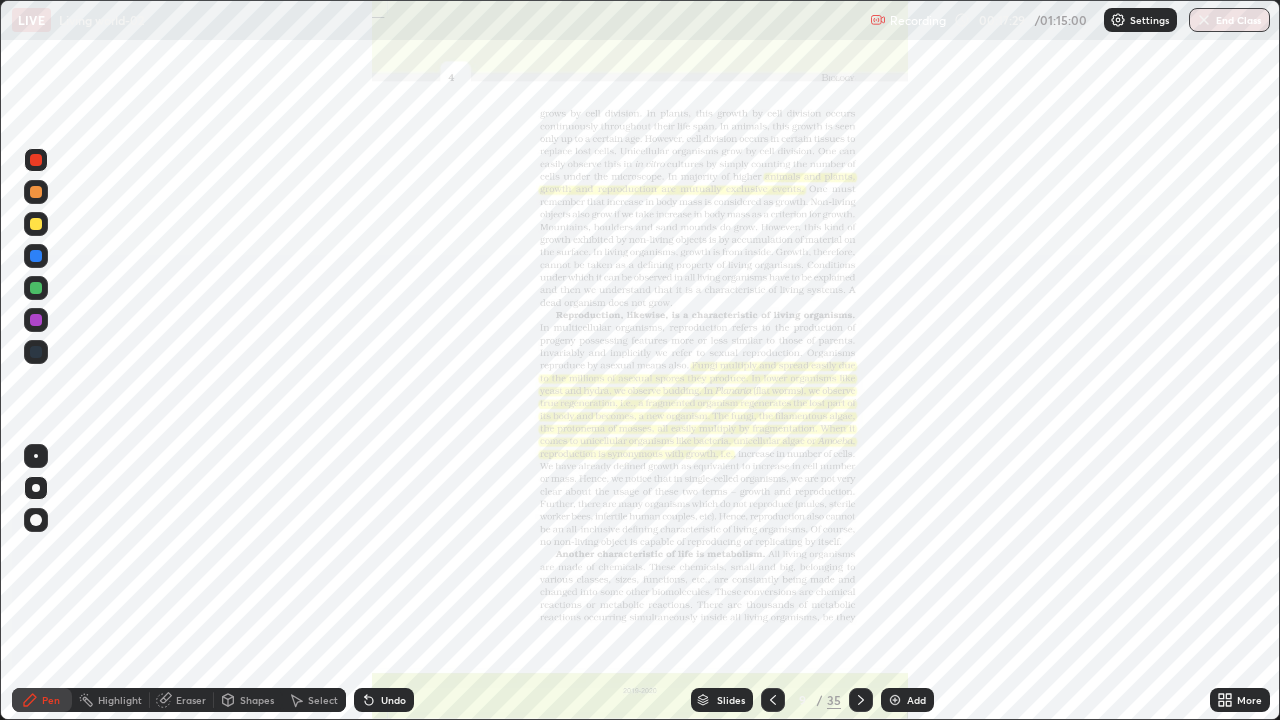 click 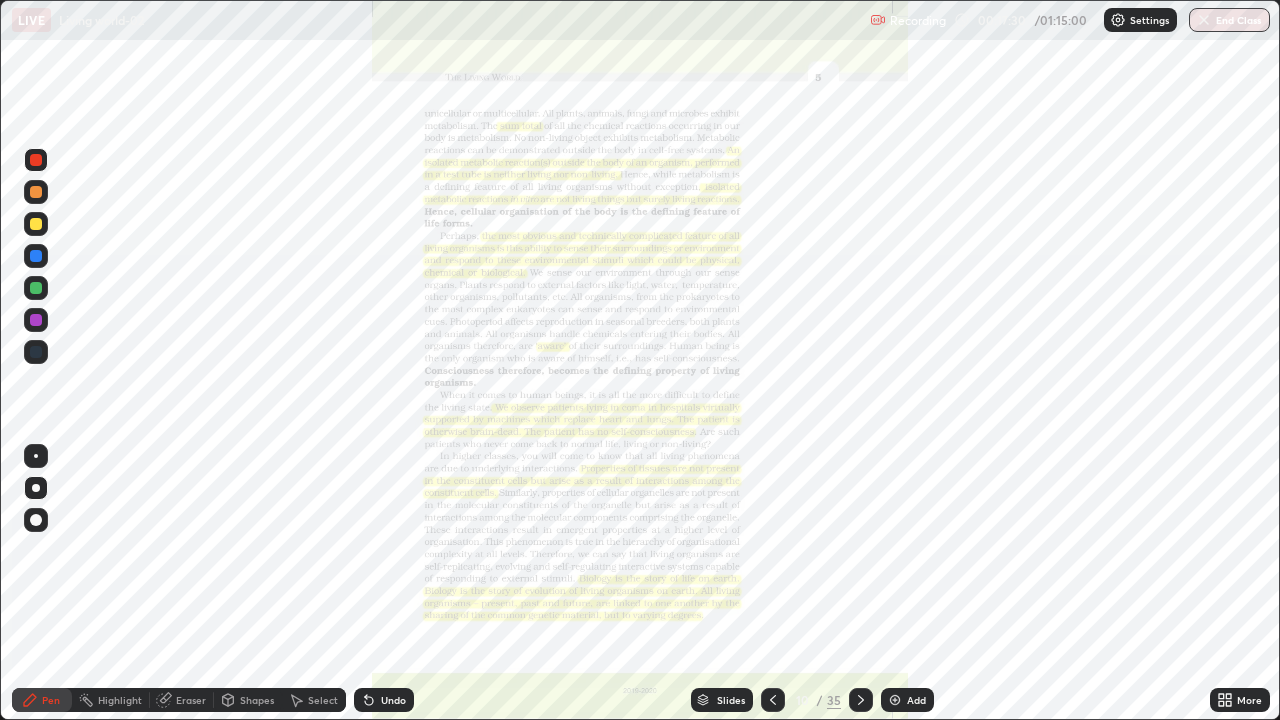 click 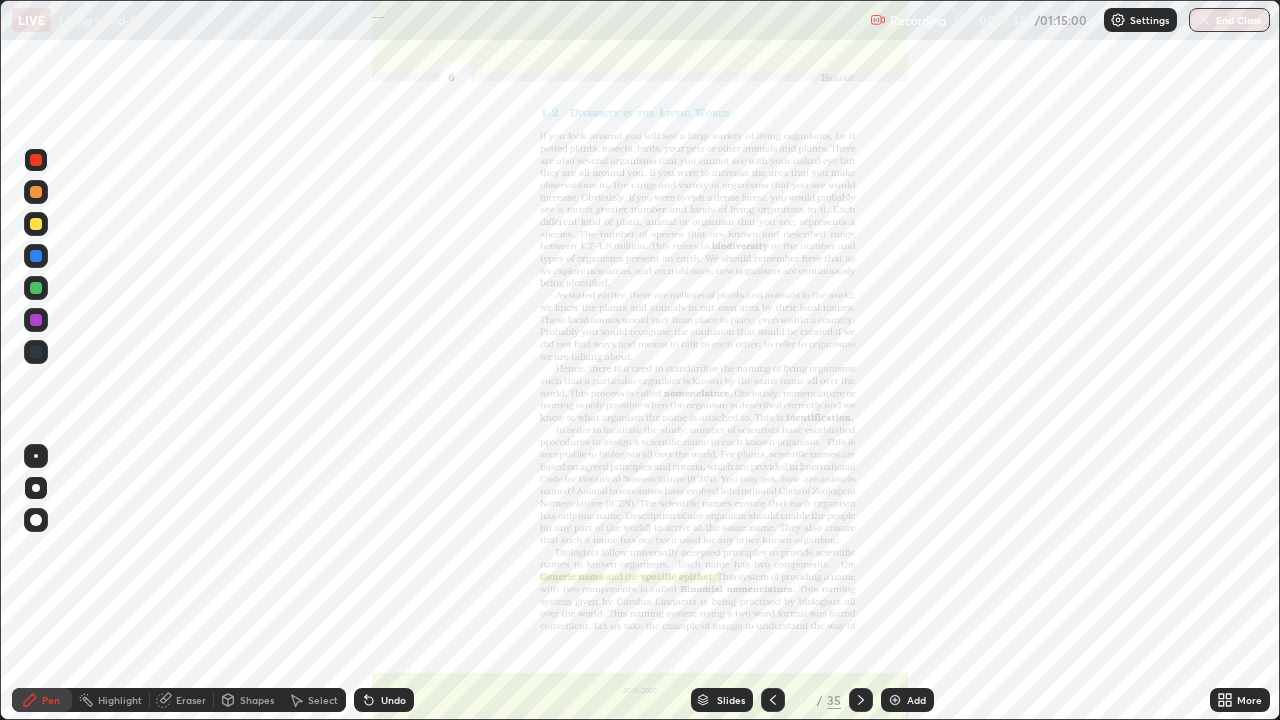 click 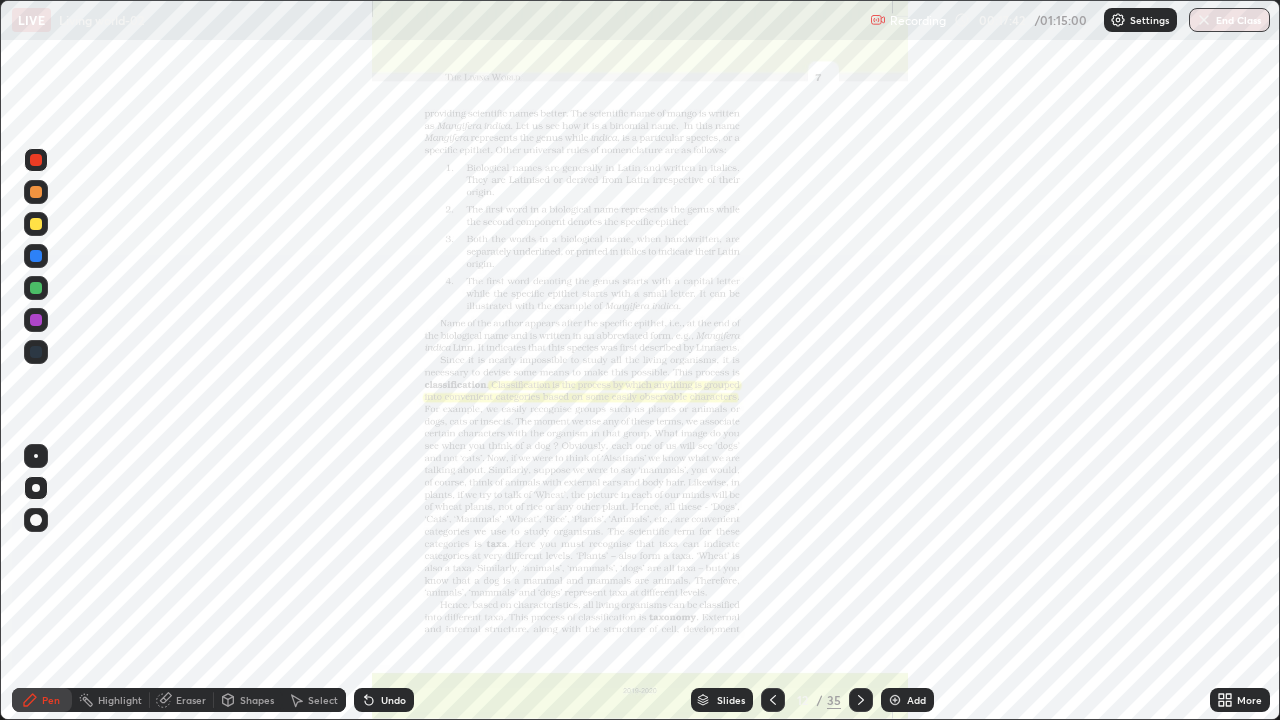 click 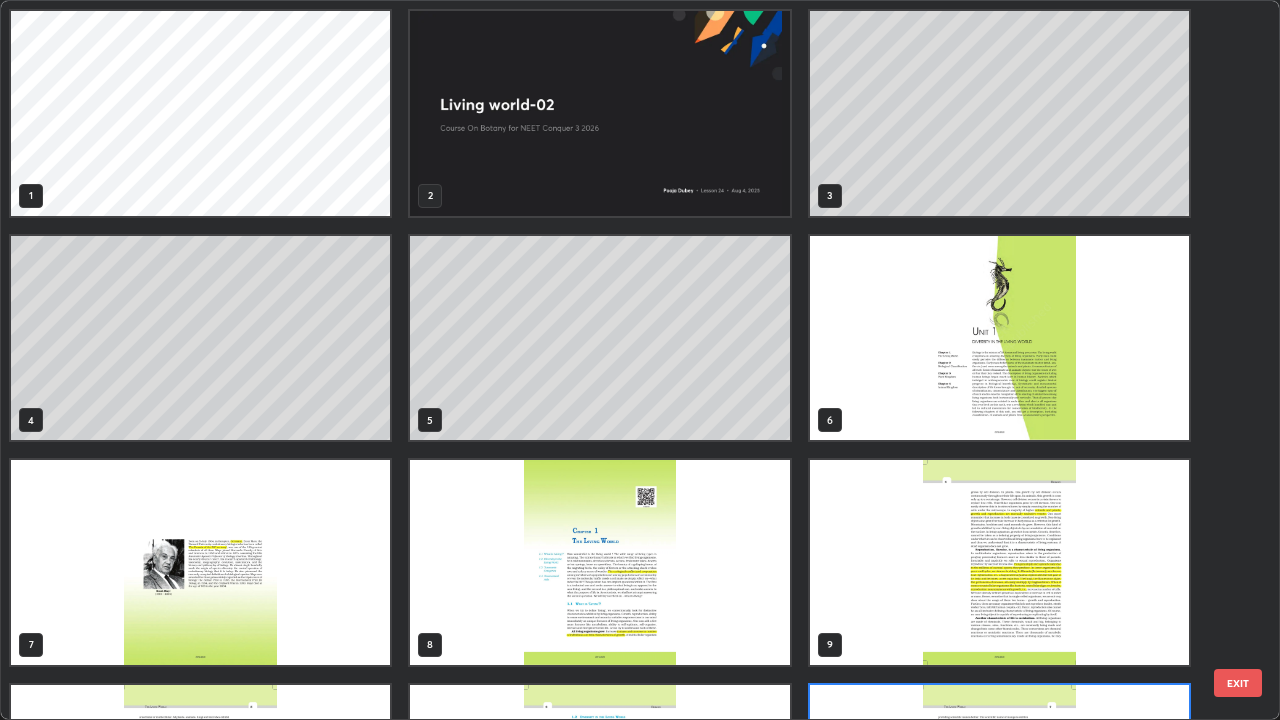 scroll, scrollTop: 180, scrollLeft: 0, axis: vertical 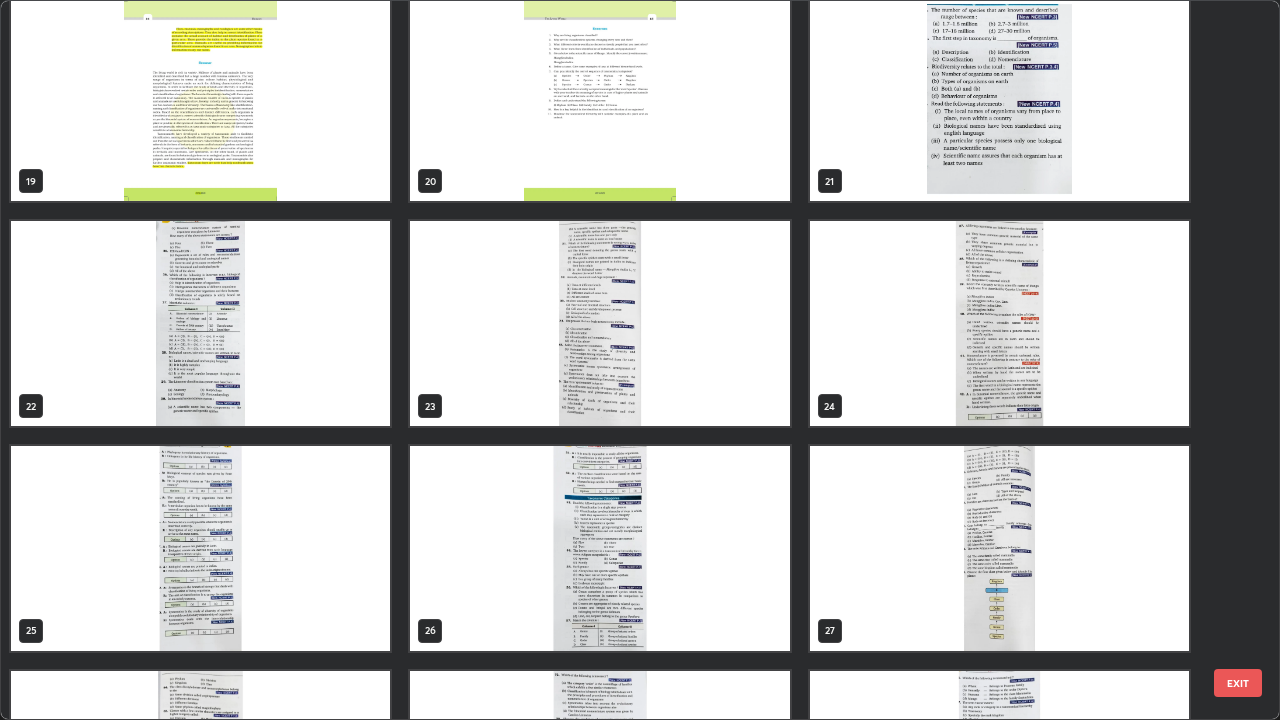 click at bounding box center (200, 323) 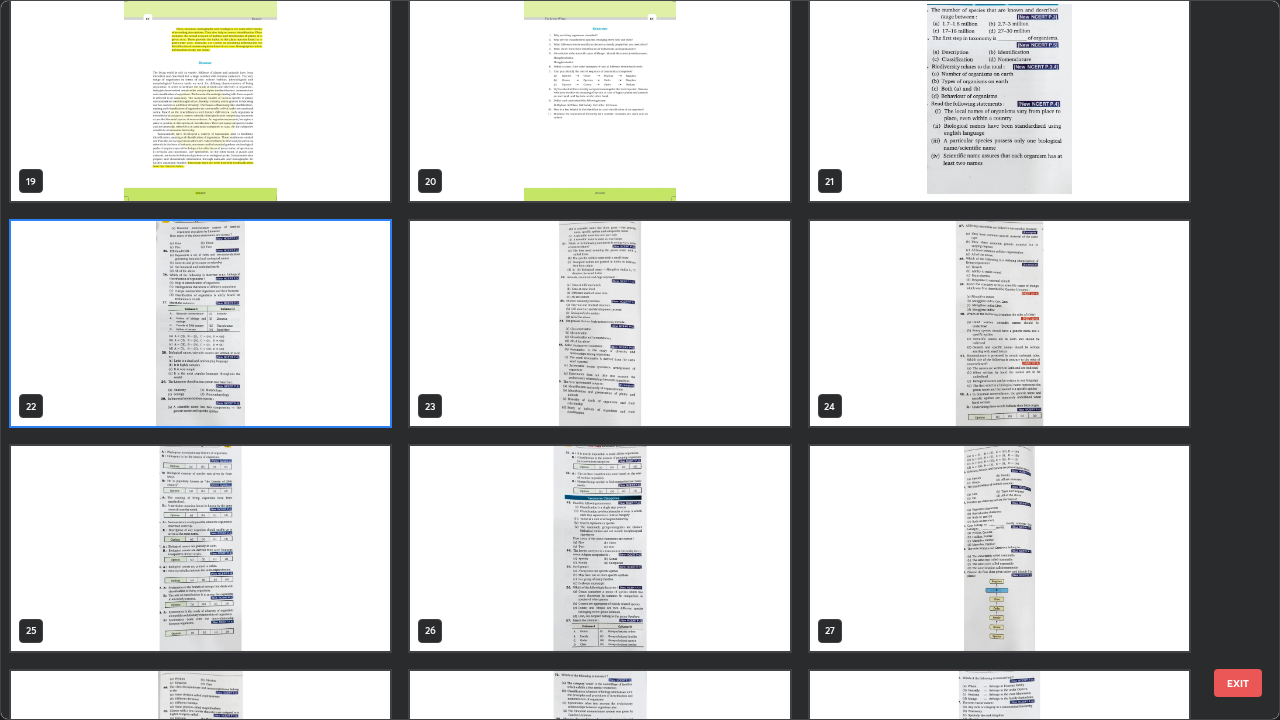 click at bounding box center [200, 323] 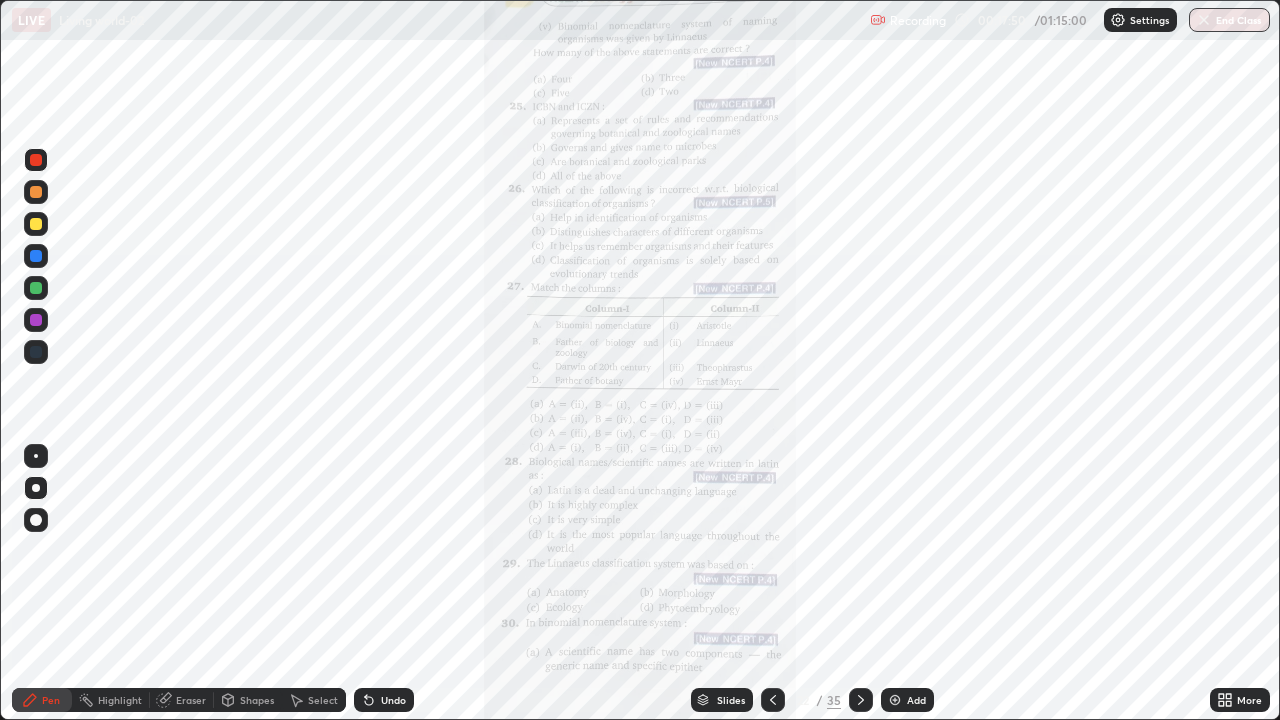 click at bounding box center (200, 323) 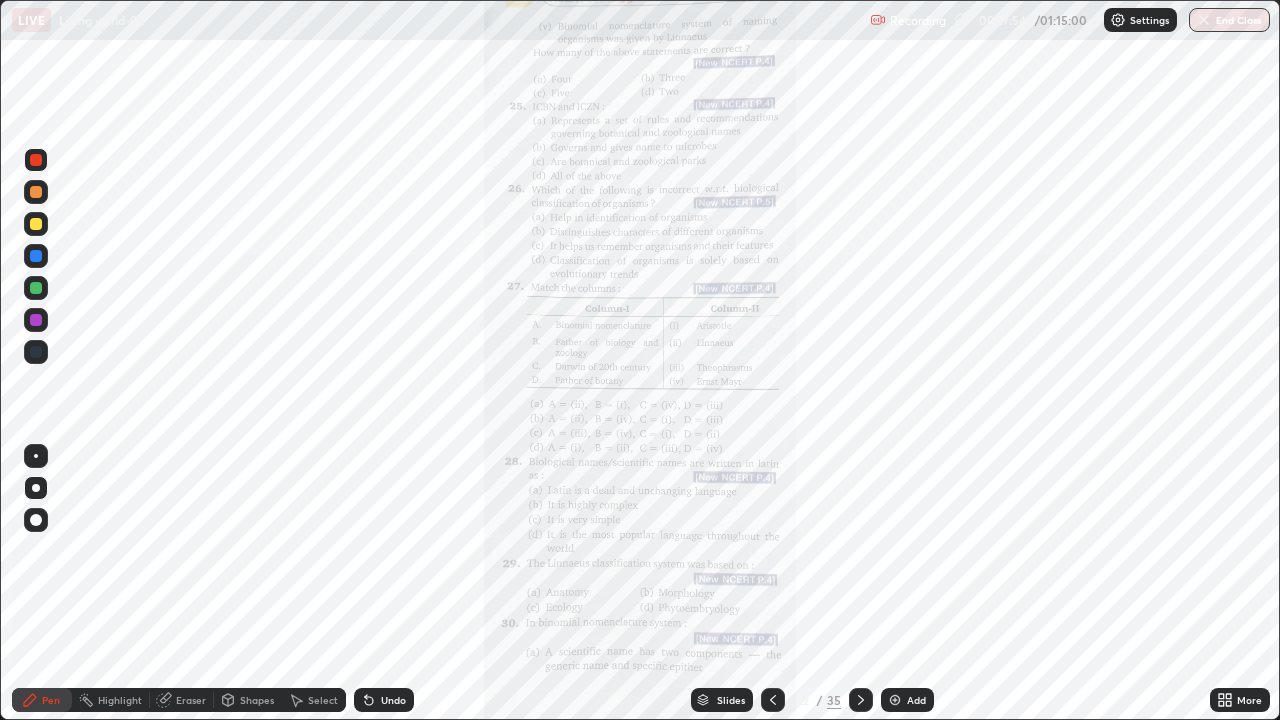 click 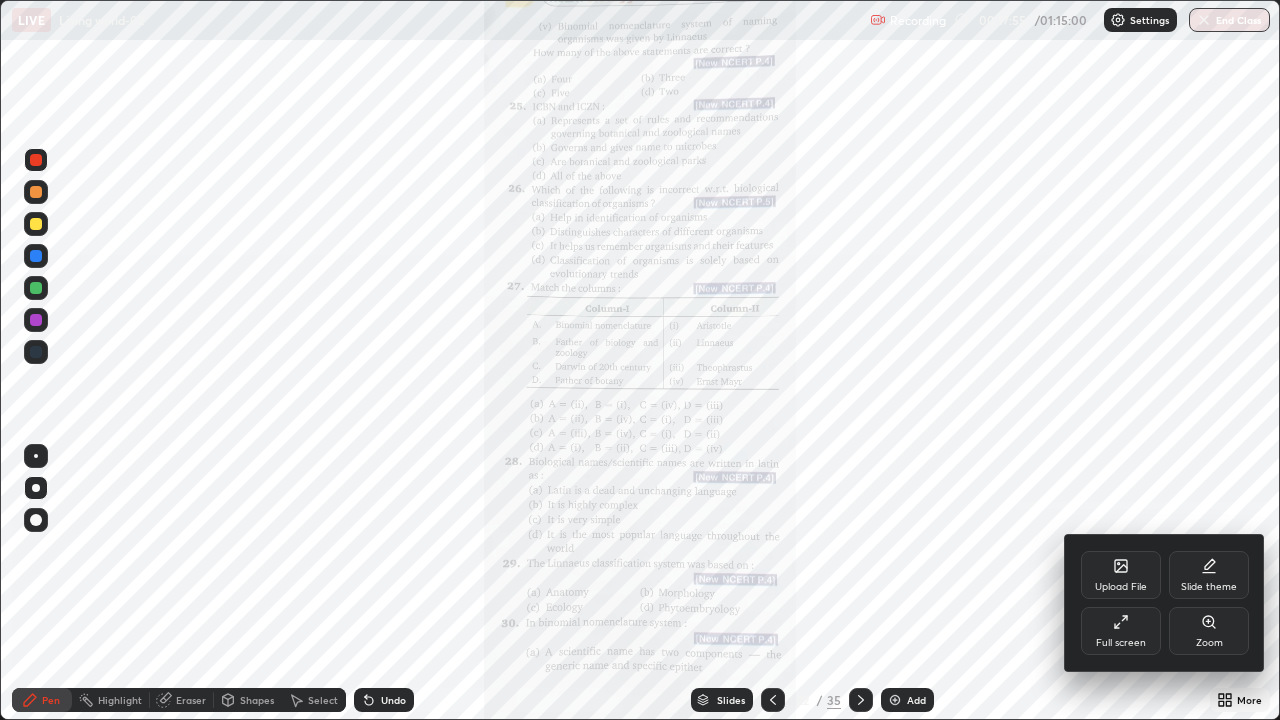 click on "Zoom" at bounding box center (1209, 631) 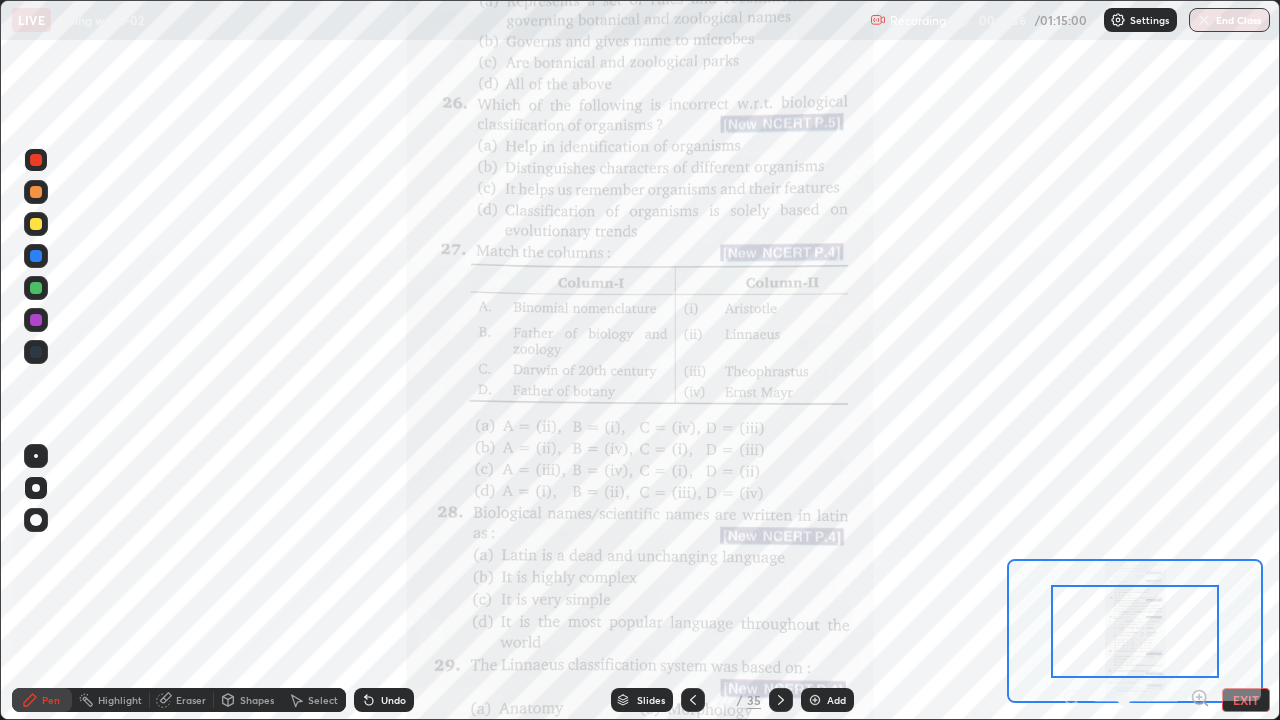 click 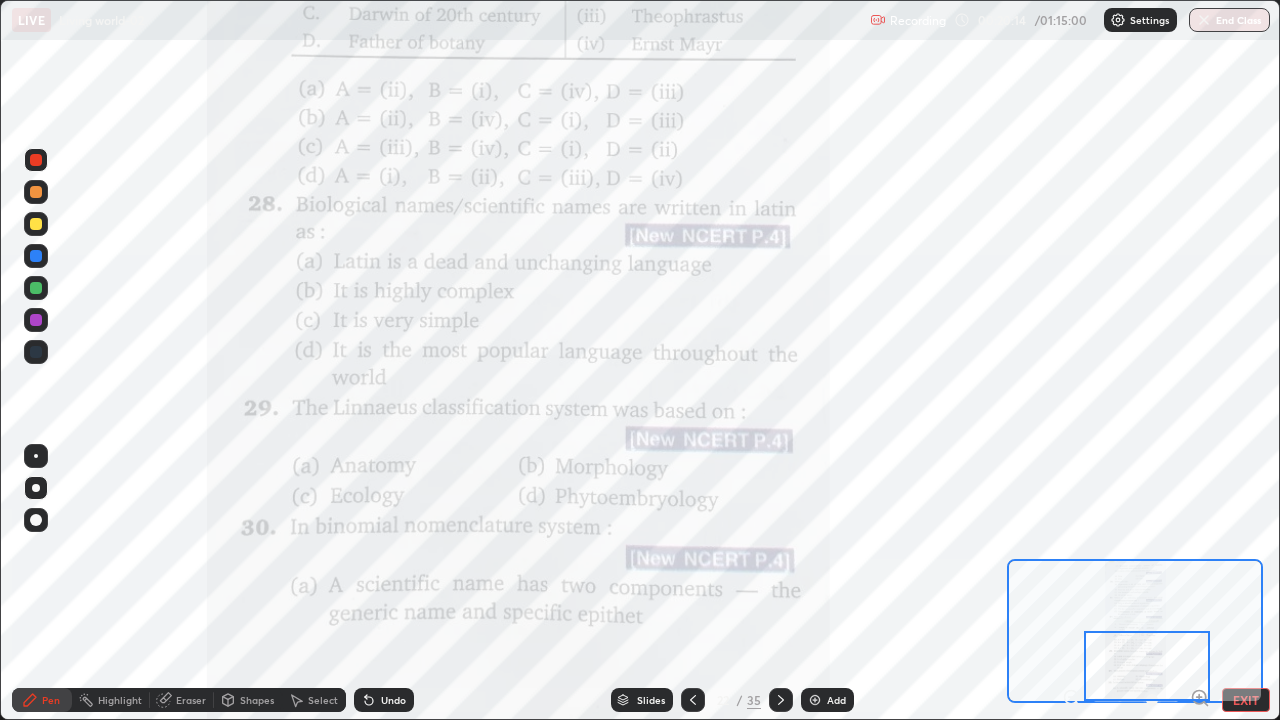 click at bounding box center [781, 700] 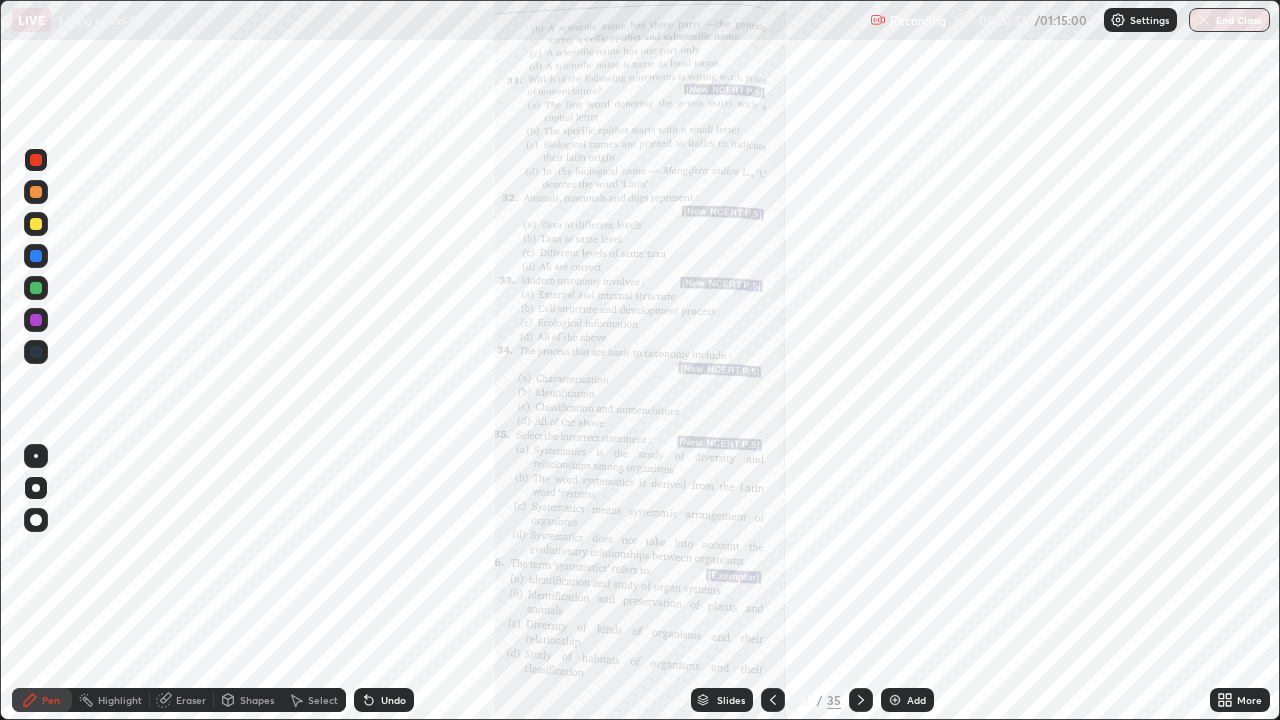 click 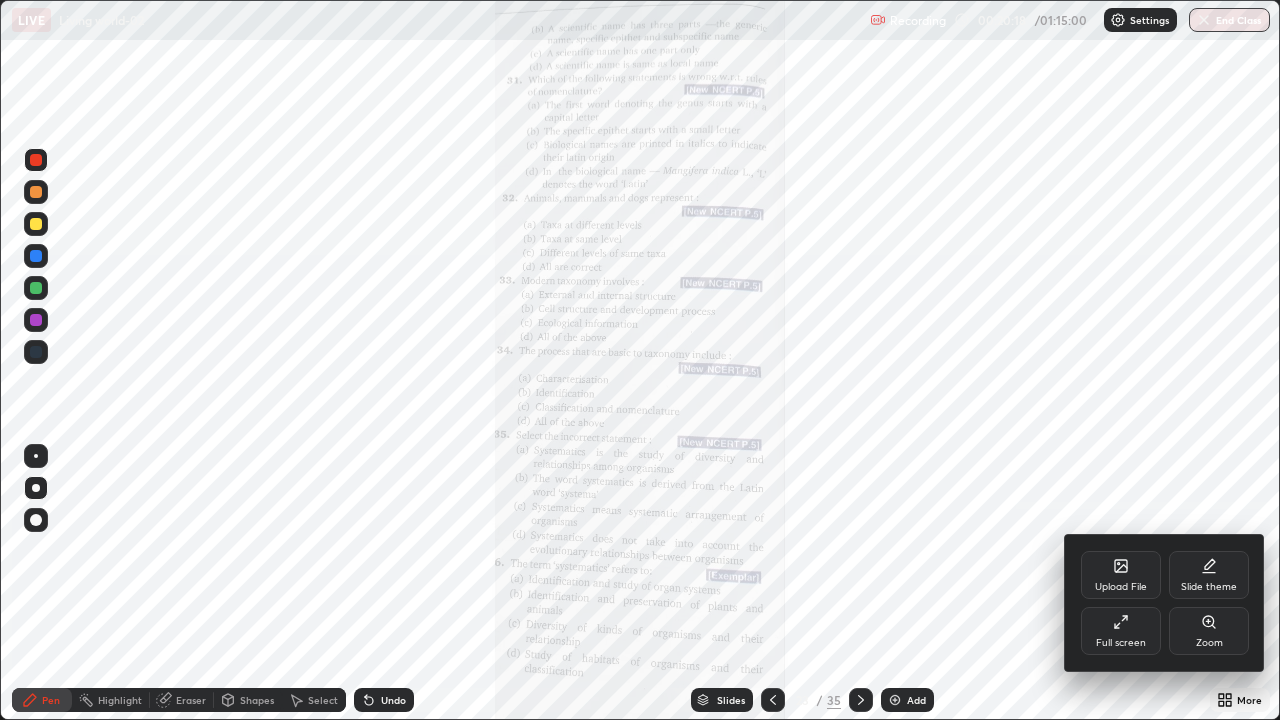 click on "Zoom" at bounding box center (1209, 631) 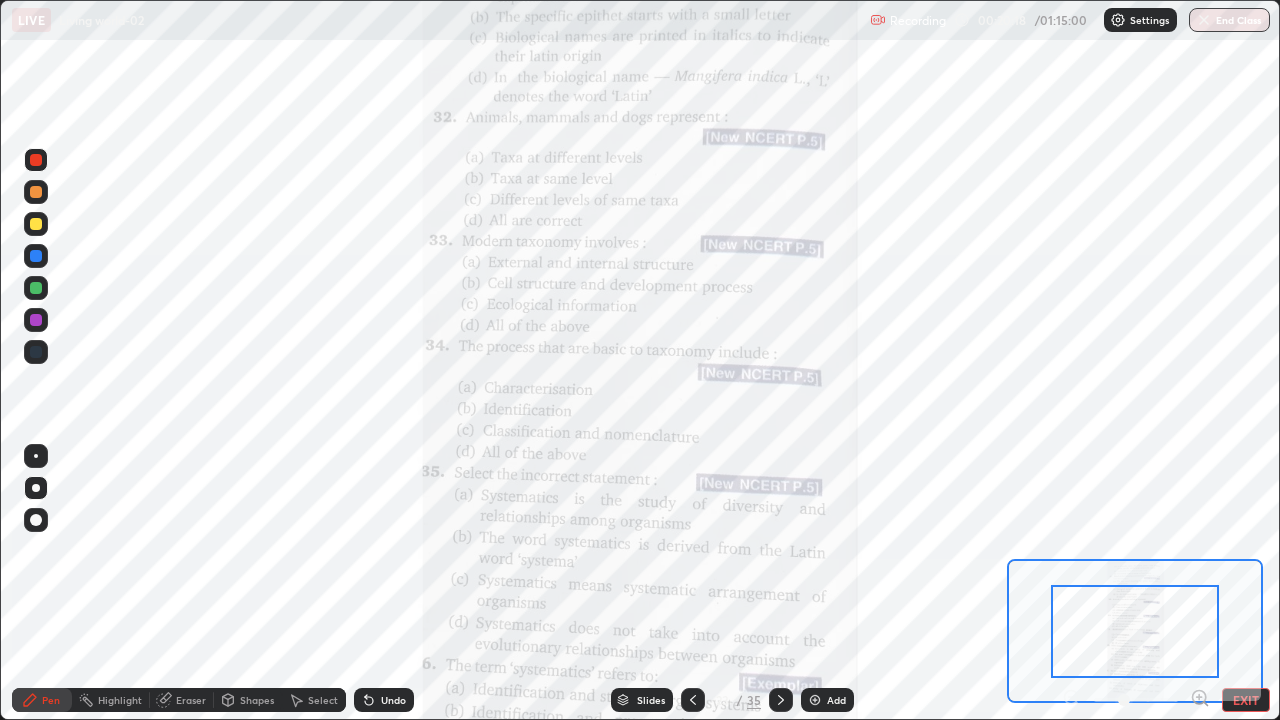 click 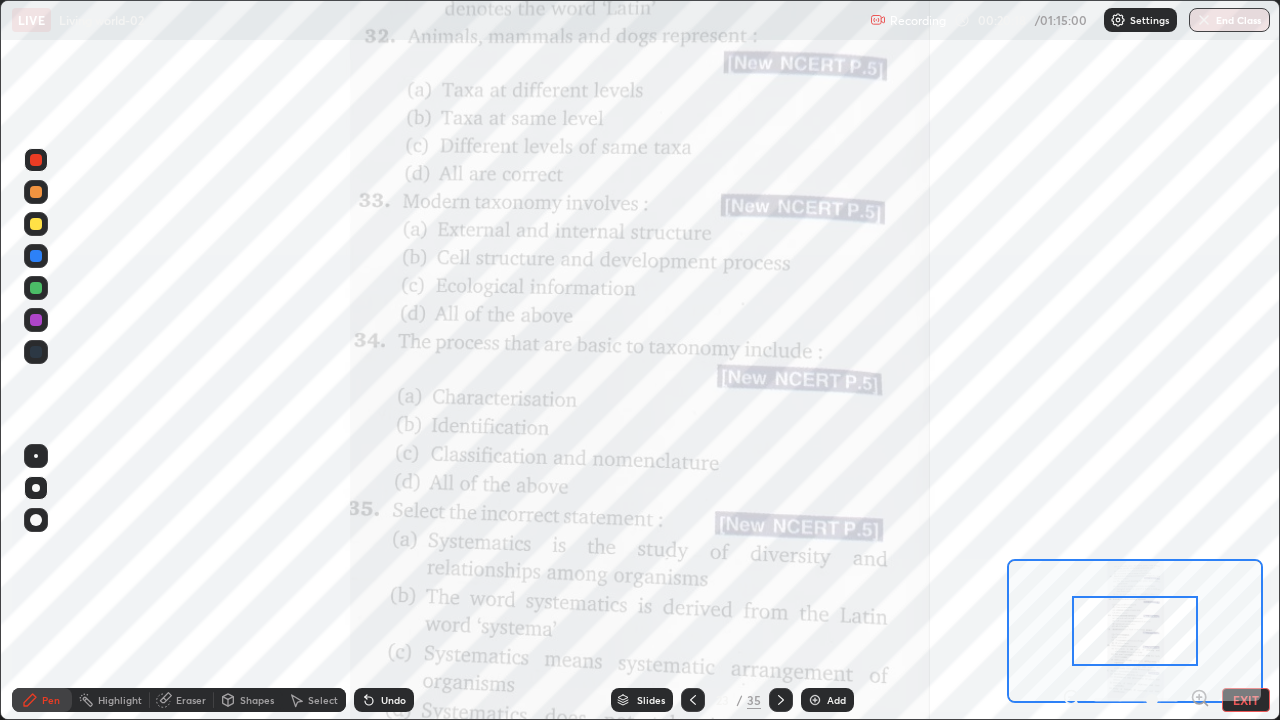 click 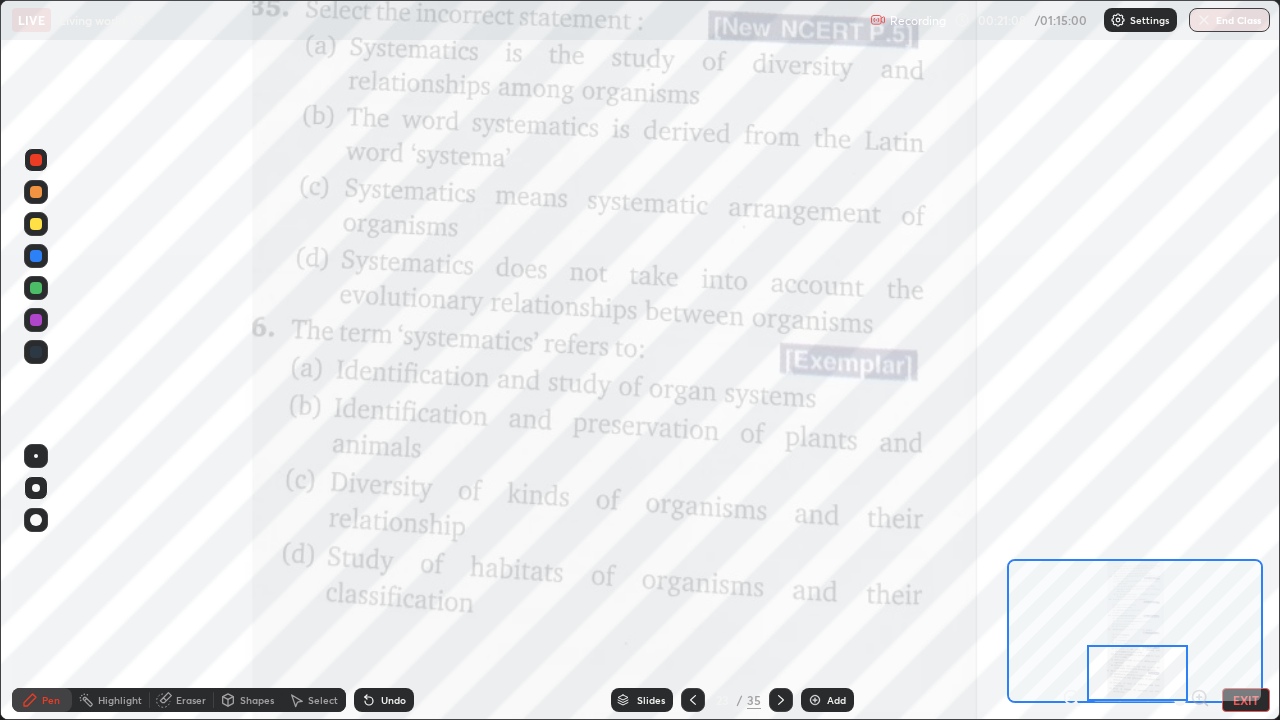 click at bounding box center (781, 700) 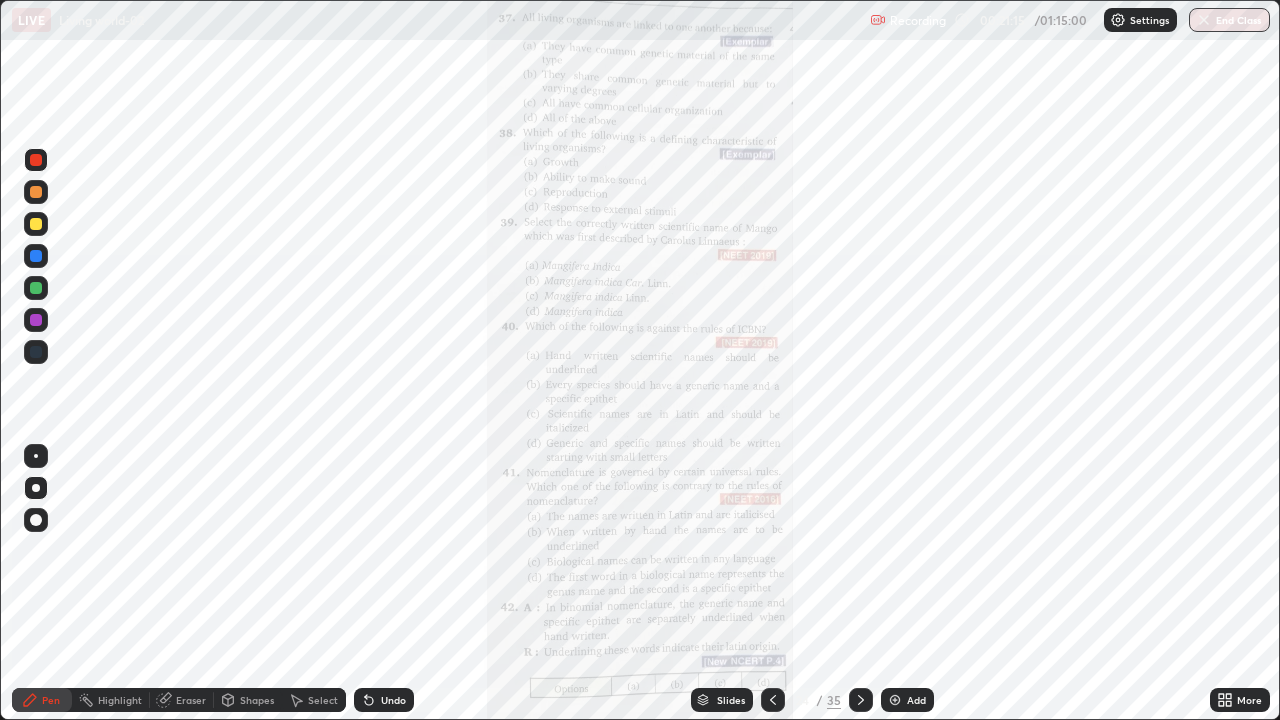 click 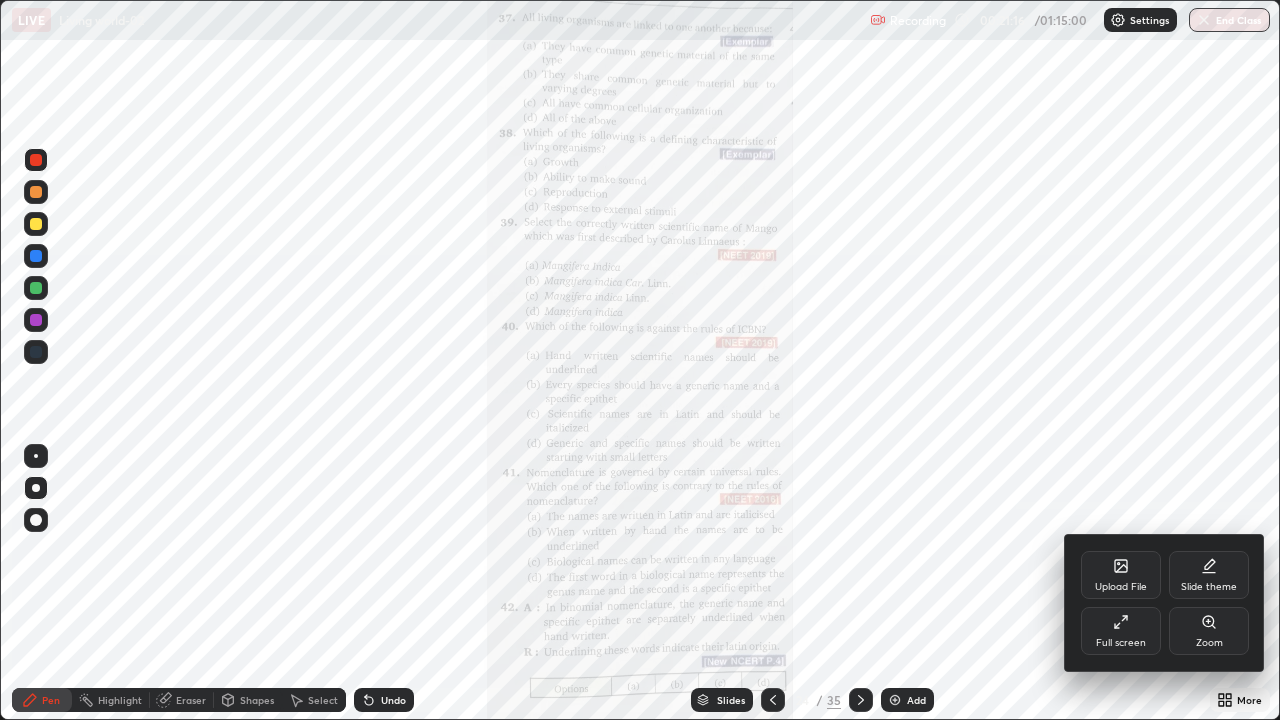 click on "Zoom" at bounding box center [1209, 631] 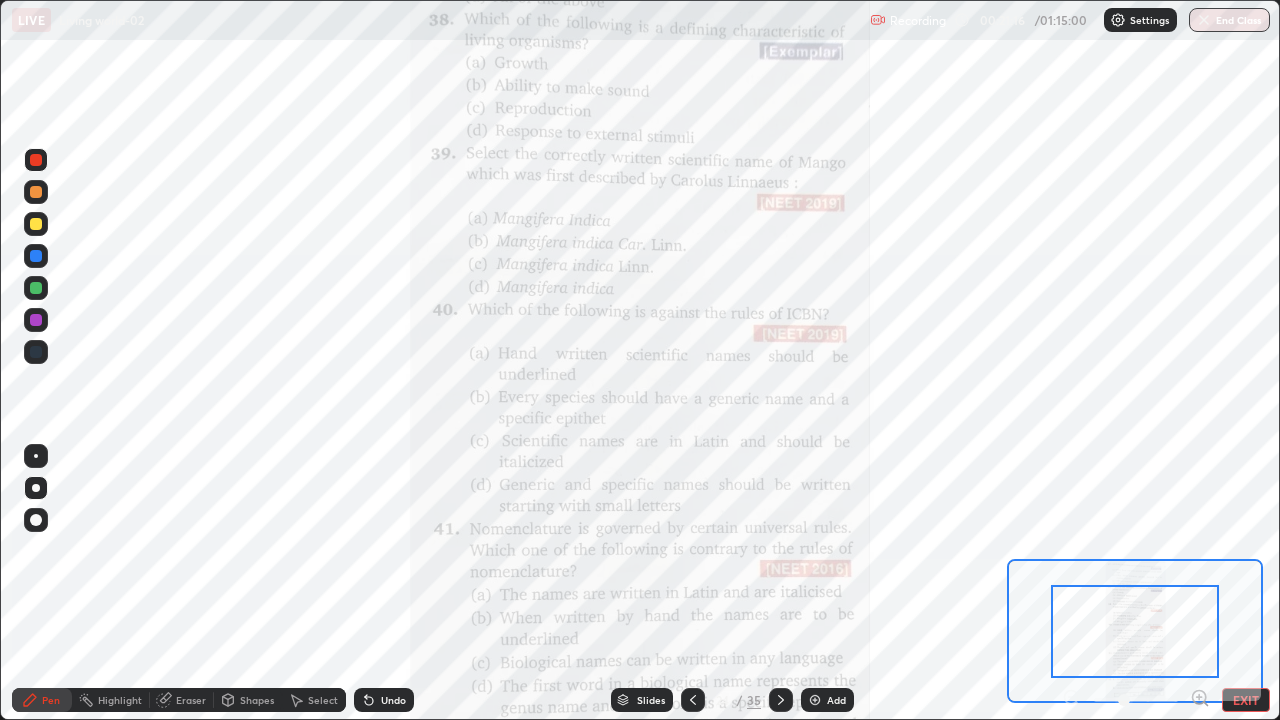 click 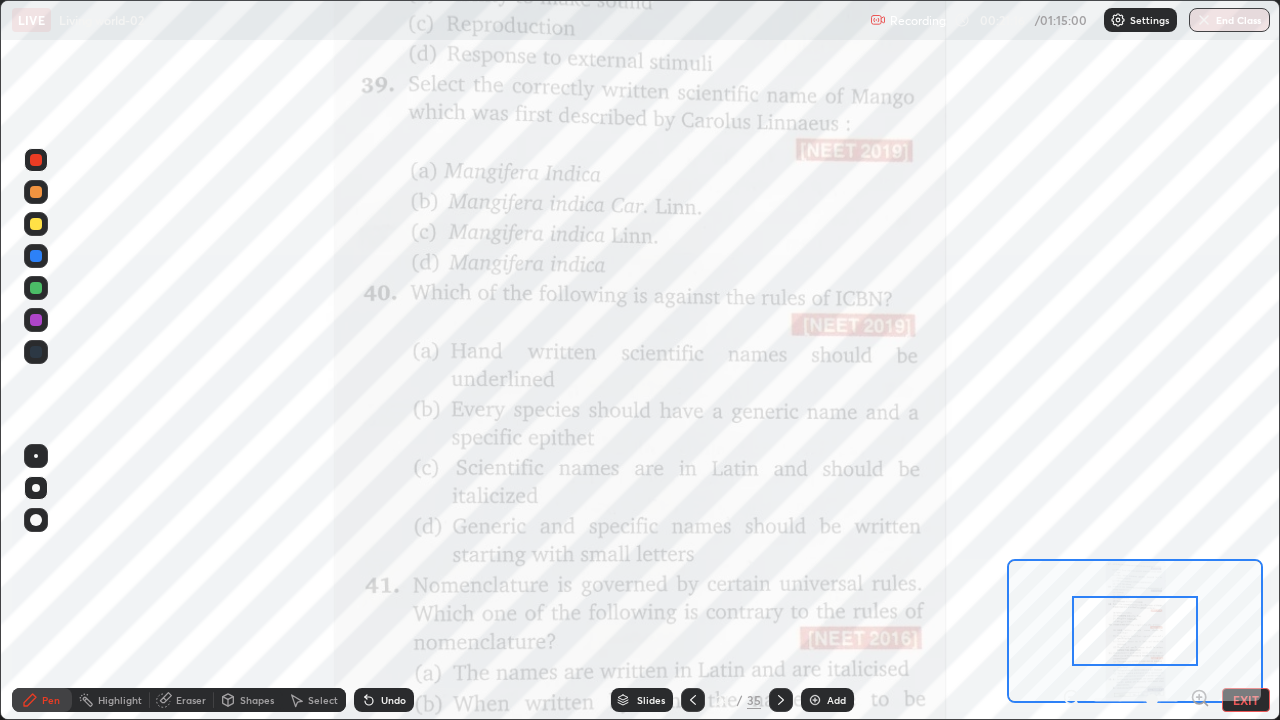 click 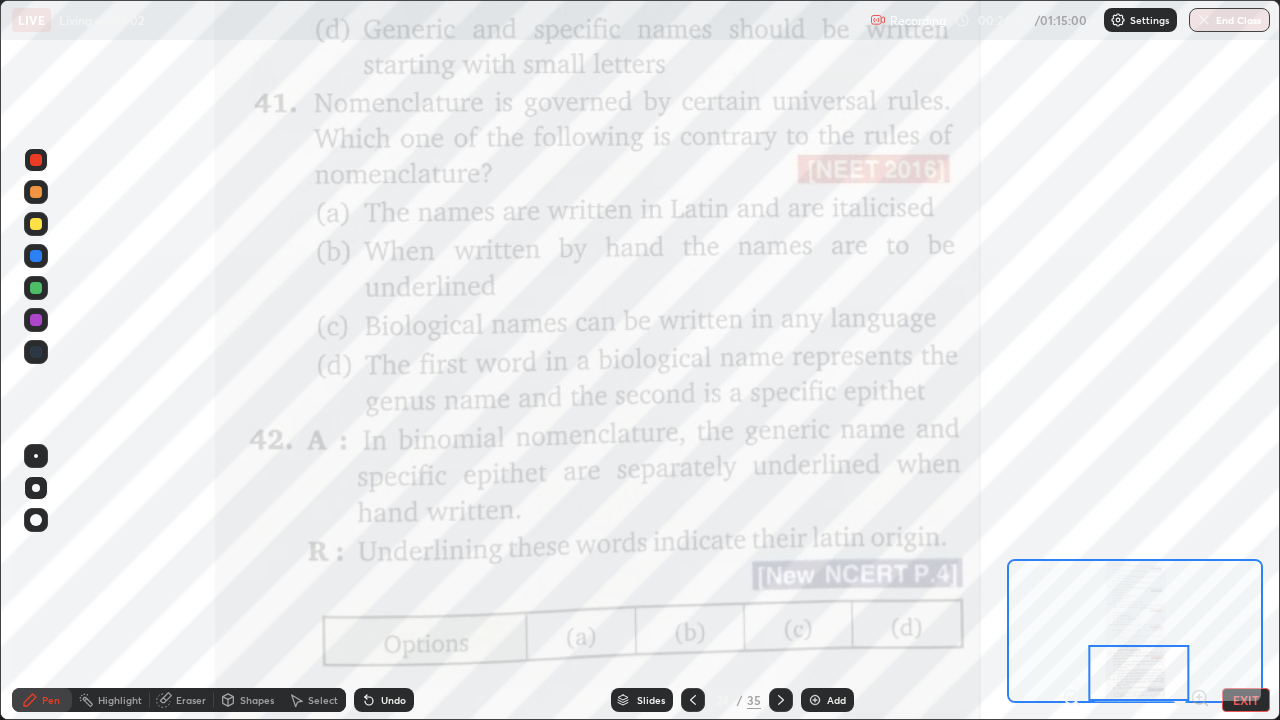 click on "Slides" at bounding box center (642, 700) 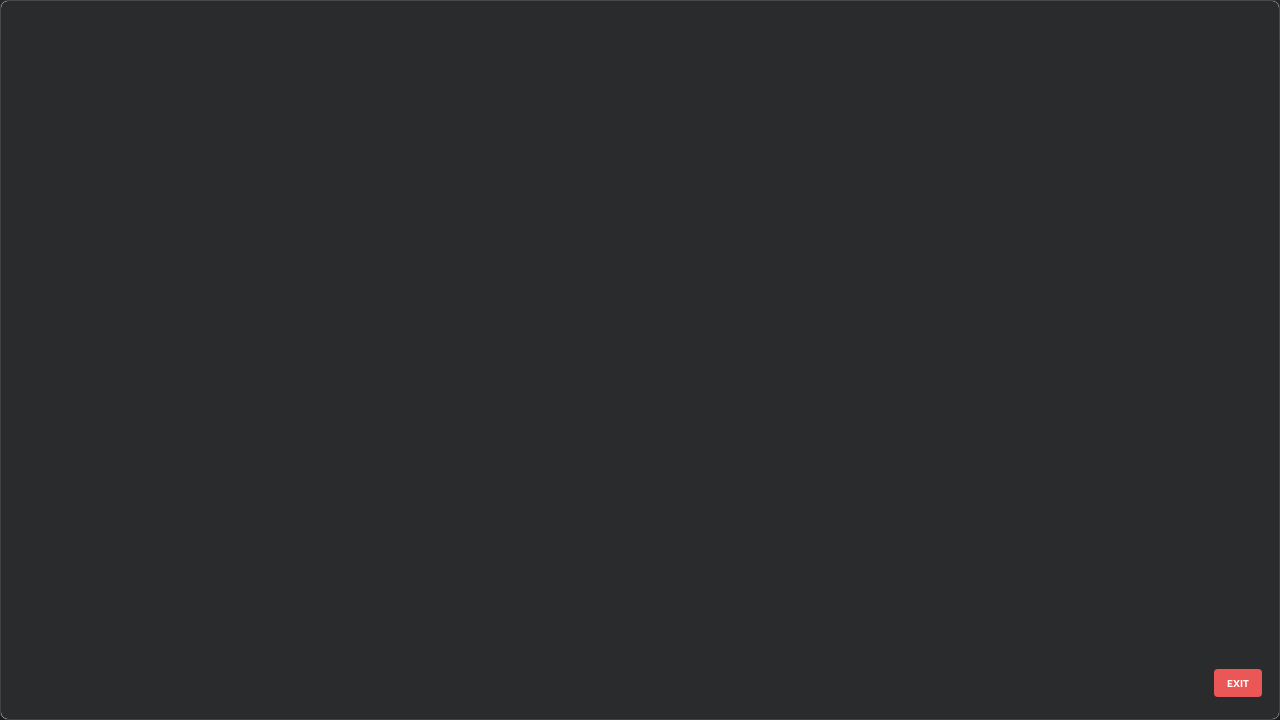 scroll, scrollTop: 1079, scrollLeft: 0, axis: vertical 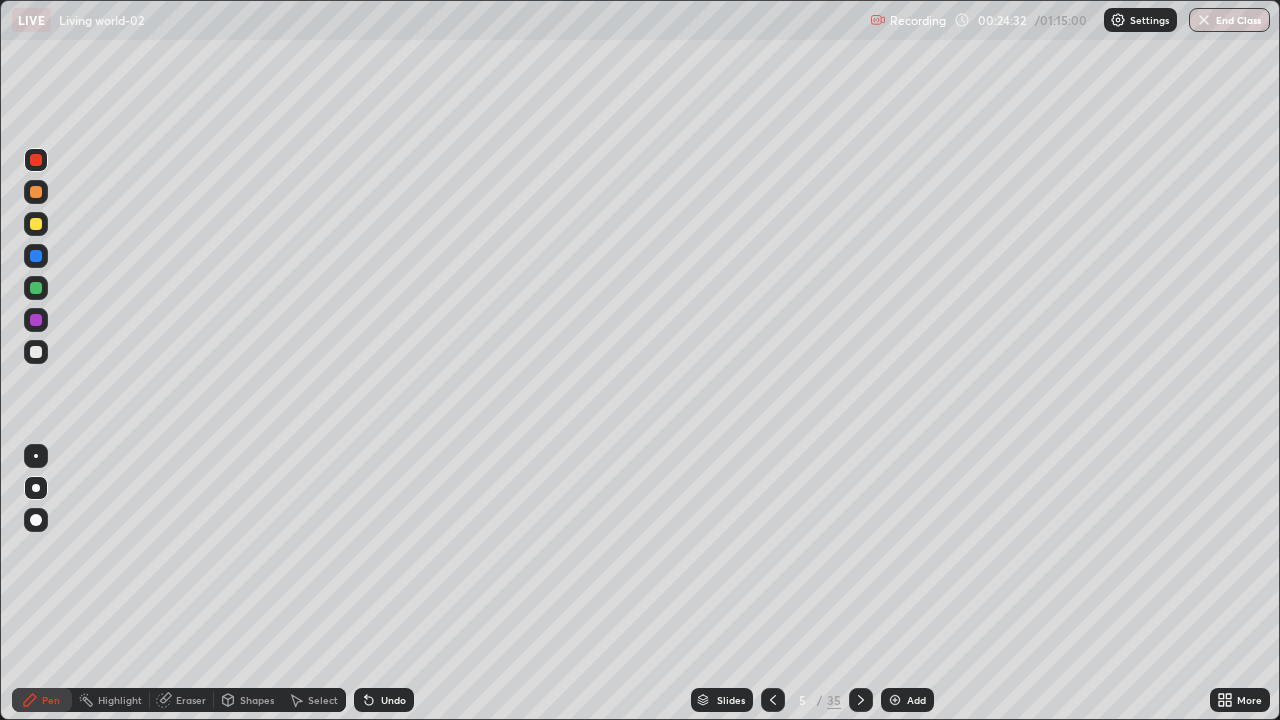 click at bounding box center (895, 700) 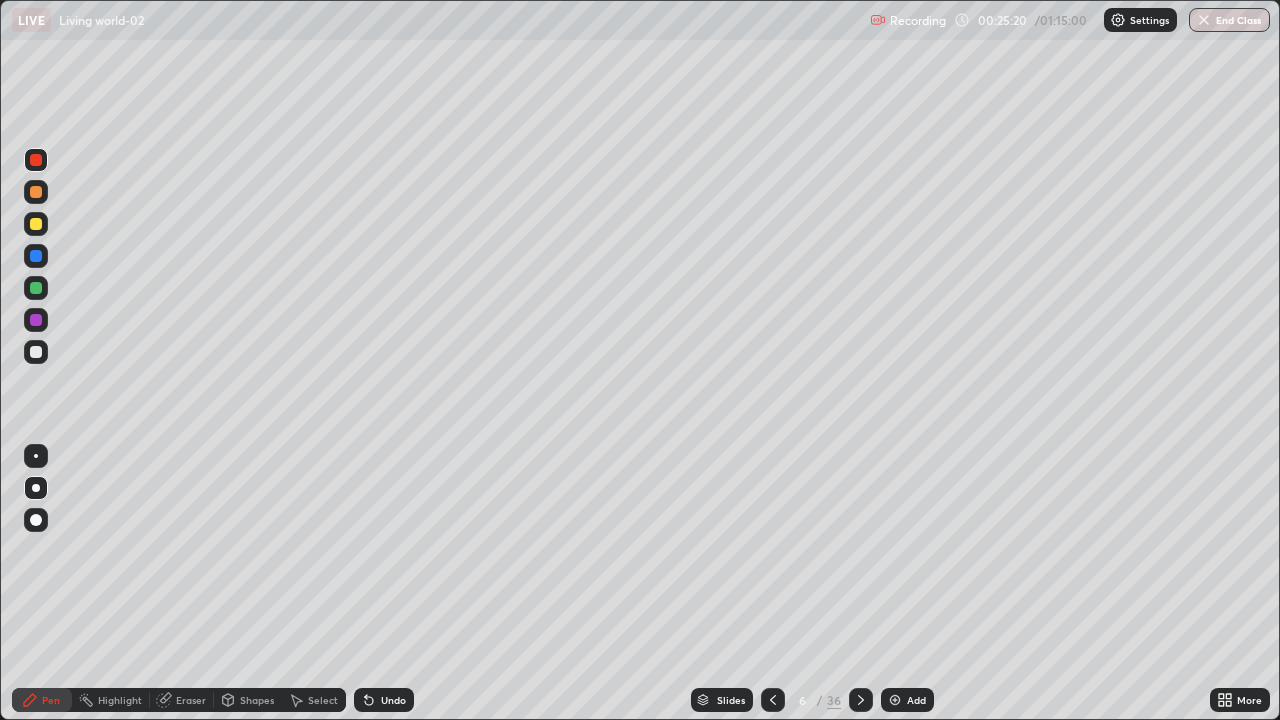 click 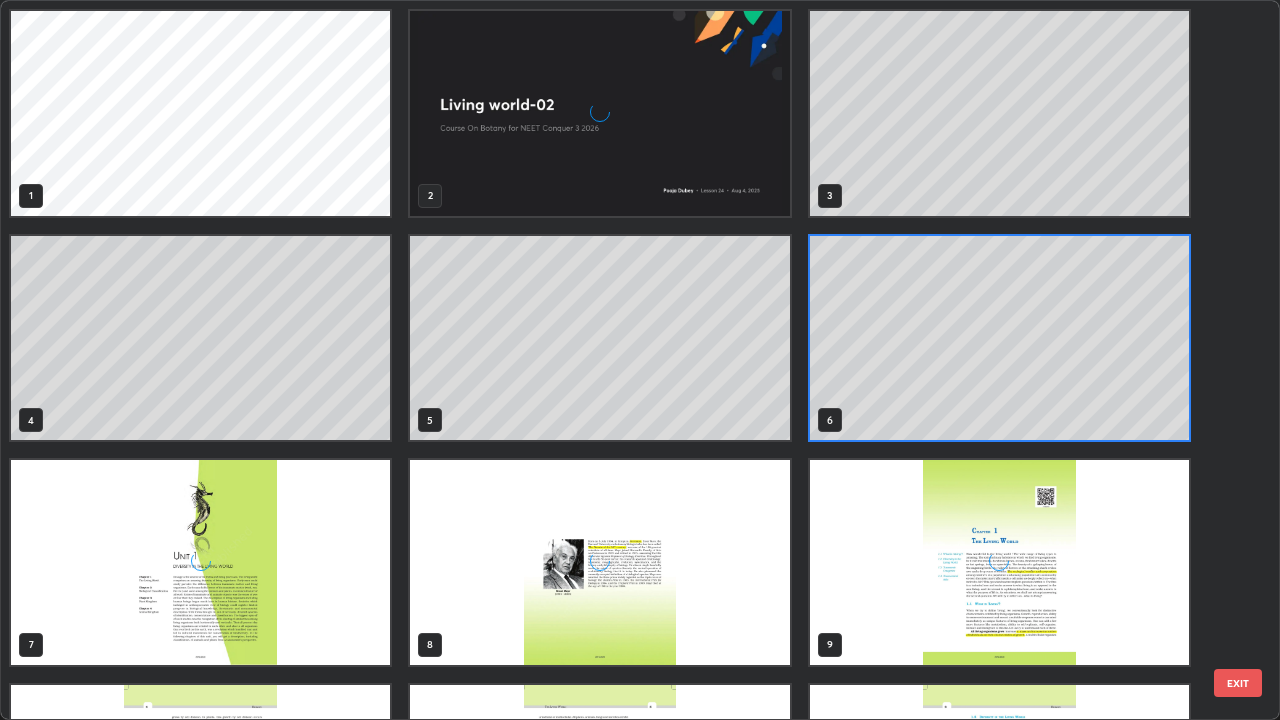 scroll, scrollTop: 7, scrollLeft: 11, axis: both 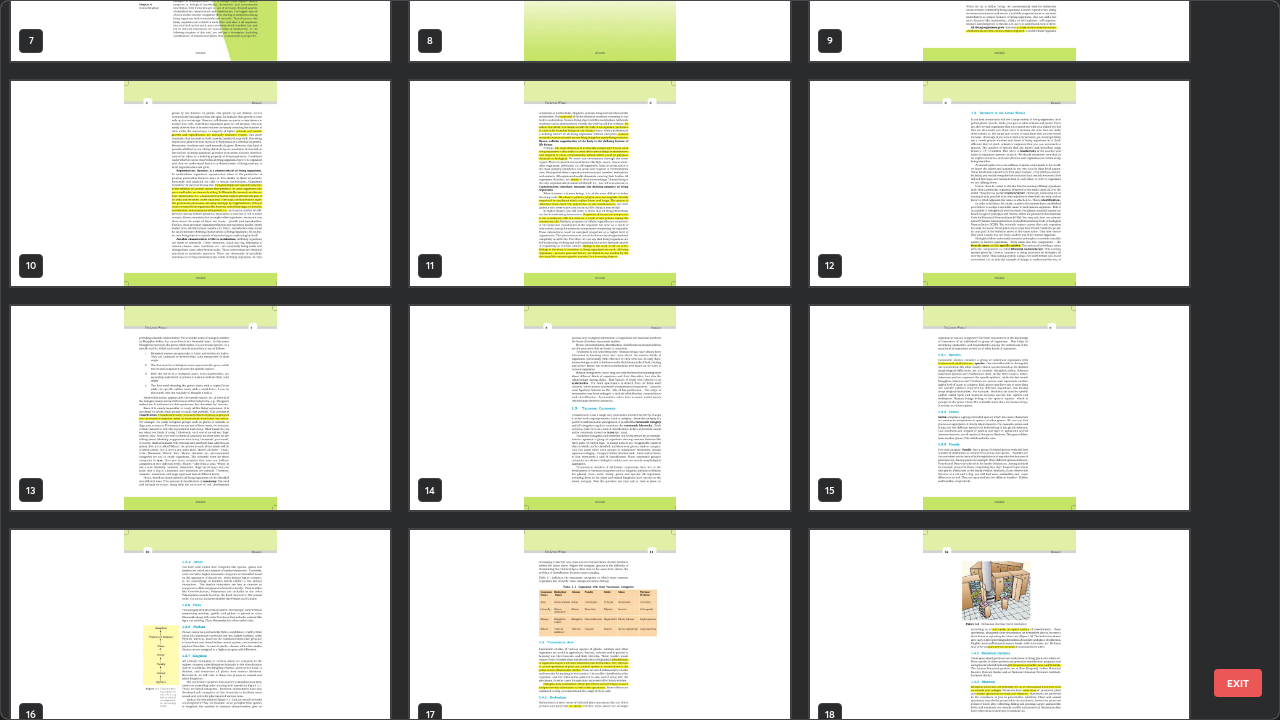 click at bounding box center (200, 408) 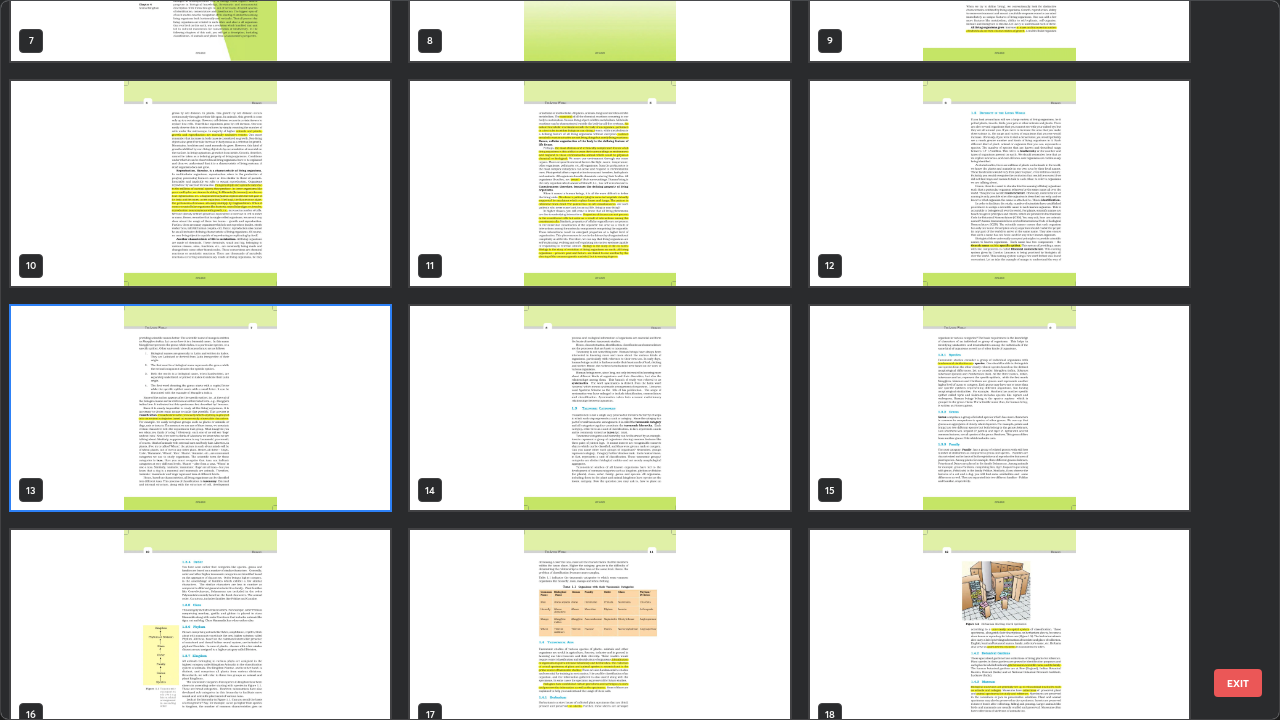 click at bounding box center [200, 408] 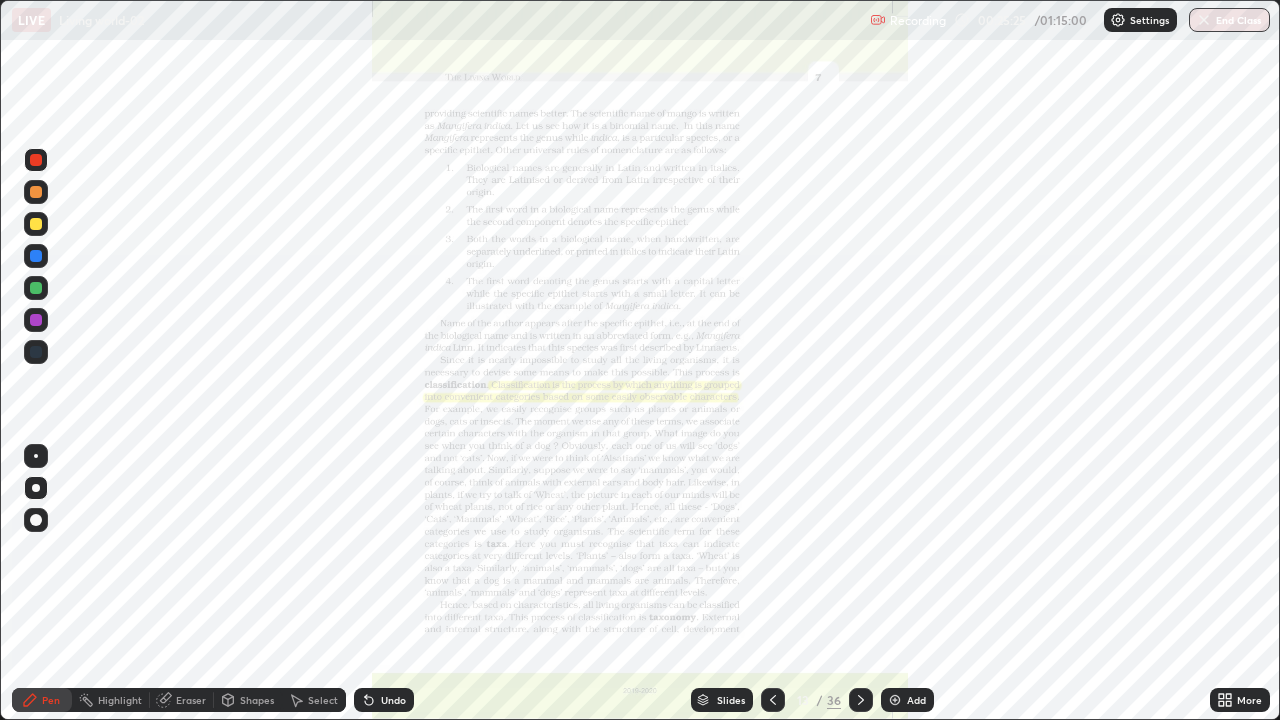 click at bounding box center (200, 408) 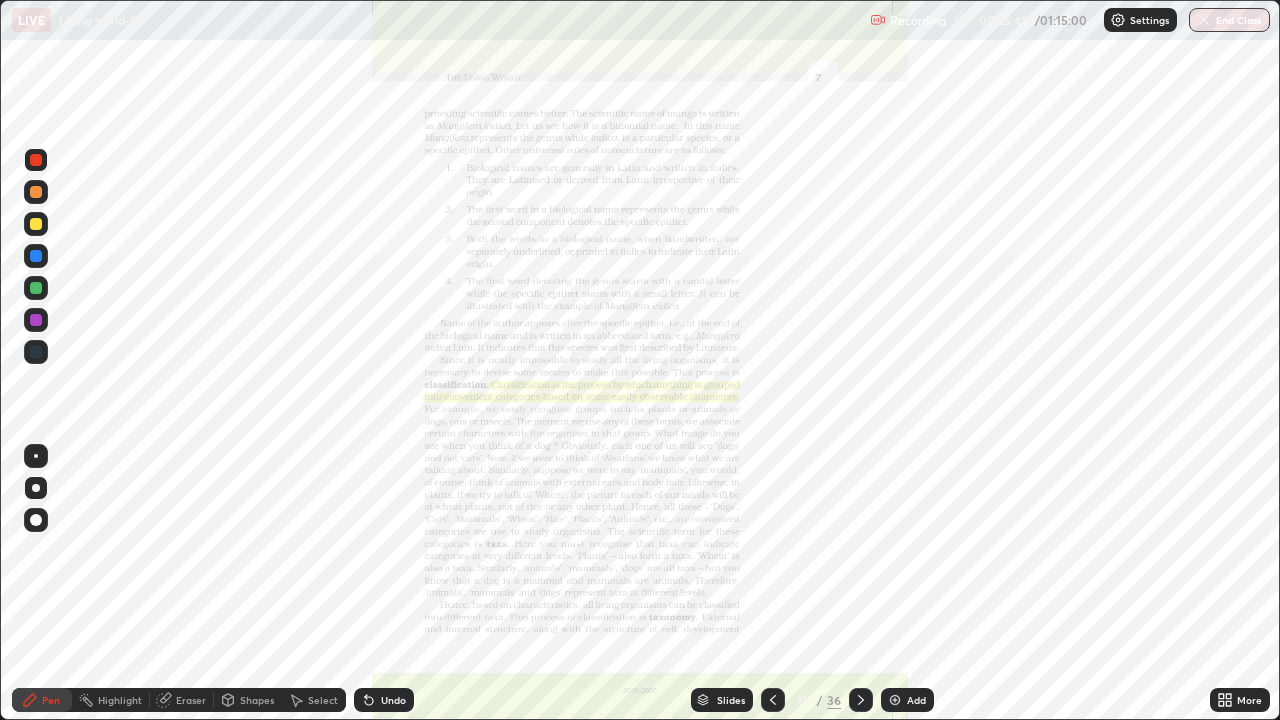 click on "Slides" at bounding box center [722, 700] 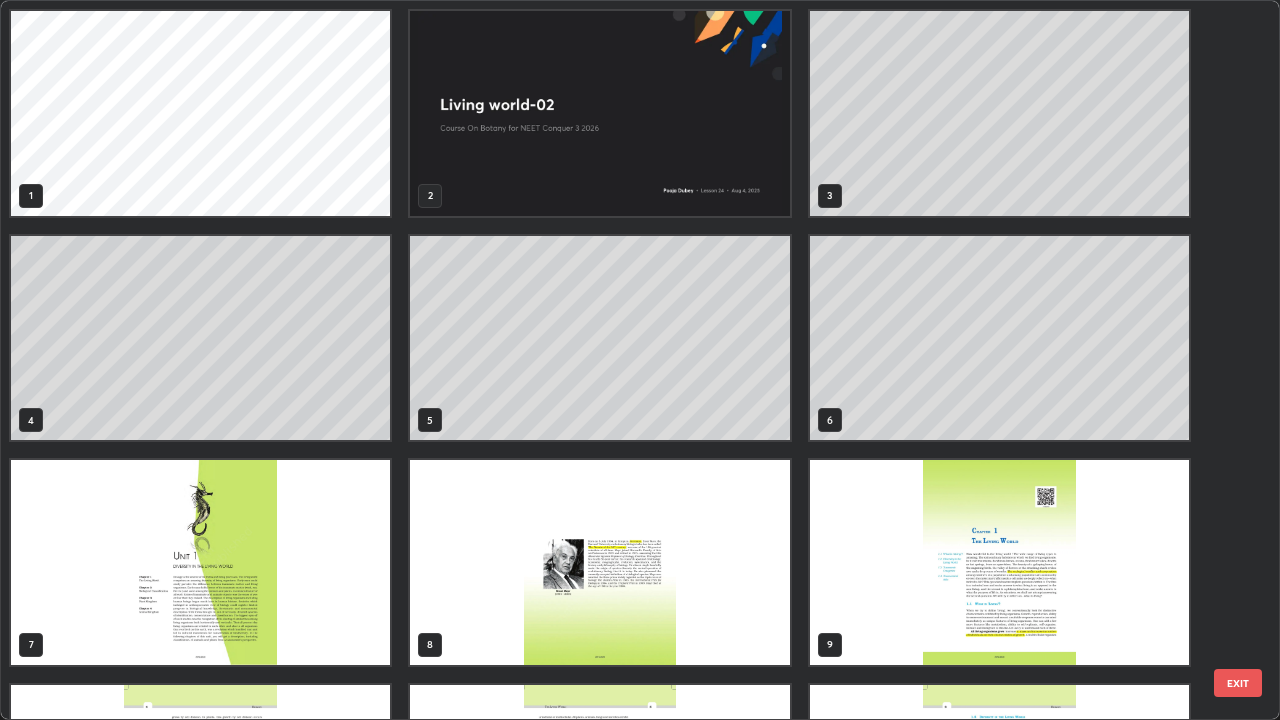 scroll, scrollTop: 405, scrollLeft: 0, axis: vertical 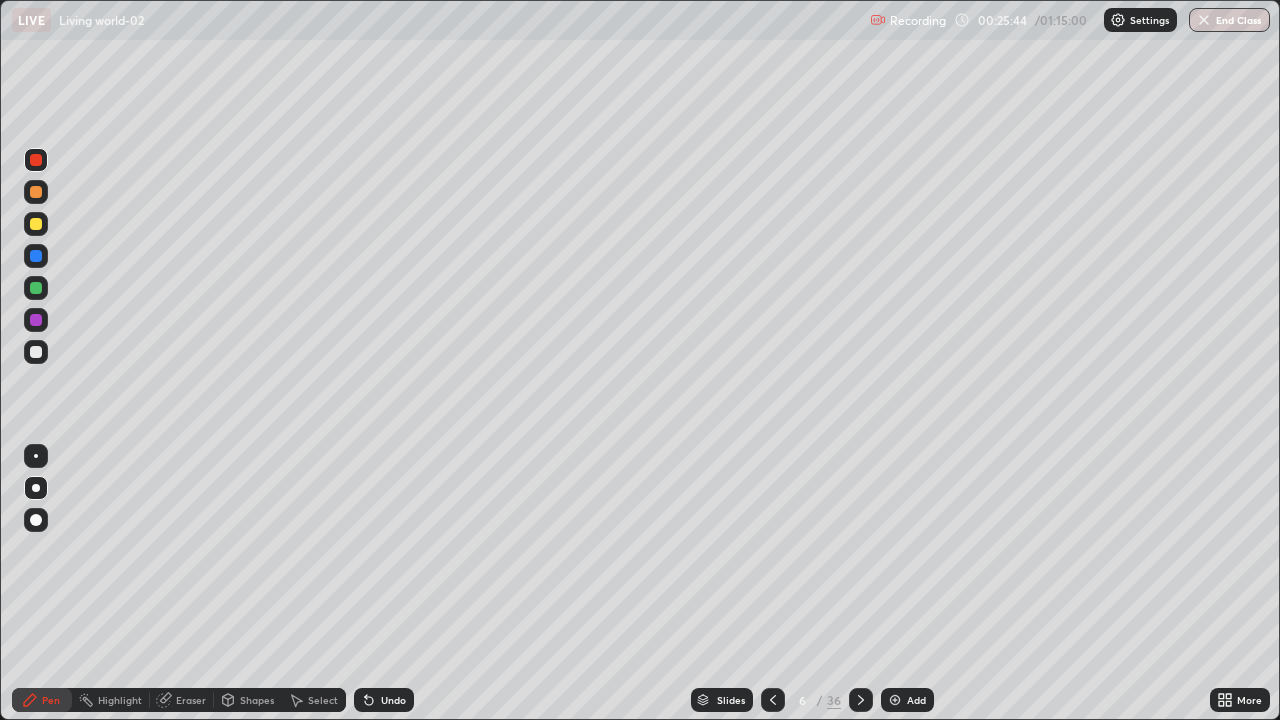 click at bounding box center [36, 352] 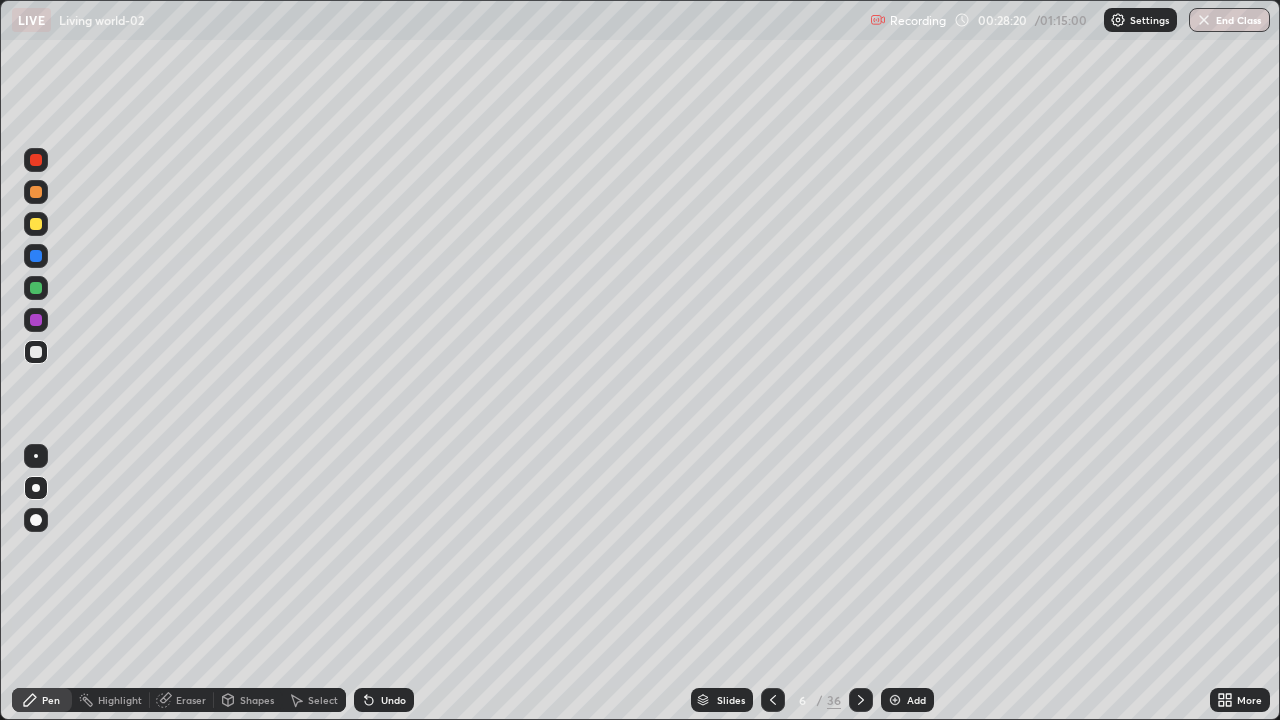 click on "Slides" at bounding box center (731, 700) 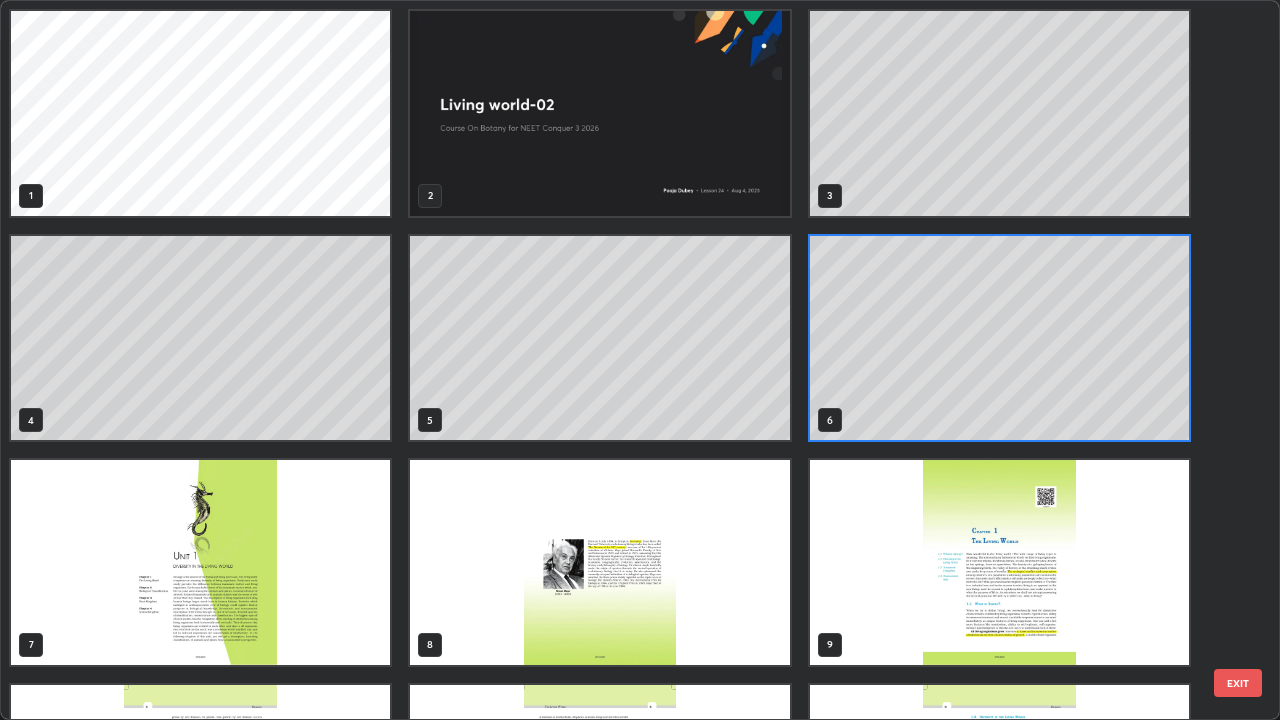 scroll, scrollTop: 7, scrollLeft: 11, axis: both 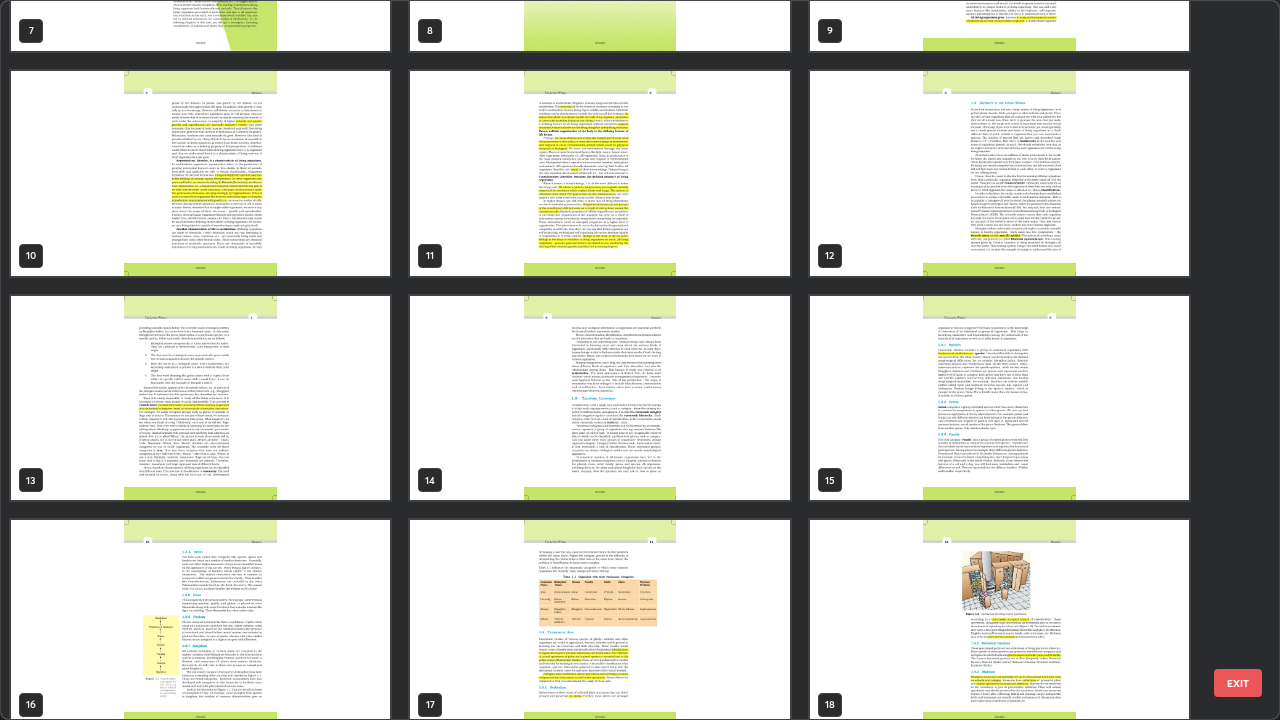 click at bounding box center [599, 173] 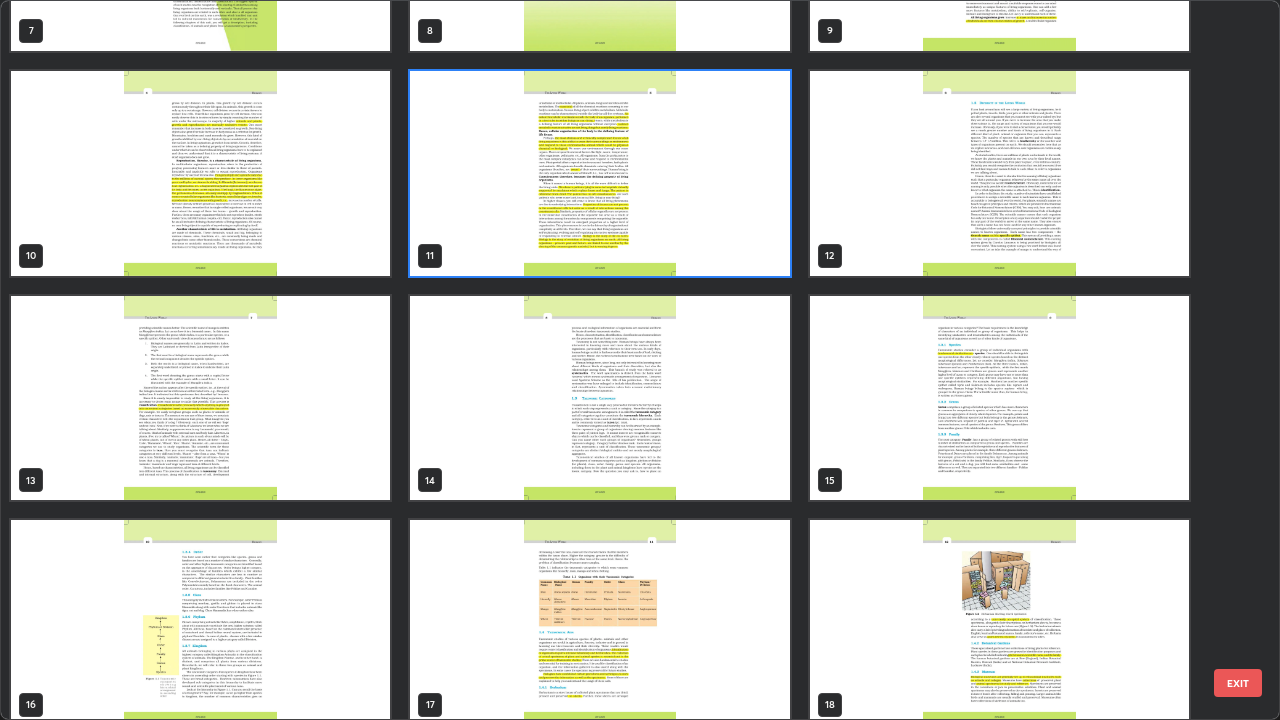 click at bounding box center (599, 173) 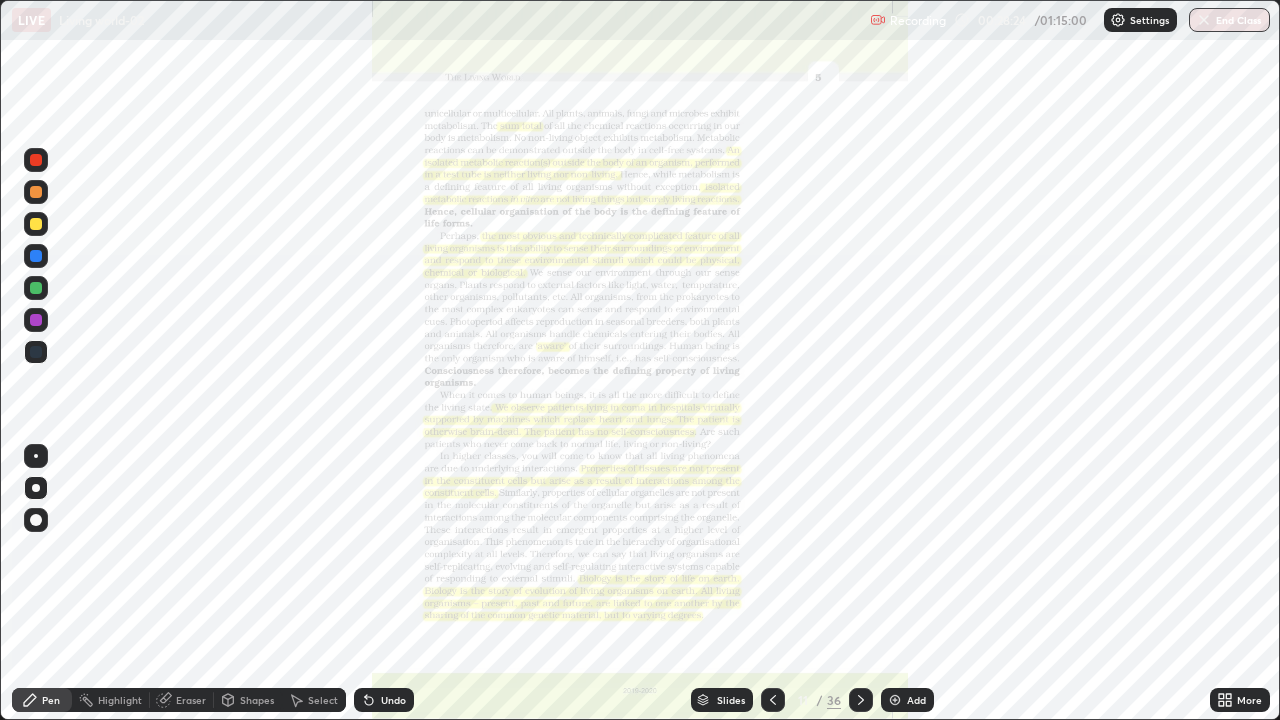 click 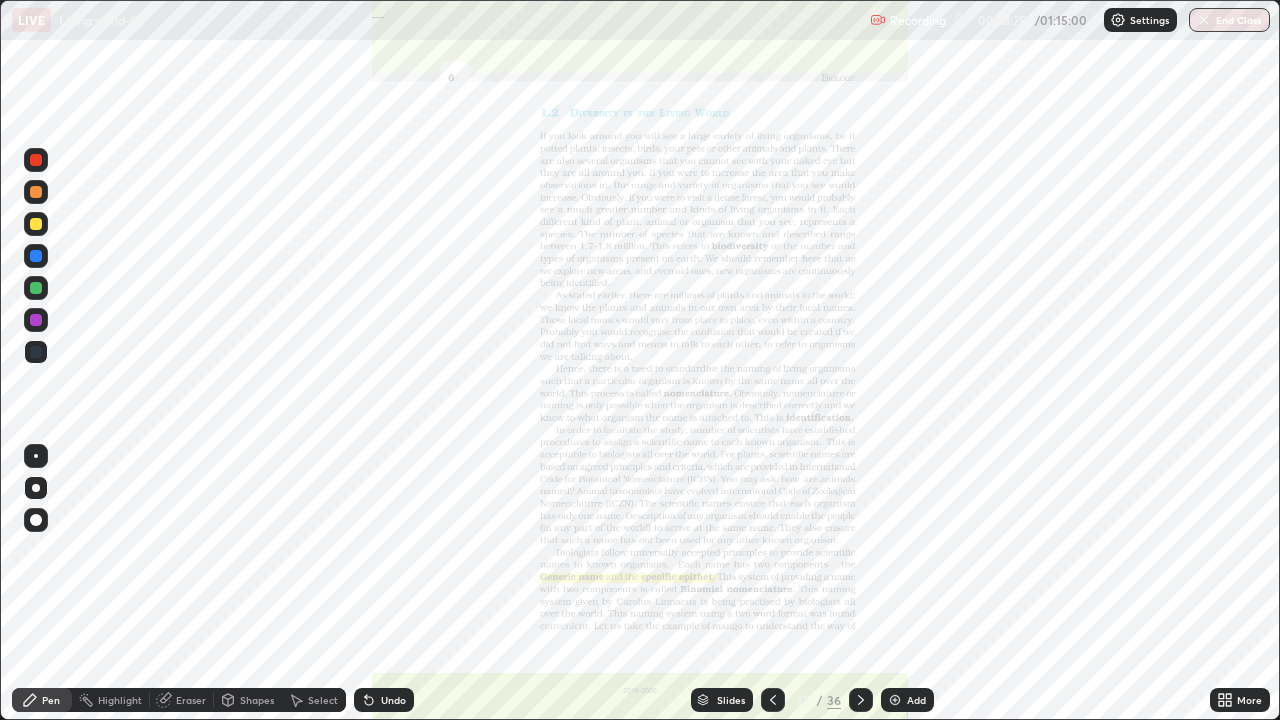 click 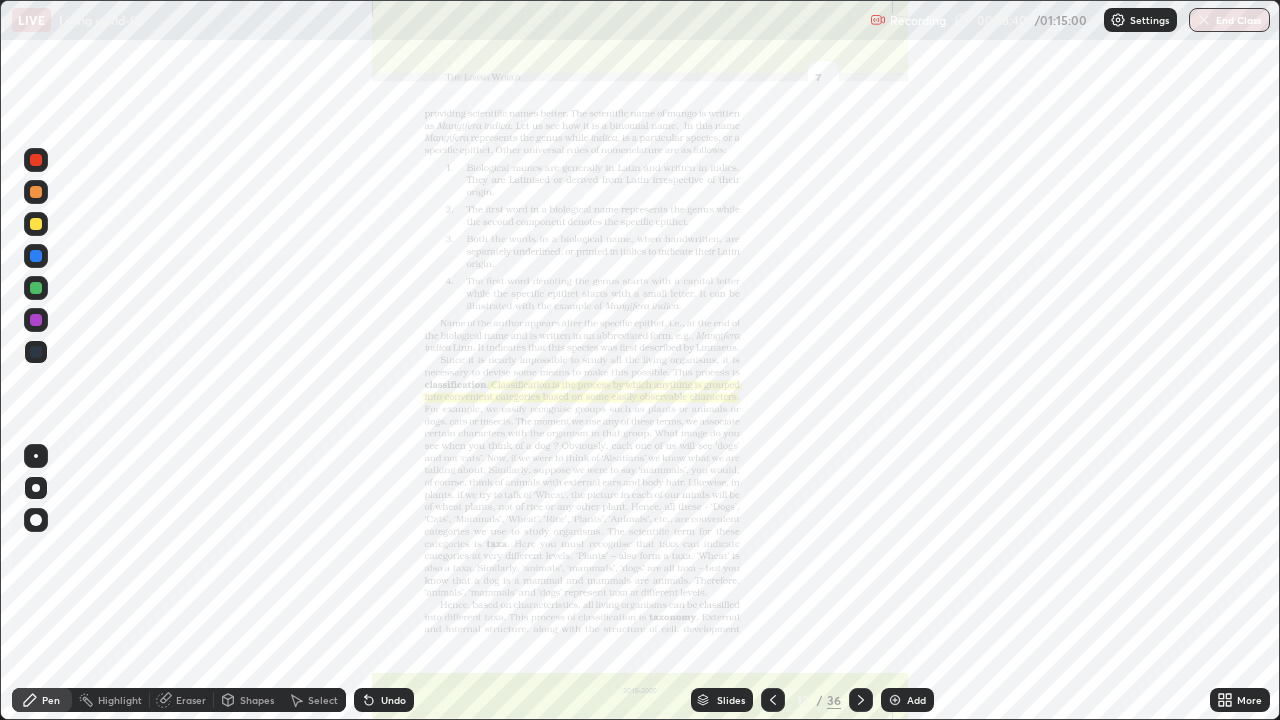 click 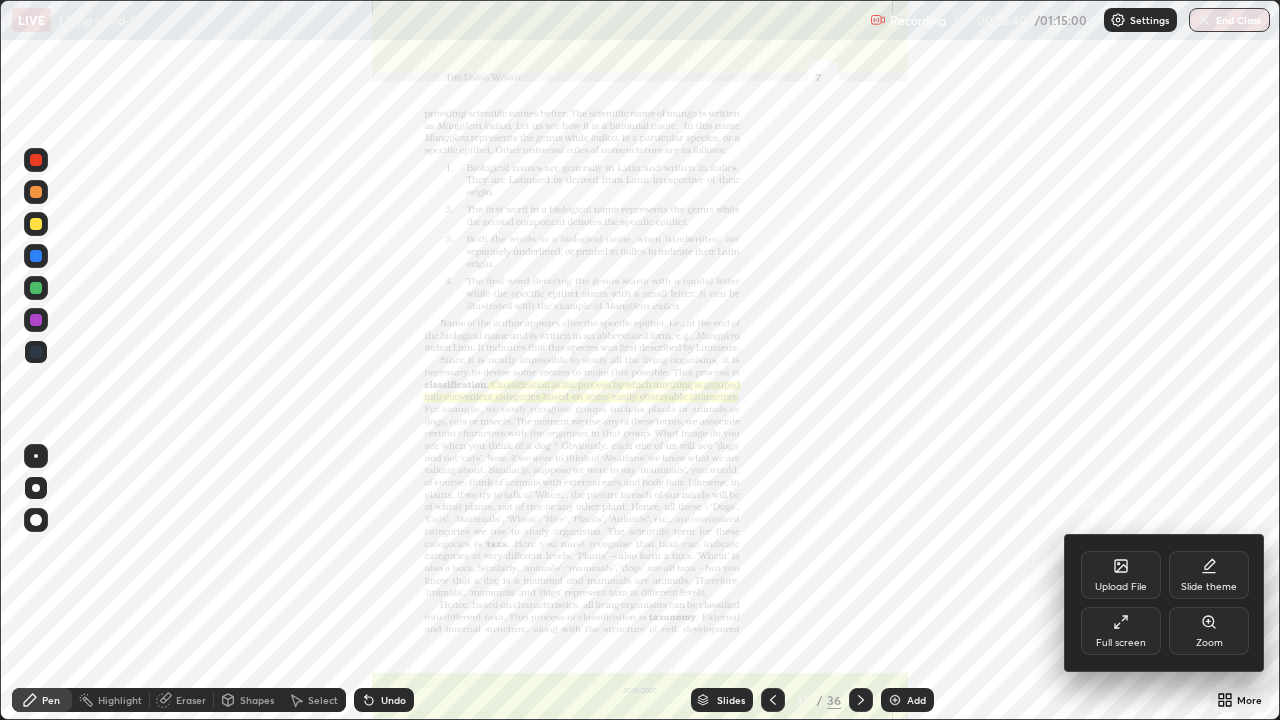 click on "Zoom" at bounding box center (1209, 631) 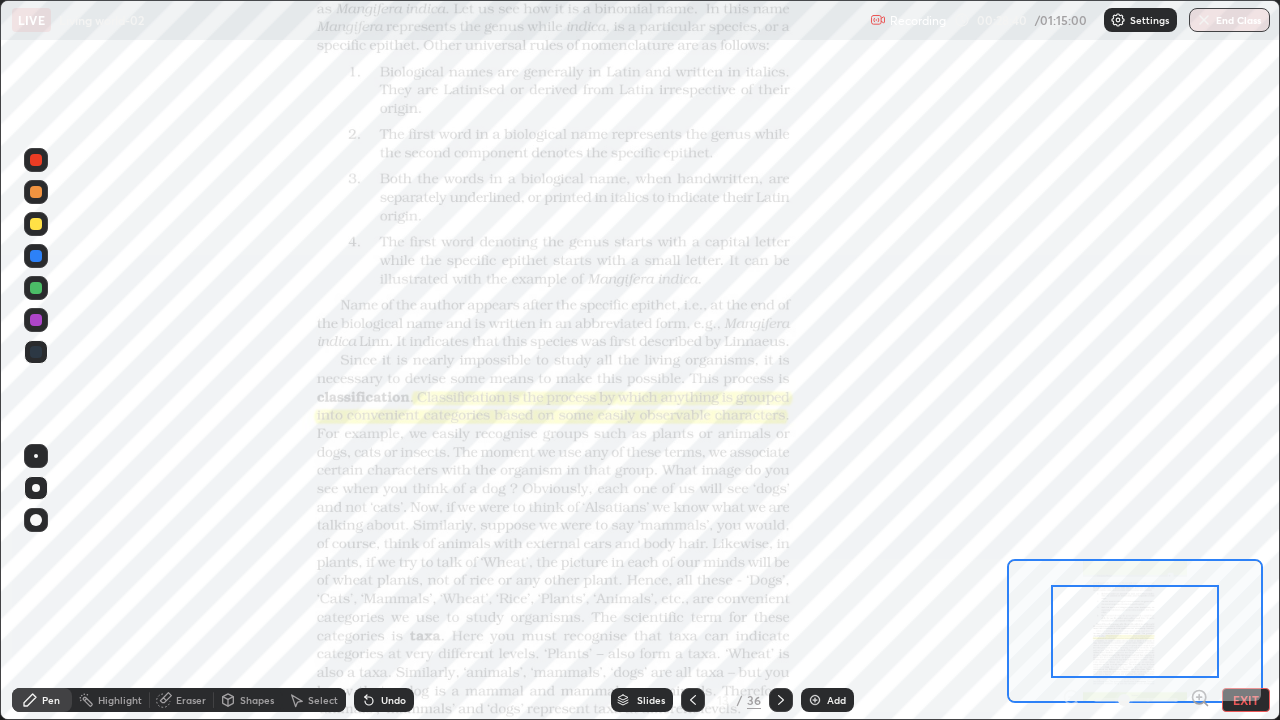 click 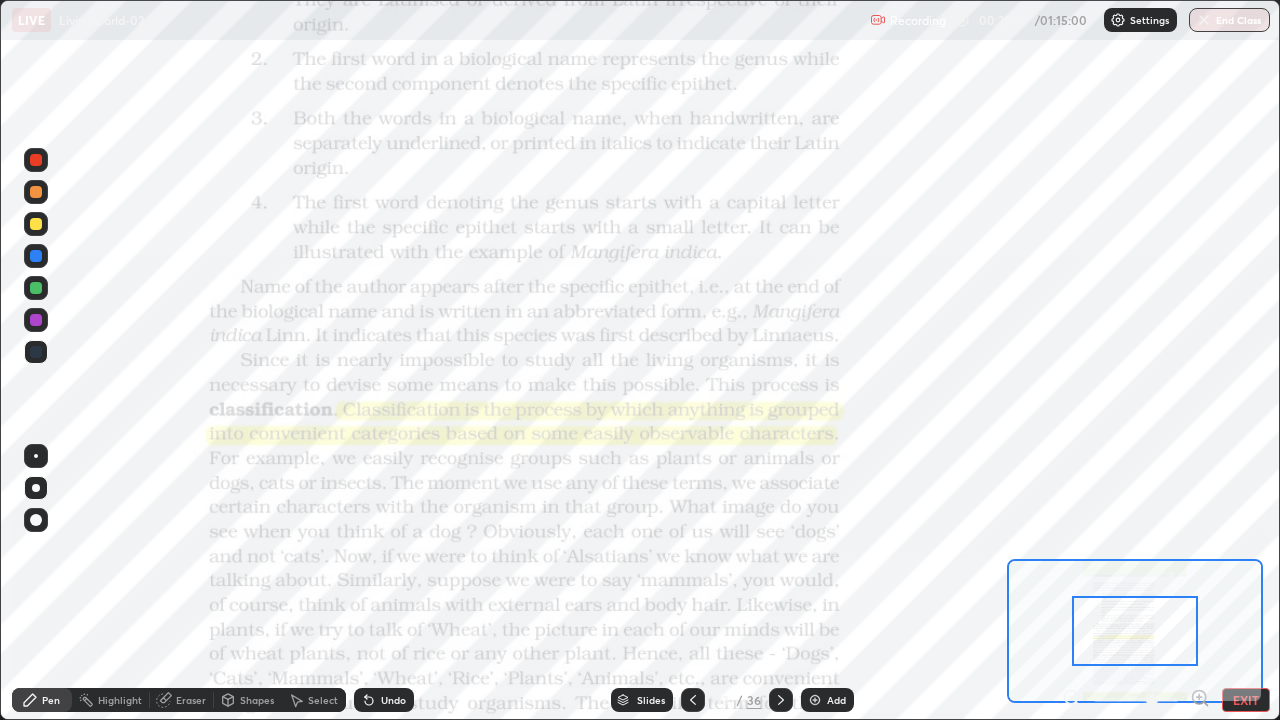 click 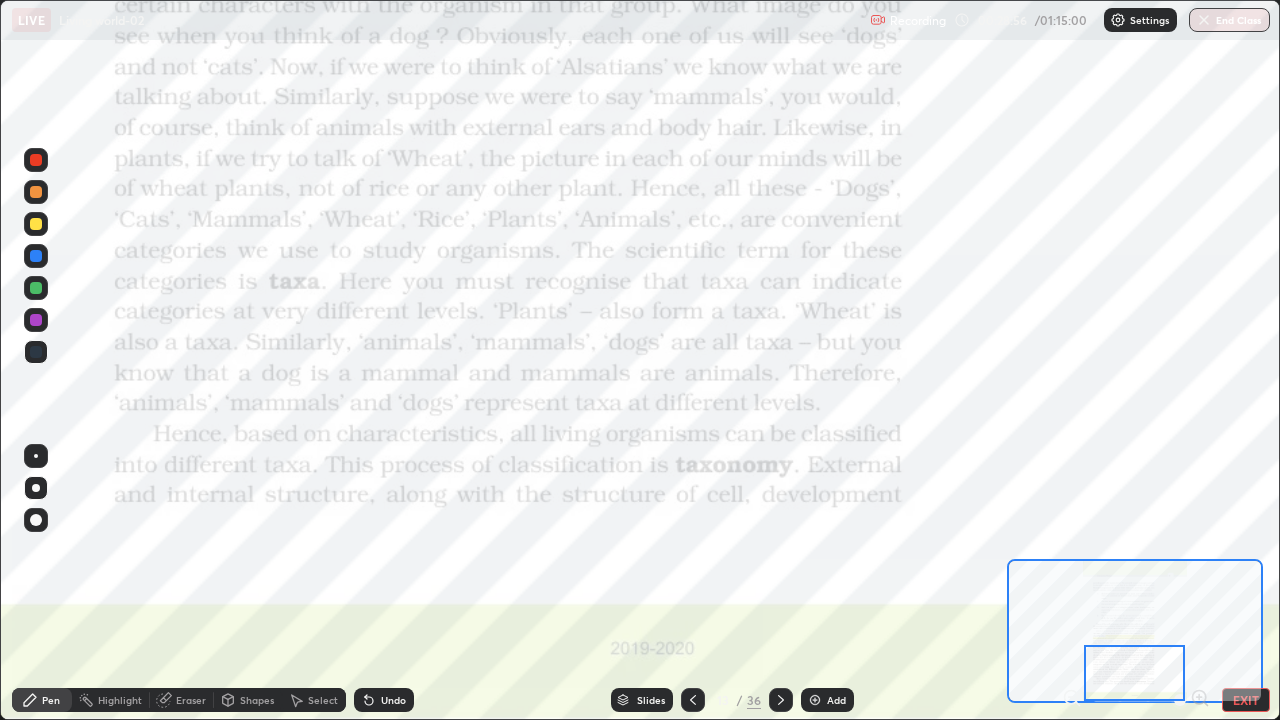 click 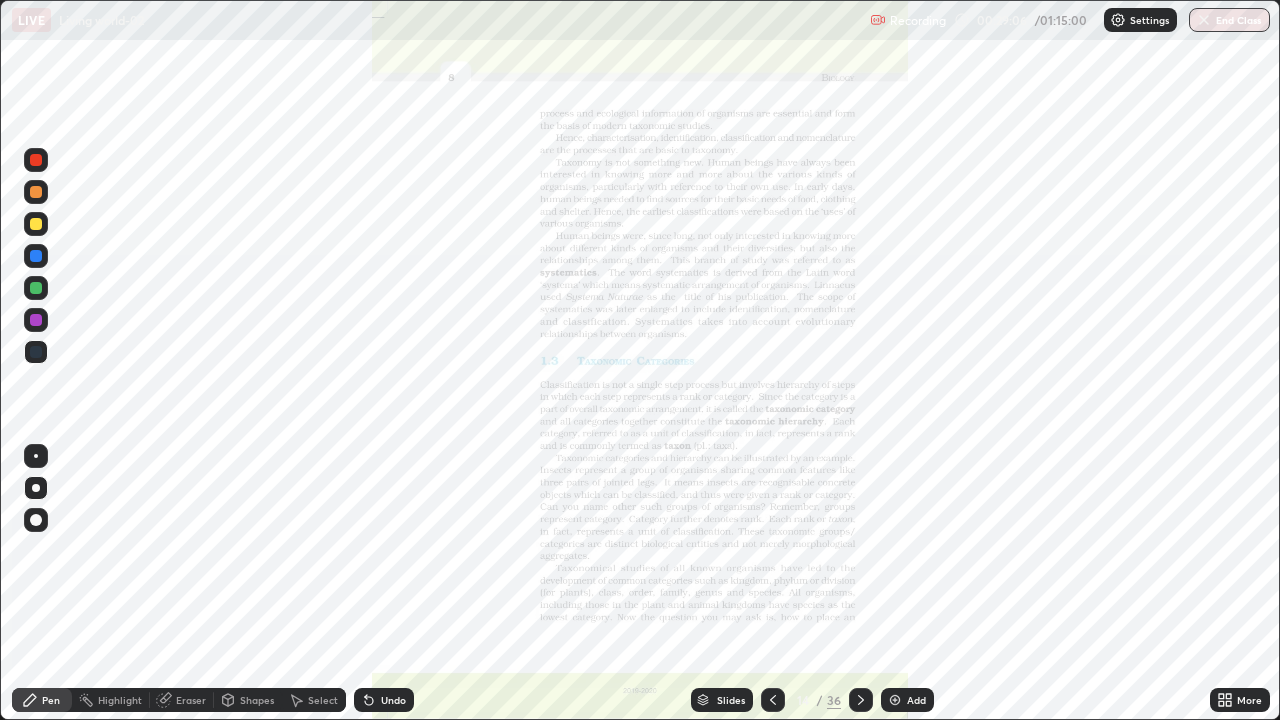 click 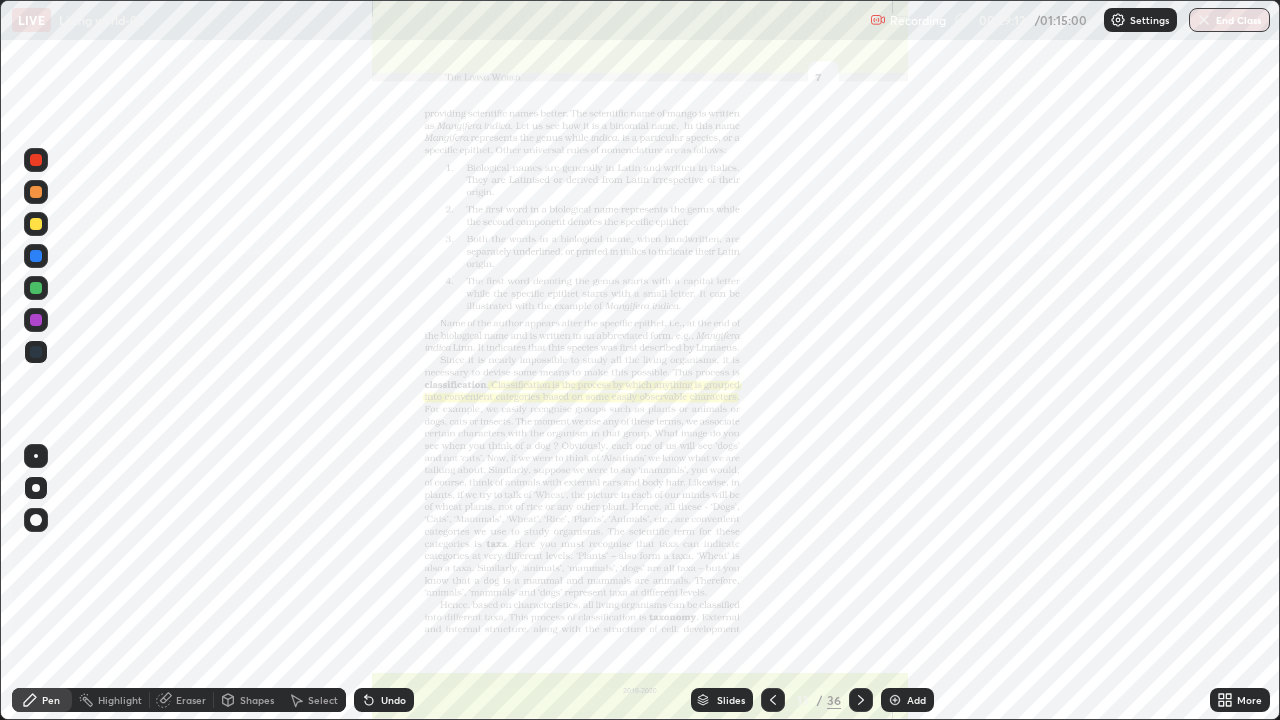 click 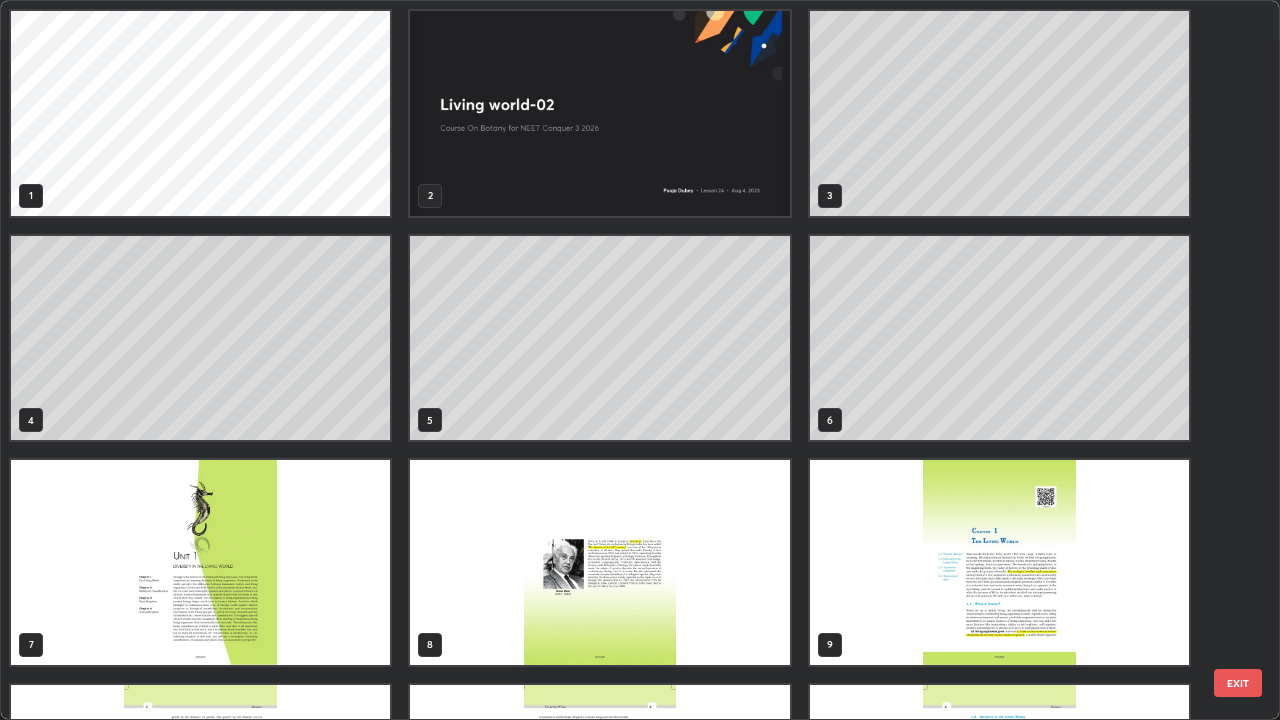 scroll, scrollTop: 405, scrollLeft: 0, axis: vertical 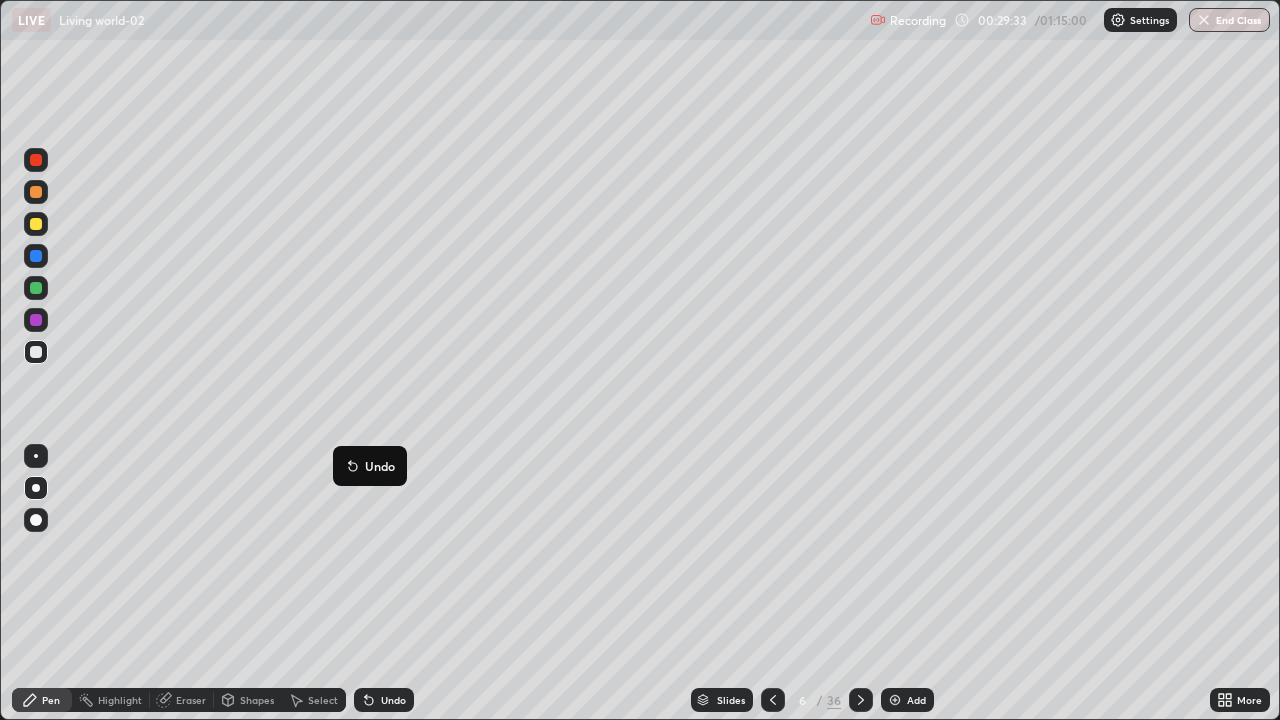 click on "Add" at bounding box center (907, 700) 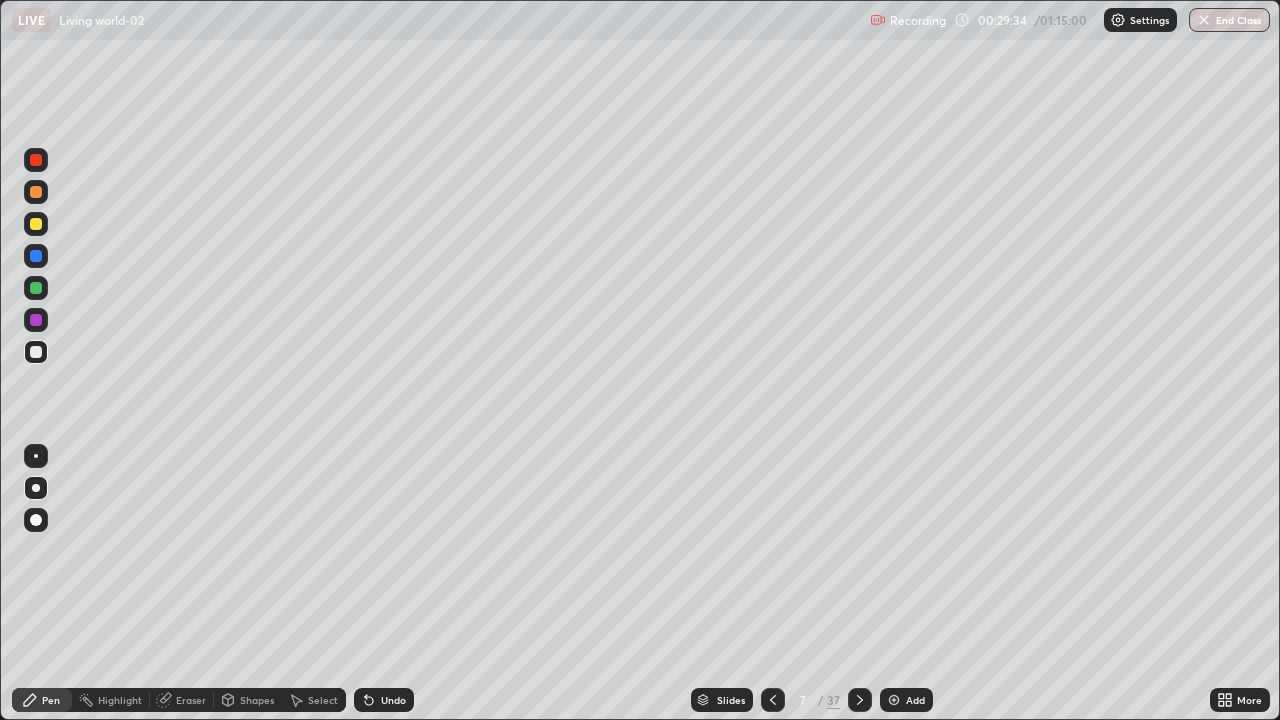 click on "Shapes" at bounding box center [248, 700] 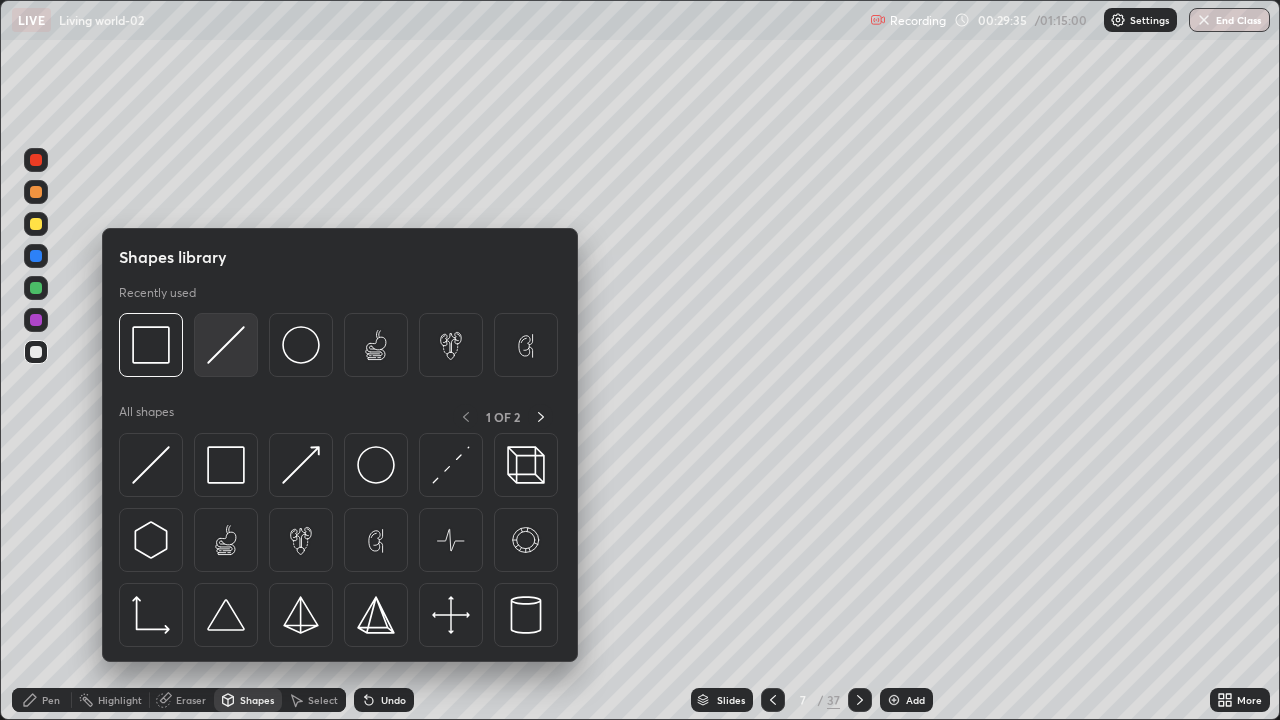 click at bounding box center (226, 345) 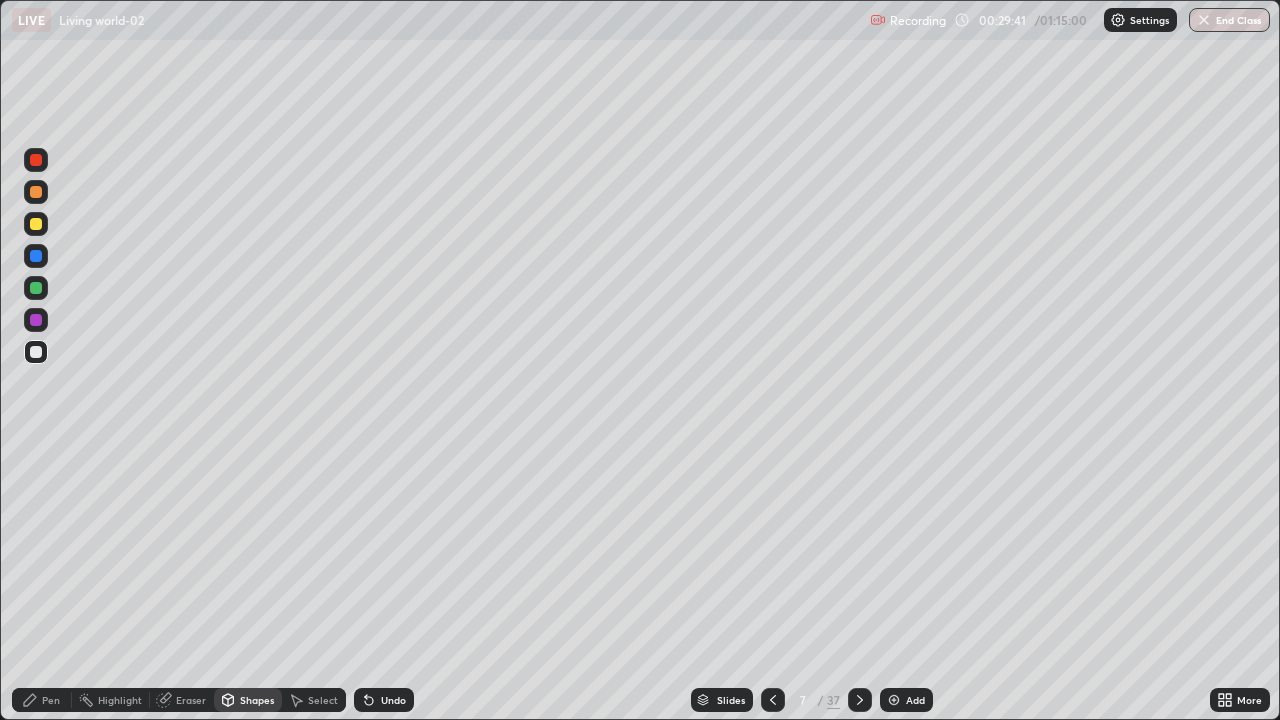 click on "Pen" at bounding box center [51, 700] 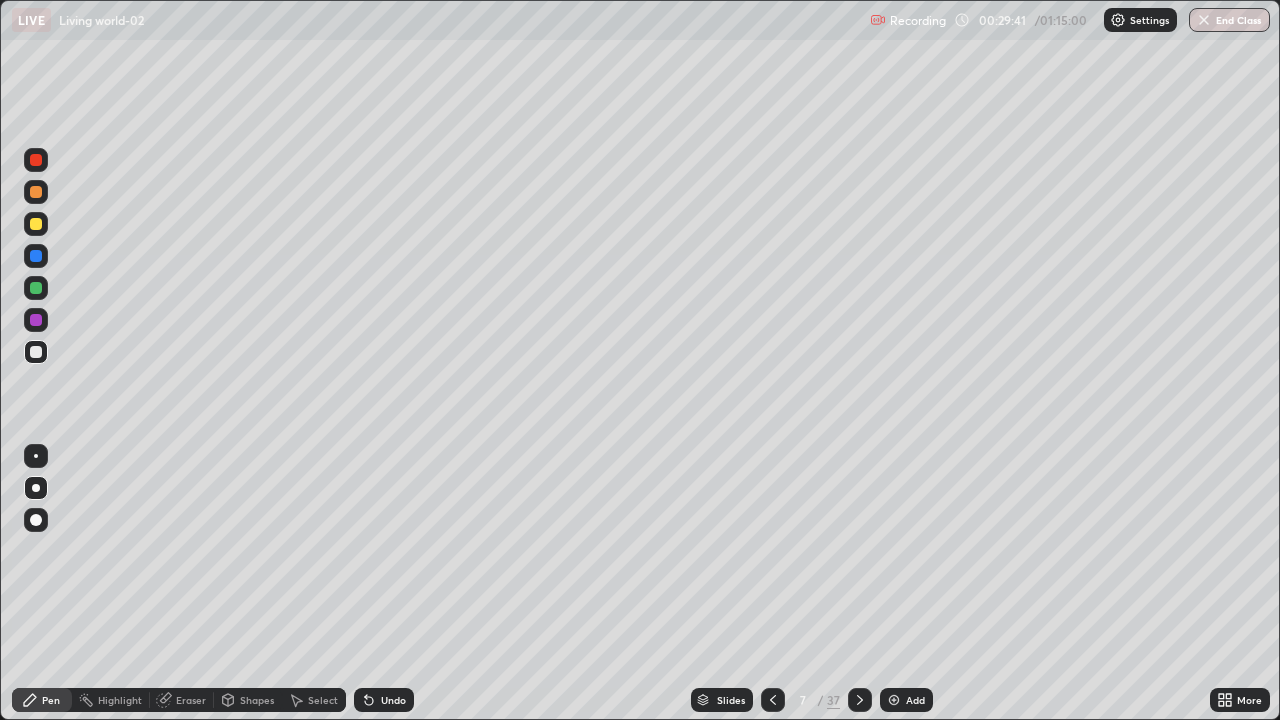 click at bounding box center (36, 288) 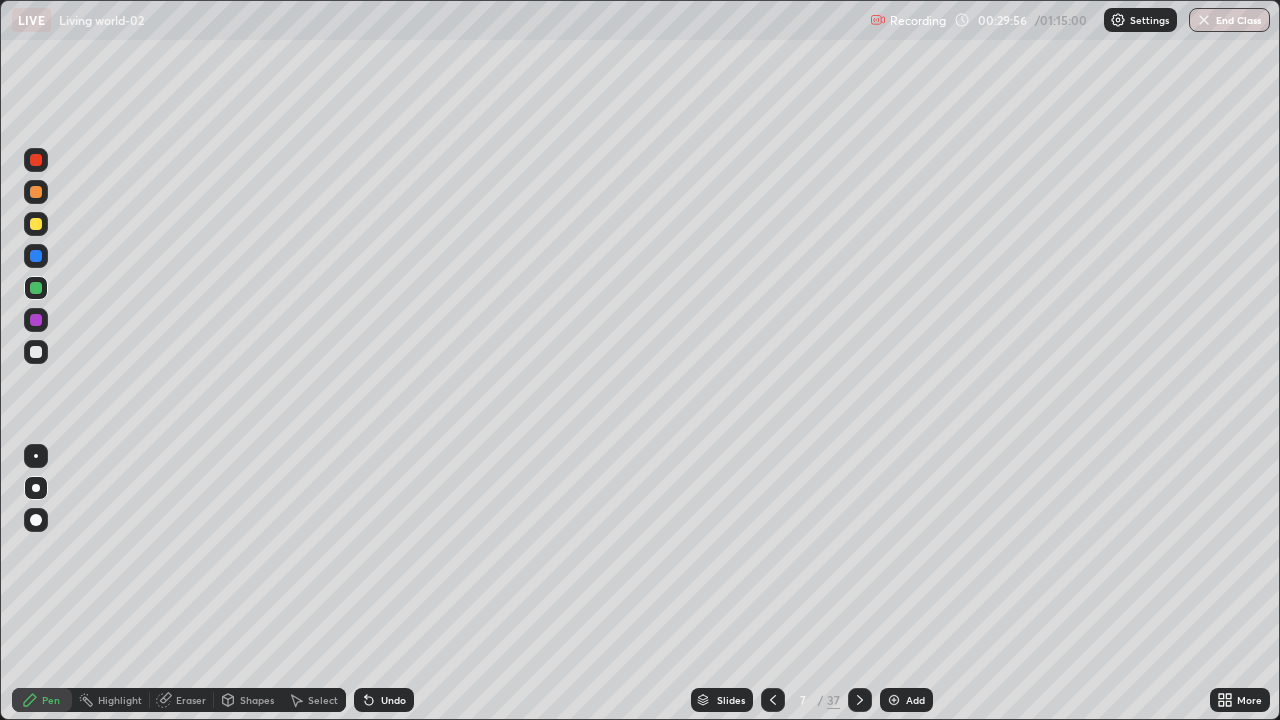 click on "Shapes" at bounding box center [257, 700] 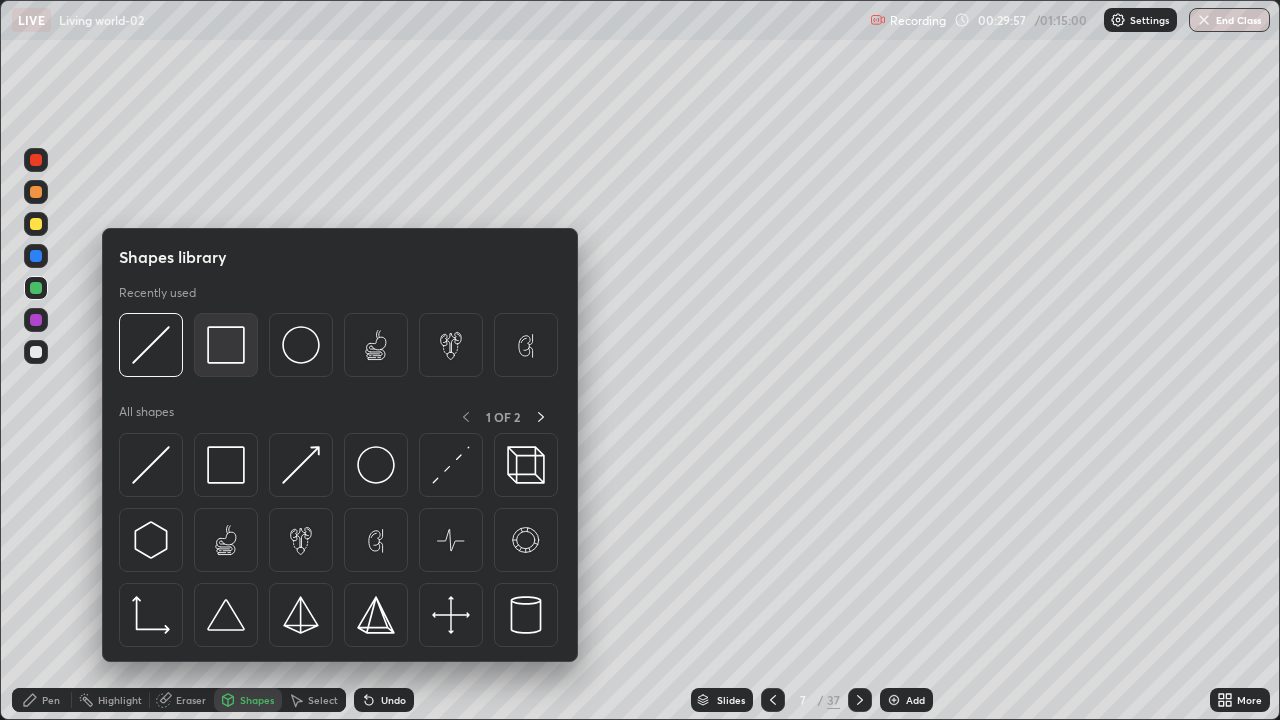 click at bounding box center [226, 345] 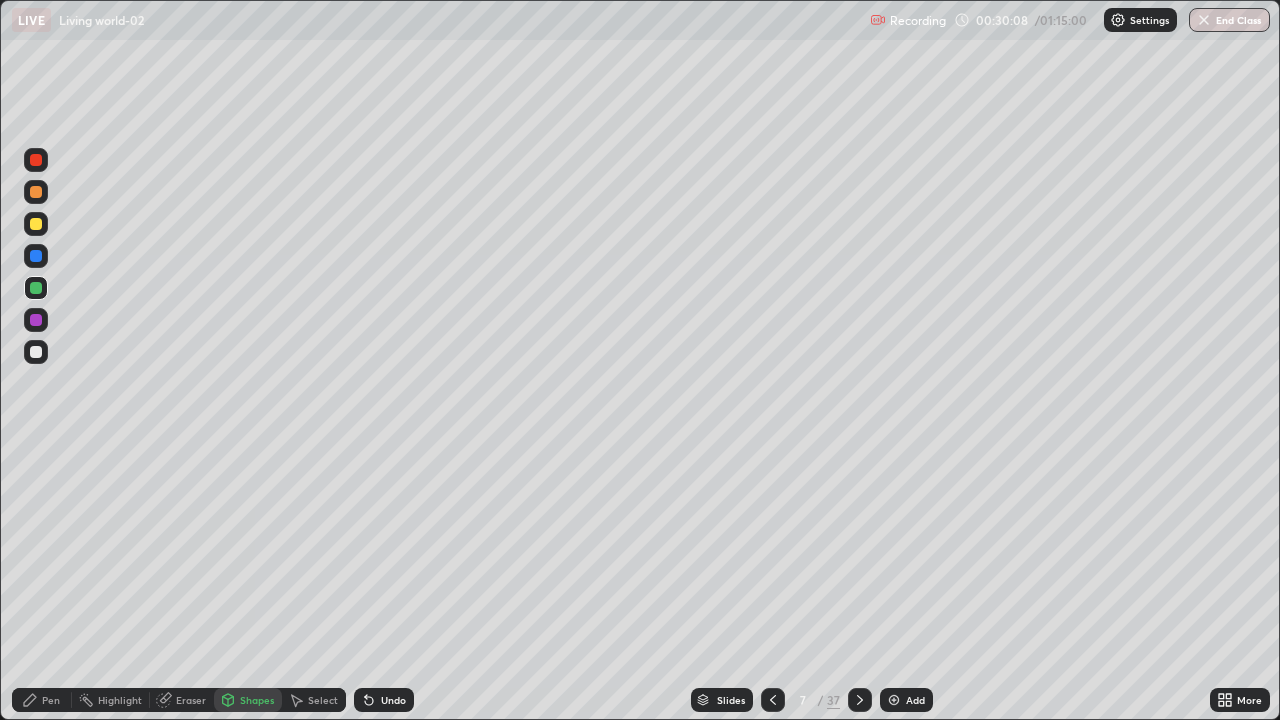 click 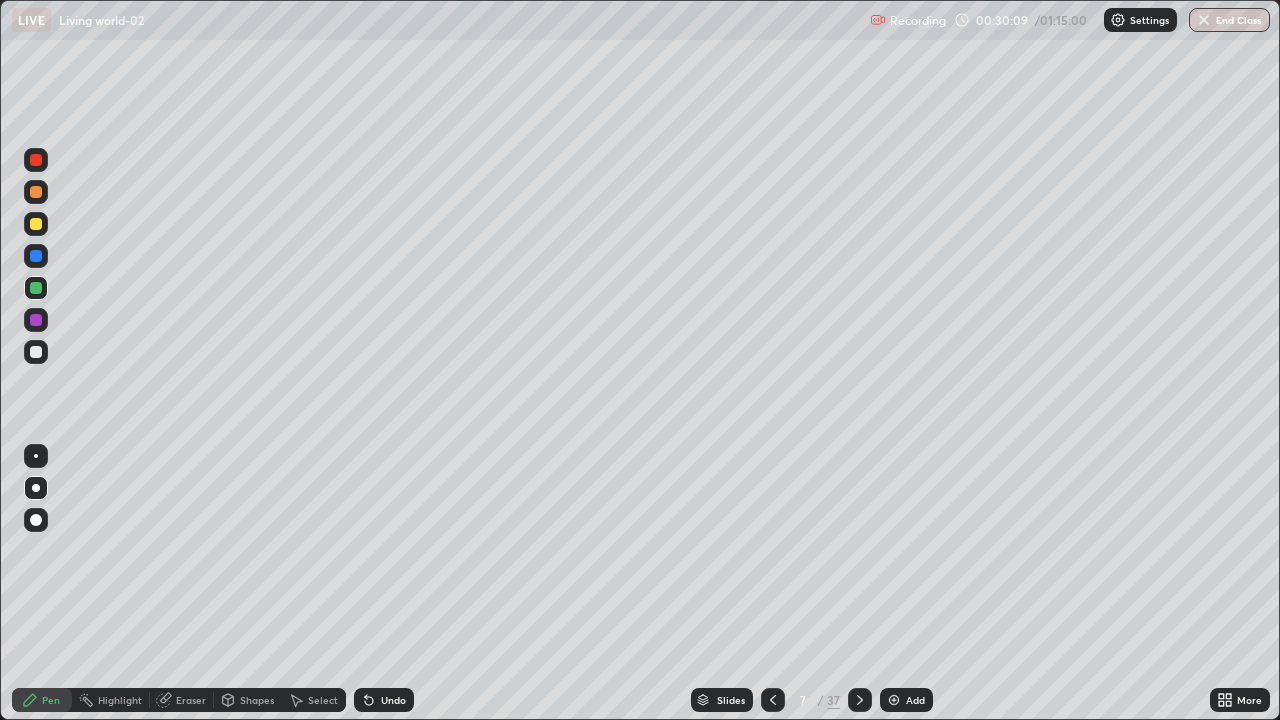 click at bounding box center (36, 352) 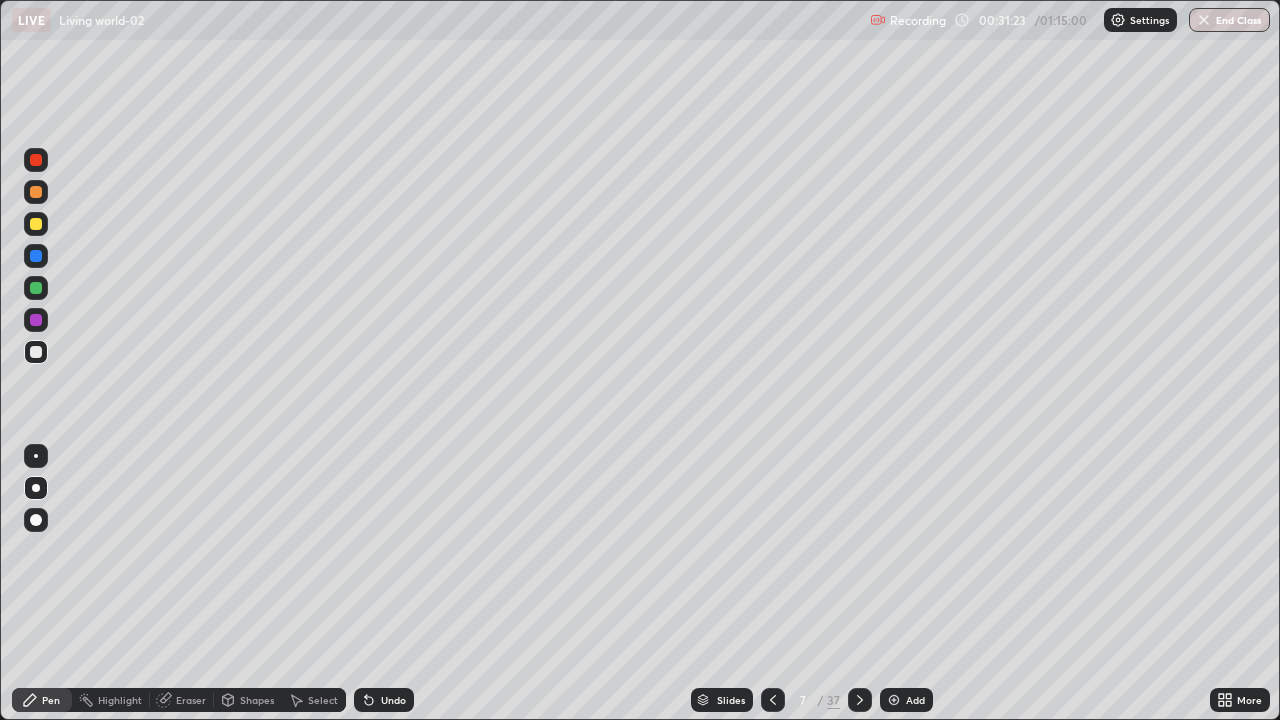 click on "Undo" at bounding box center [393, 700] 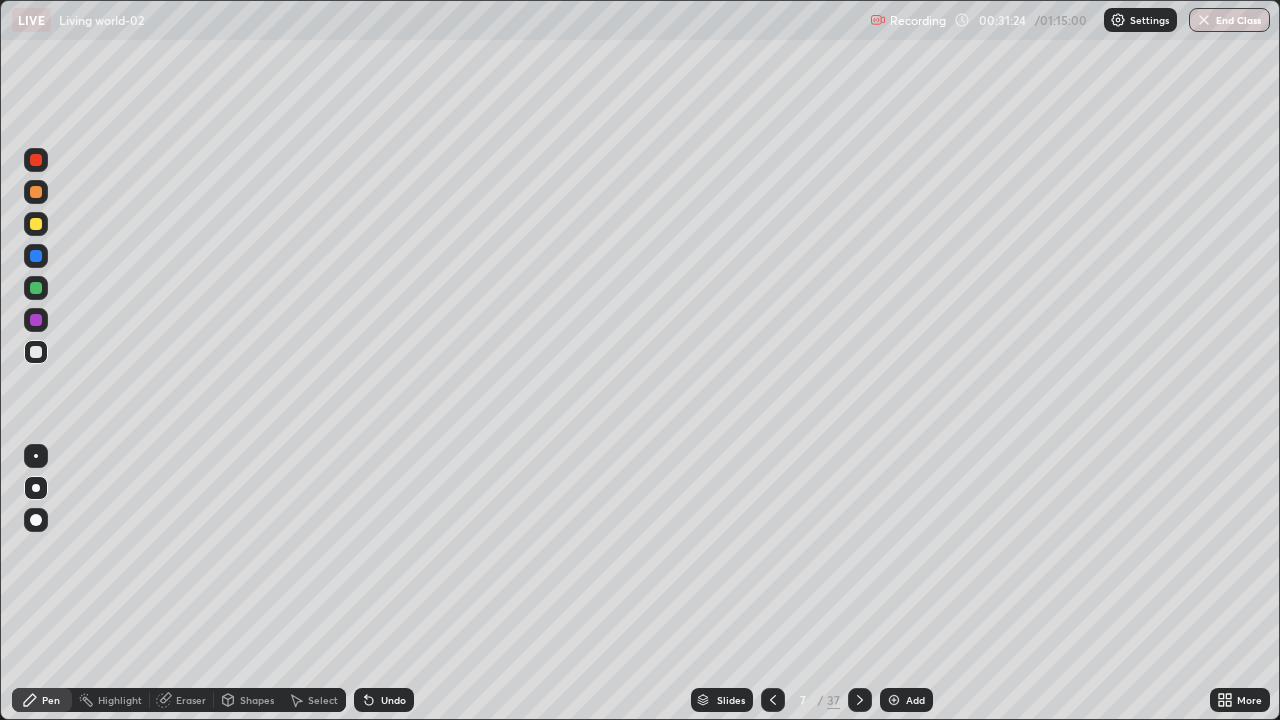 click on "Undo" at bounding box center [393, 700] 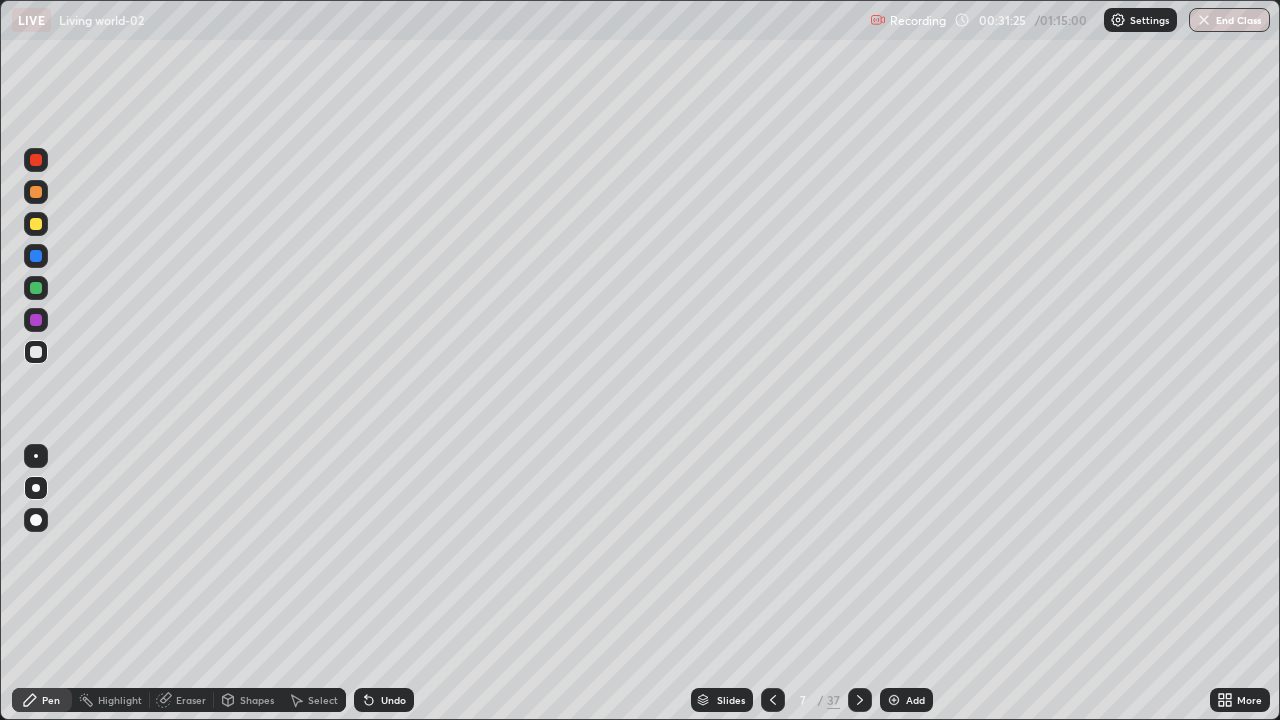 click on "Undo" at bounding box center (393, 700) 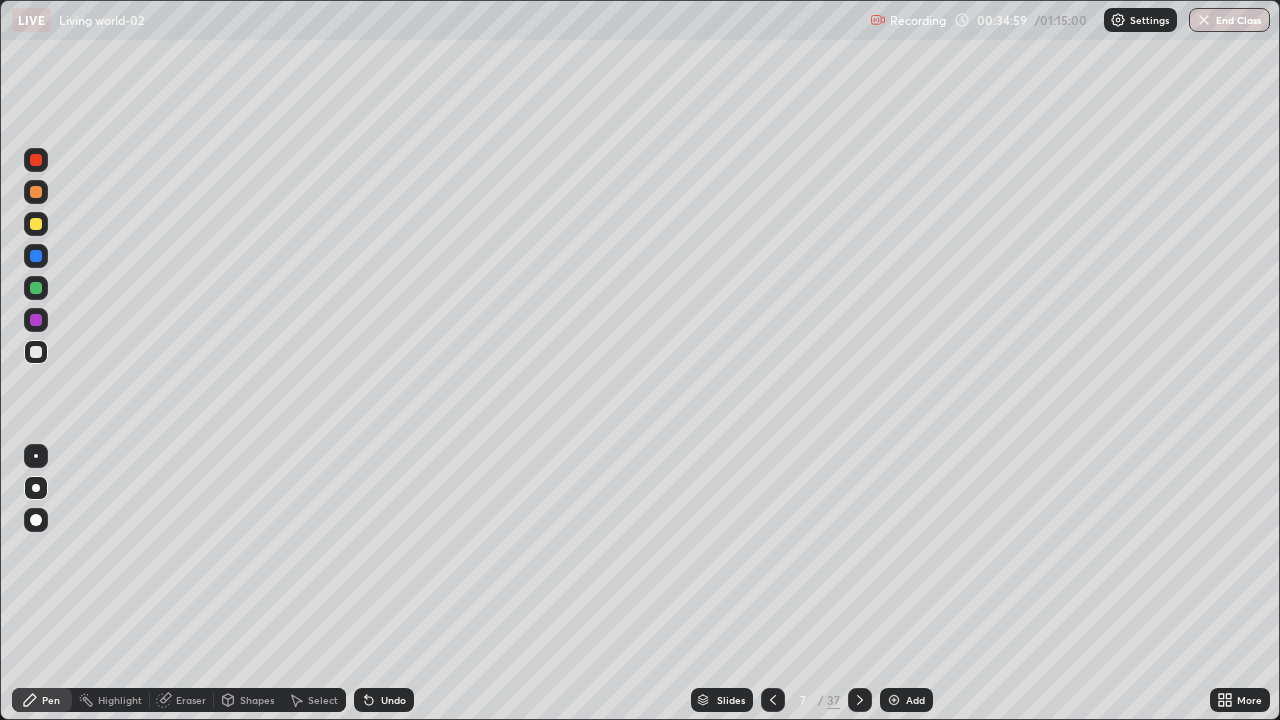 click 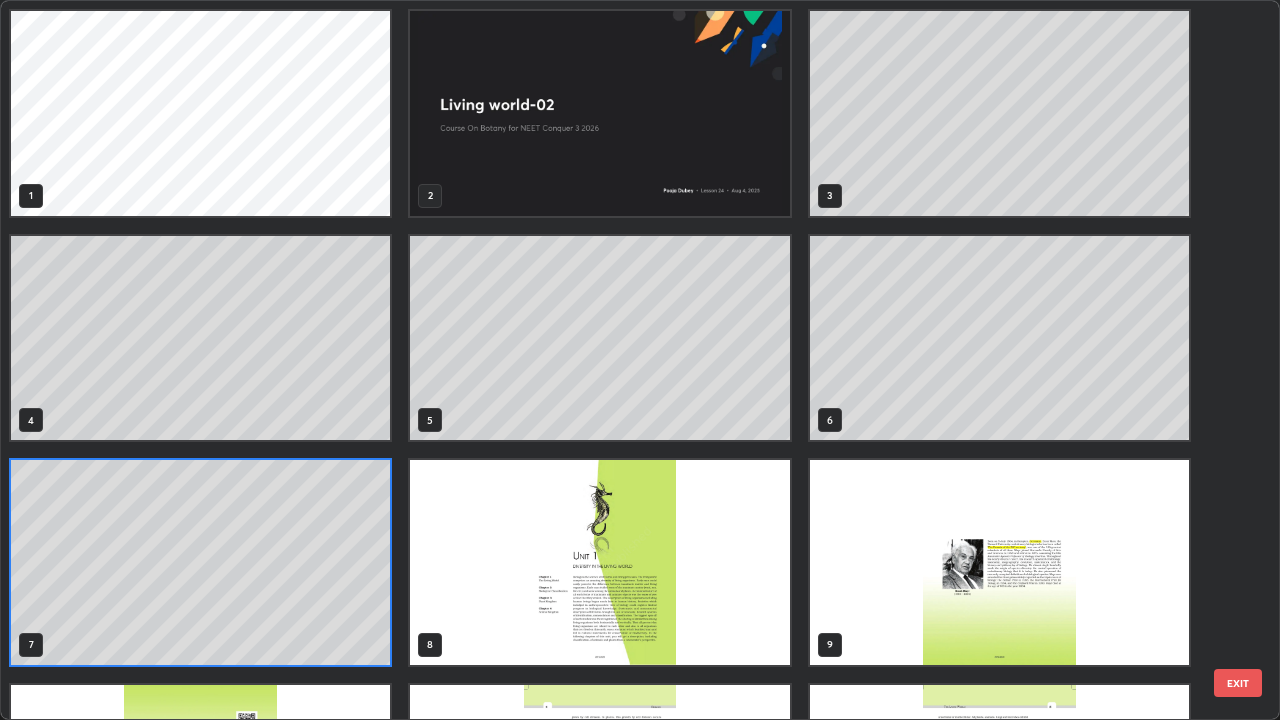 scroll, scrollTop: 7, scrollLeft: 11, axis: both 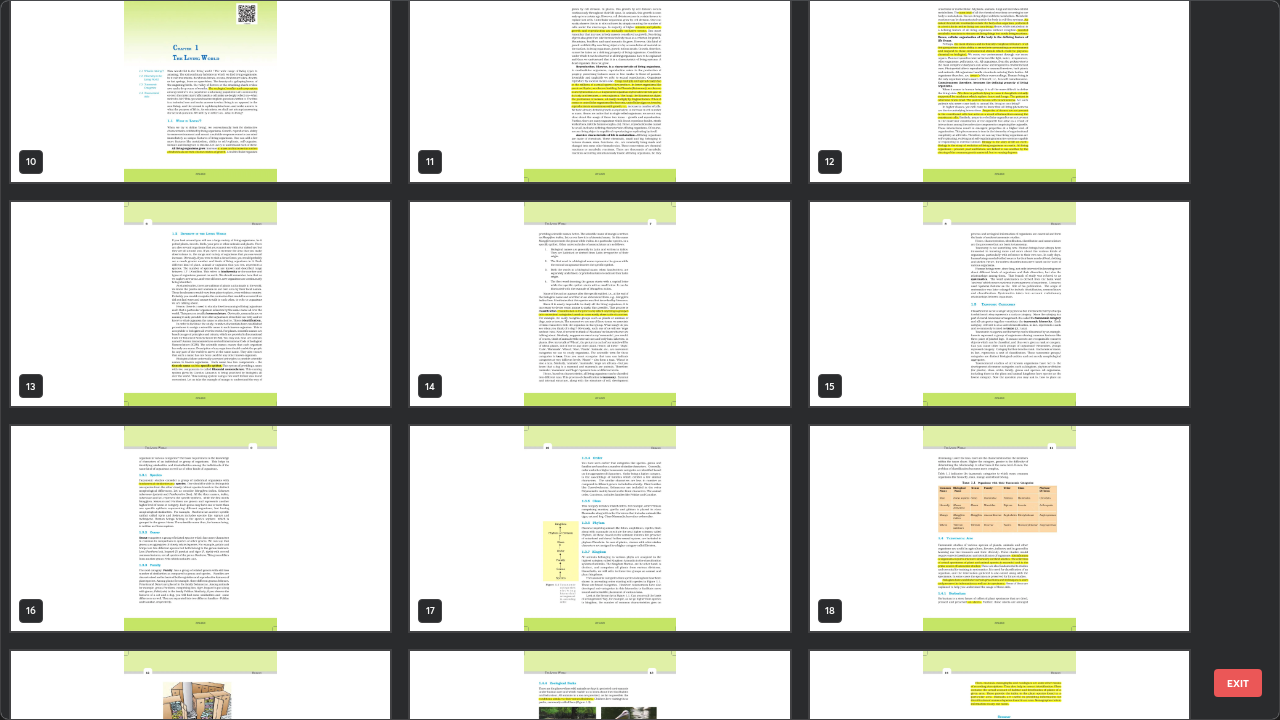 click at bounding box center (999, 304) 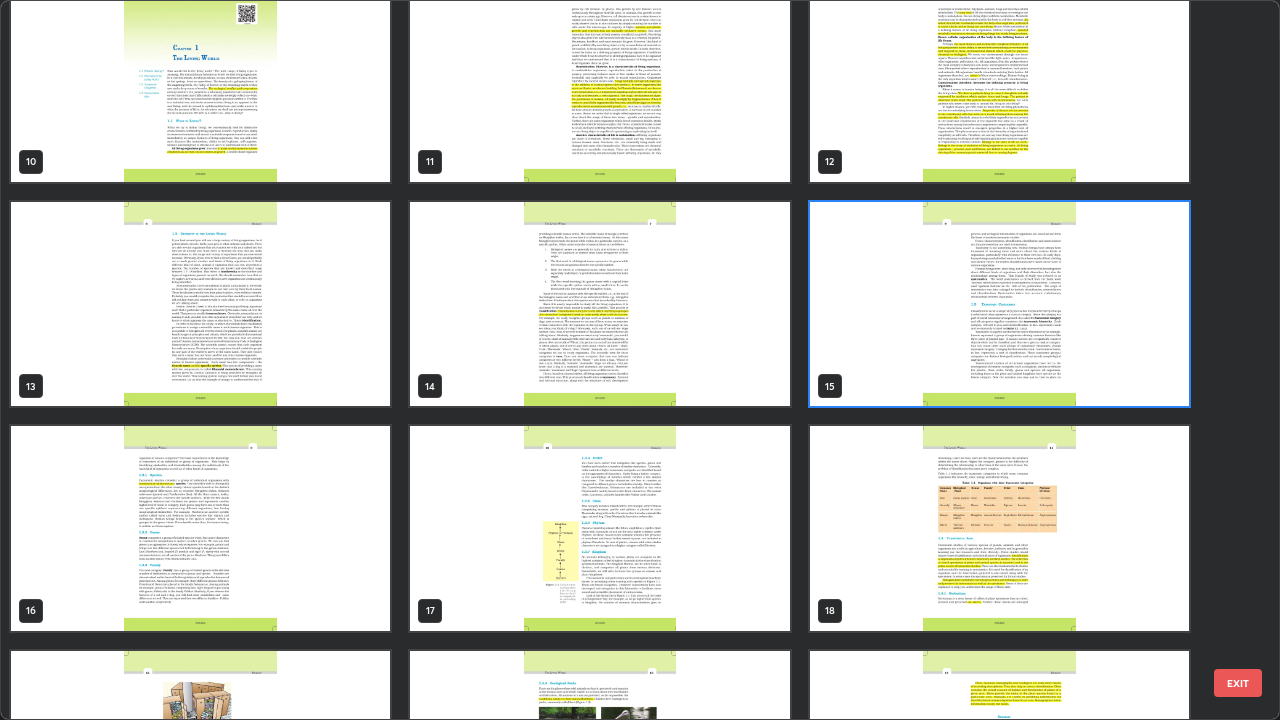 click at bounding box center (999, 304) 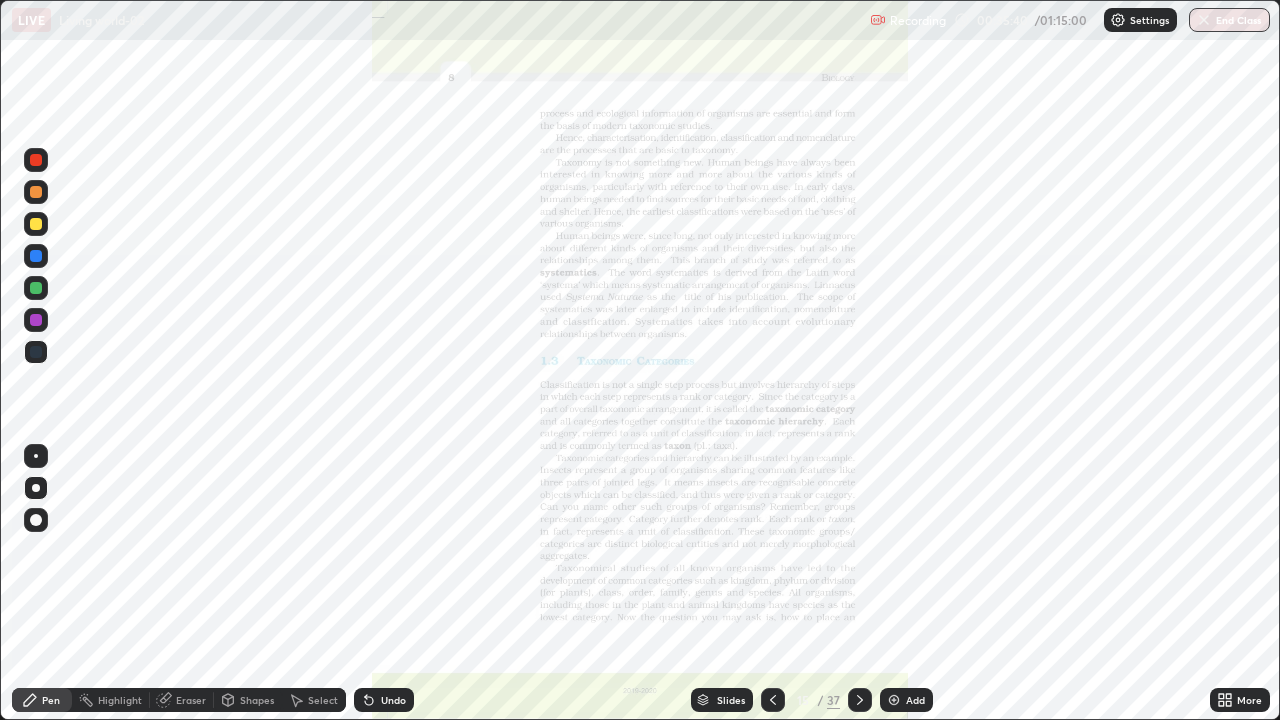 click 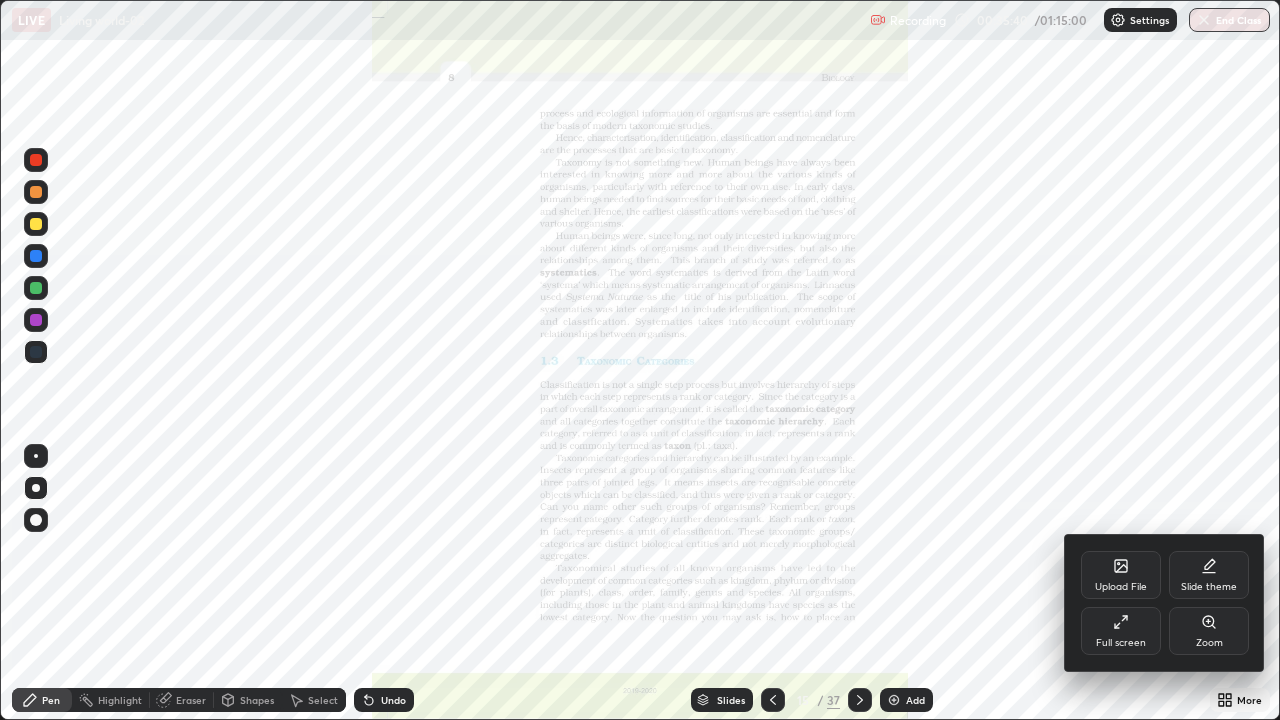 click on "Zoom" at bounding box center [1209, 643] 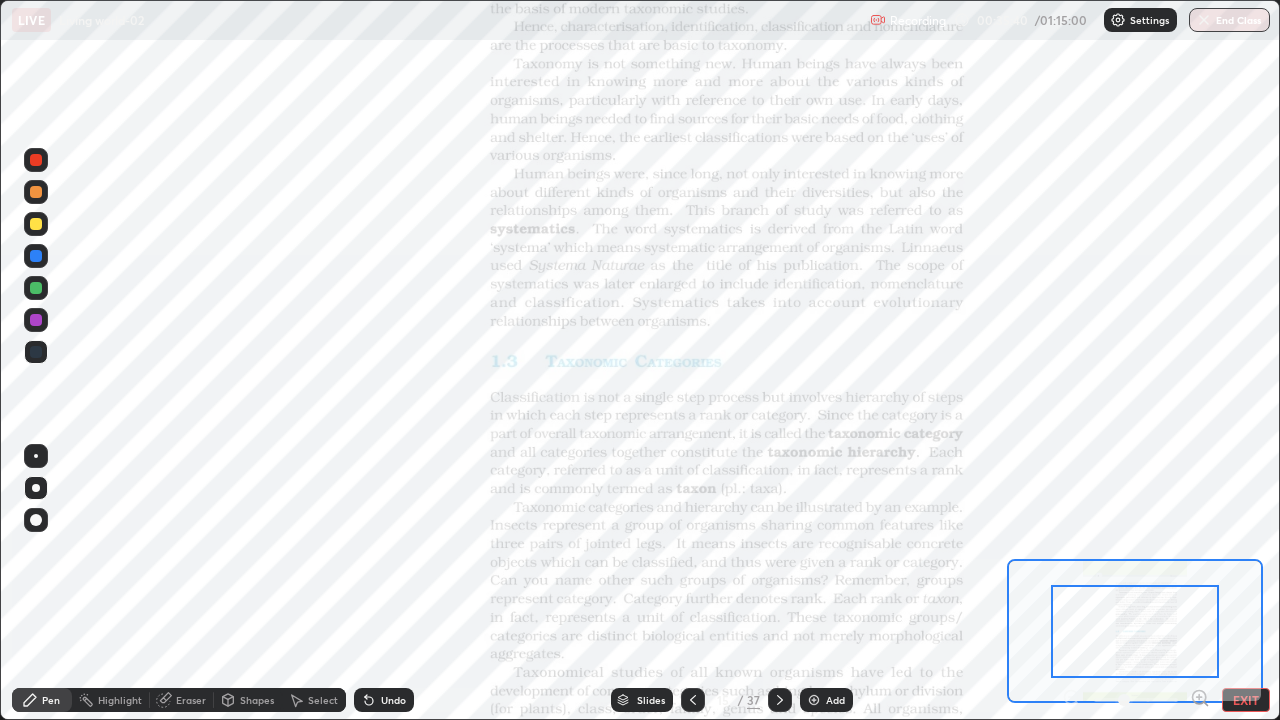 click 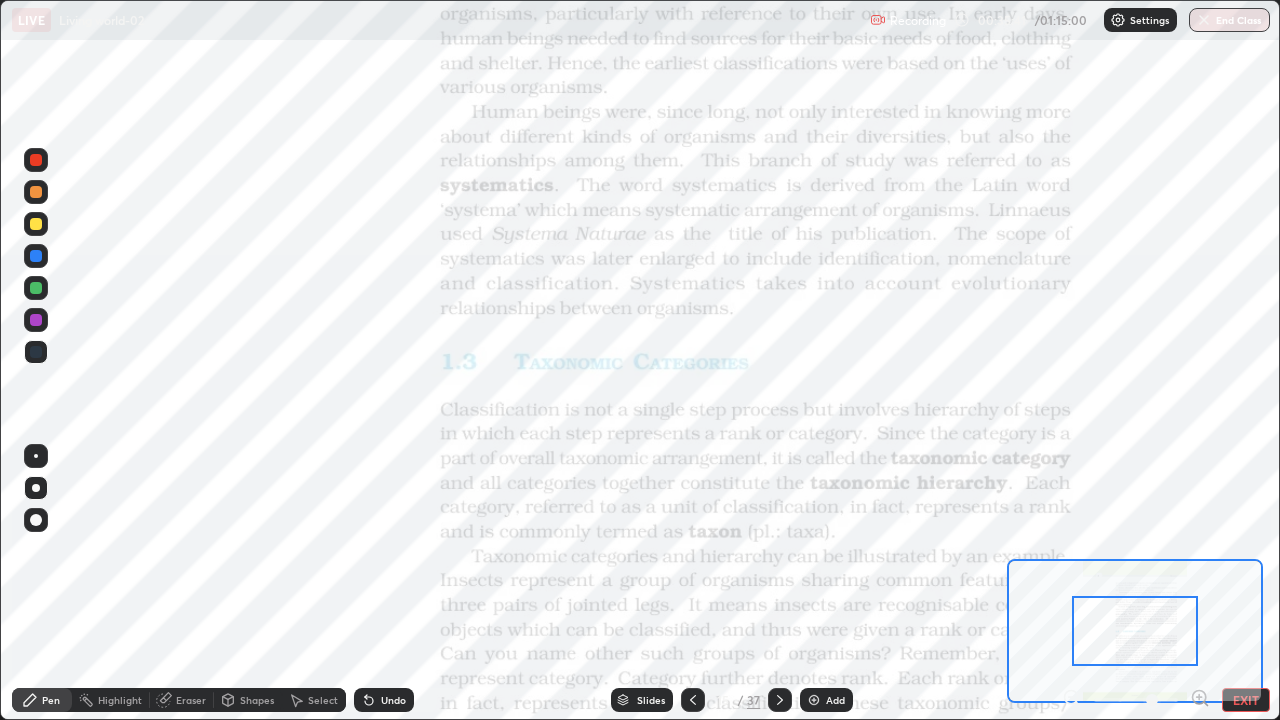 click 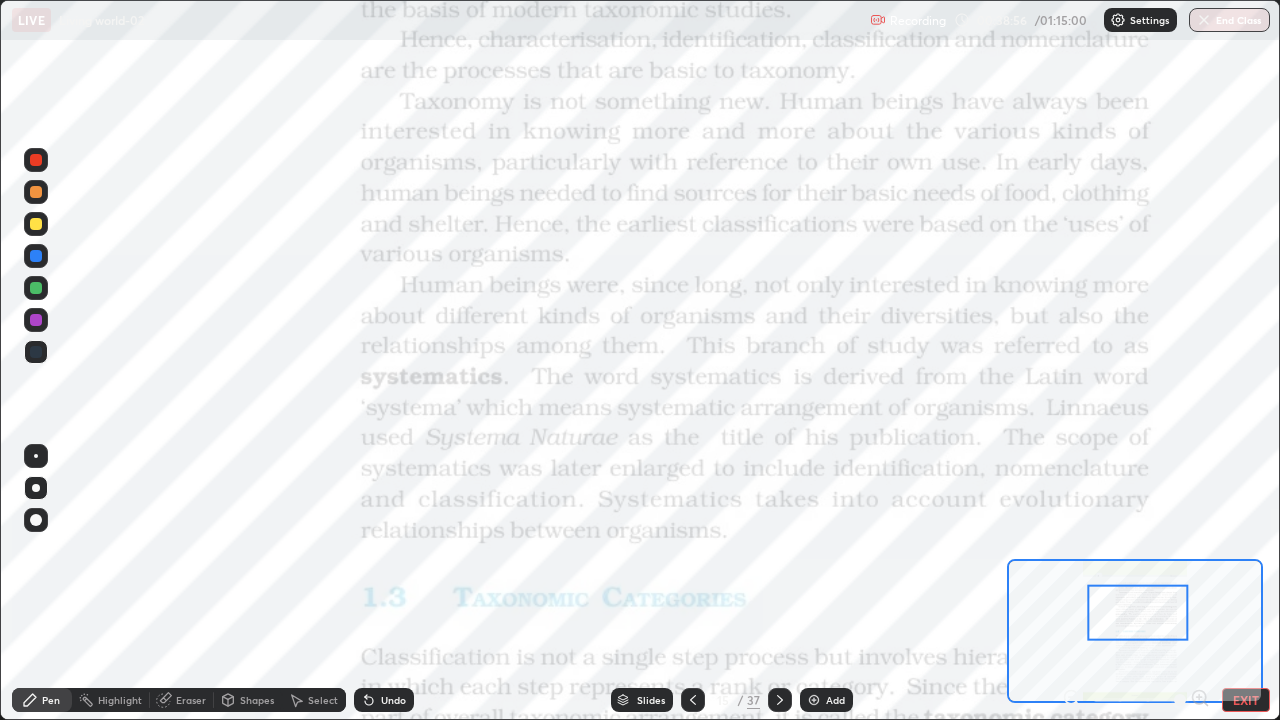 click on "Slides" at bounding box center (642, 700) 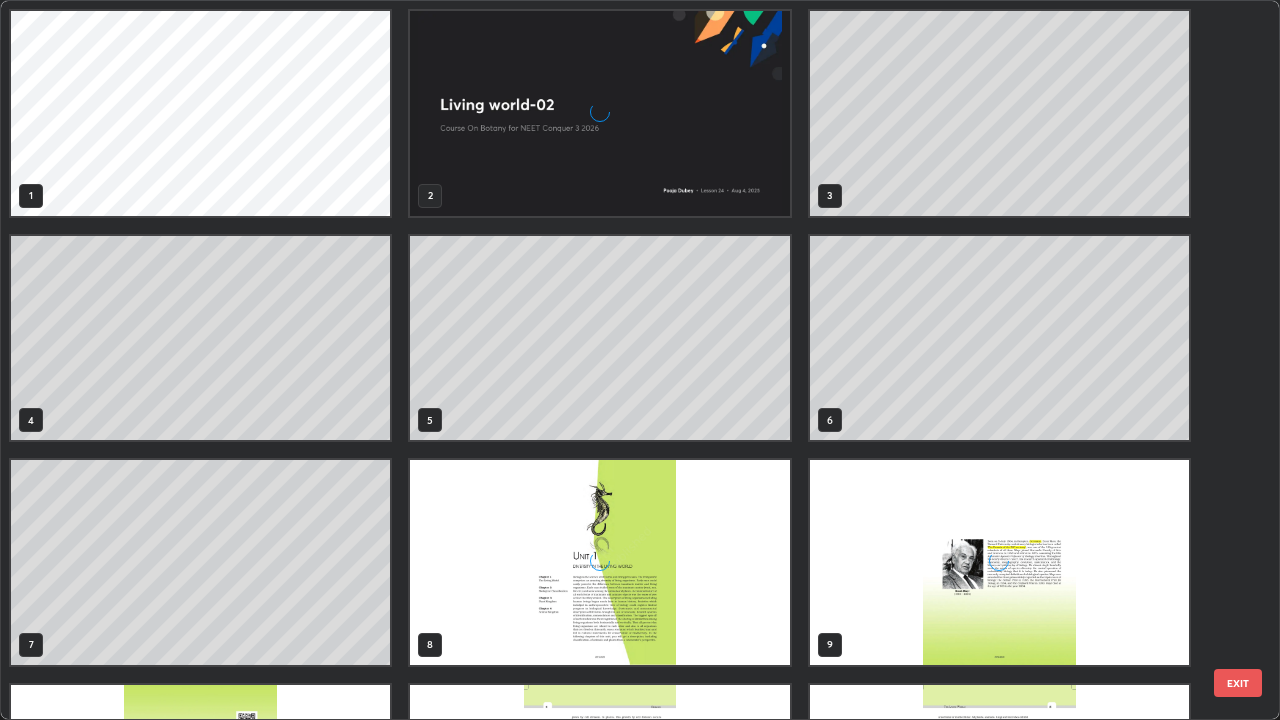 scroll, scrollTop: 405, scrollLeft: 0, axis: vertical 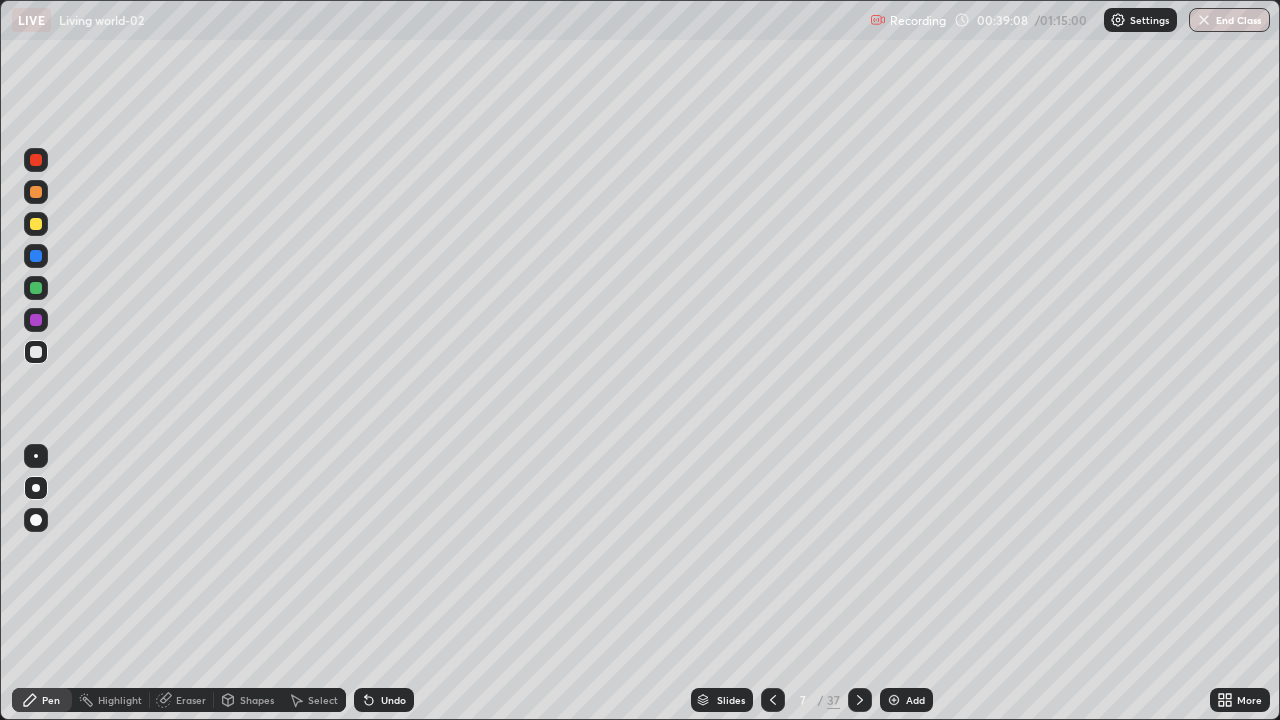 click on "Add" at bounding box center [915, 700] 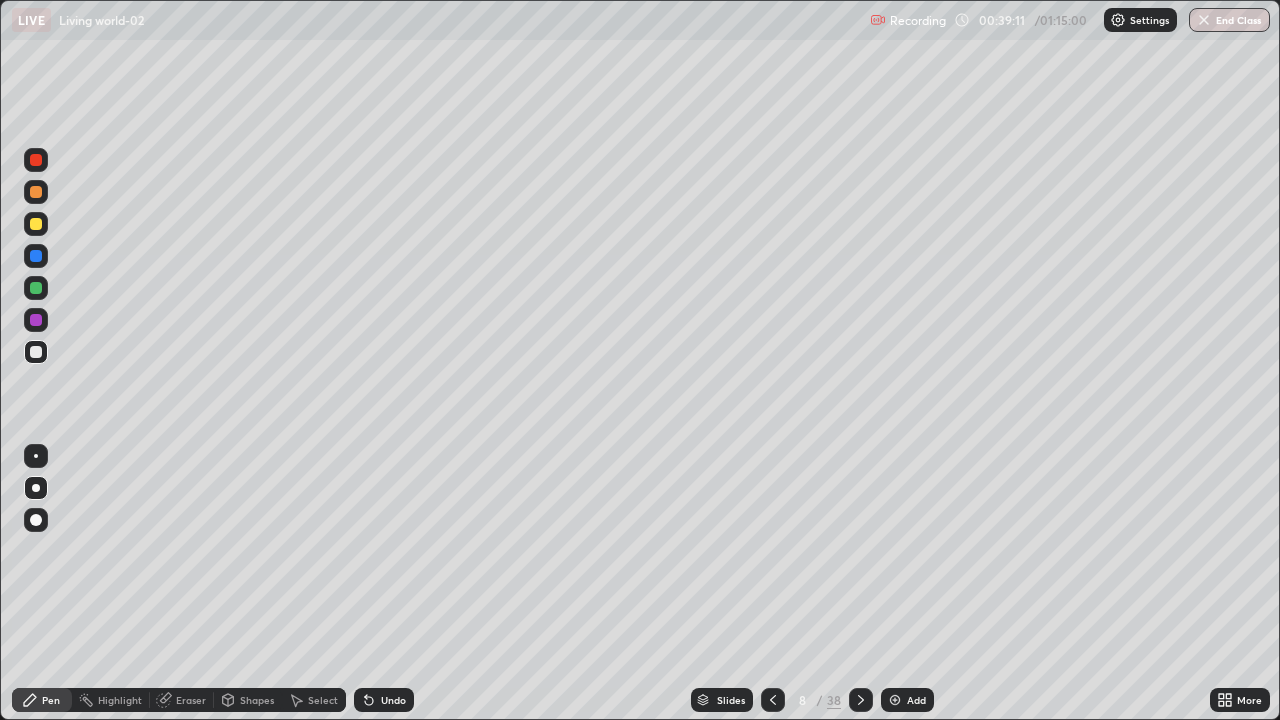 click on "Shapes" at bounding box center (257, 700) 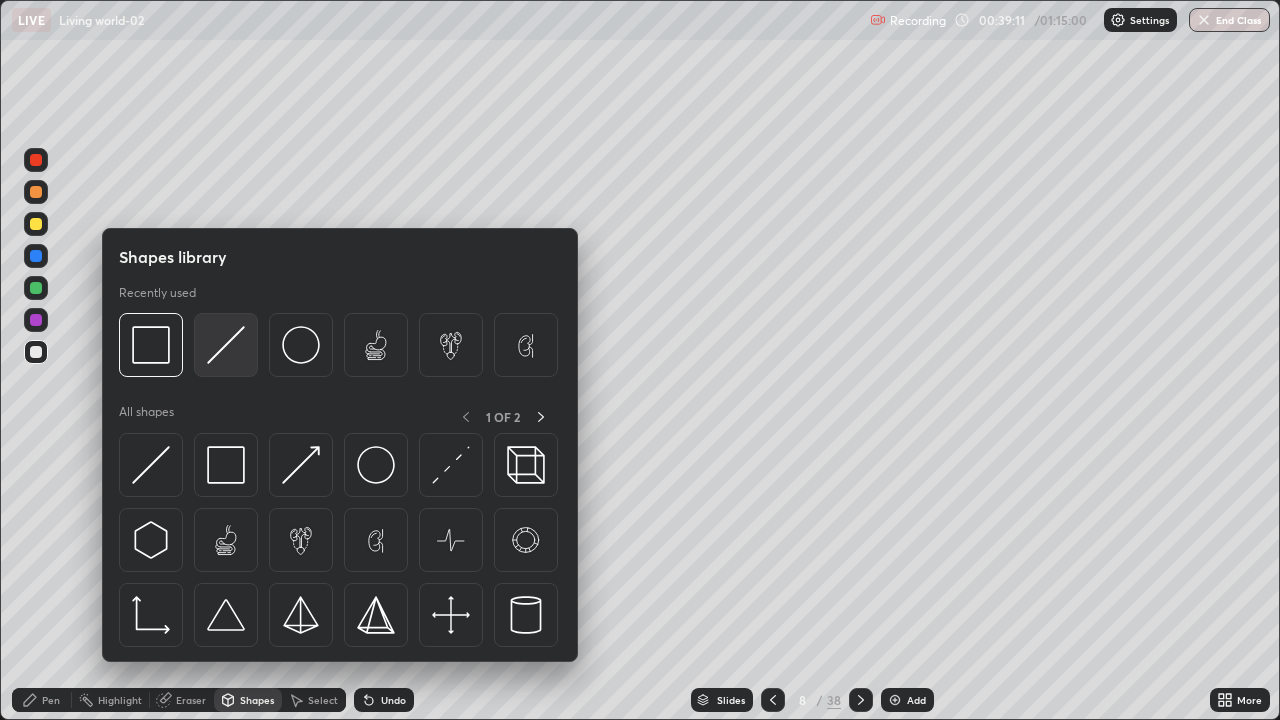 click at bounding box center [226, 345] 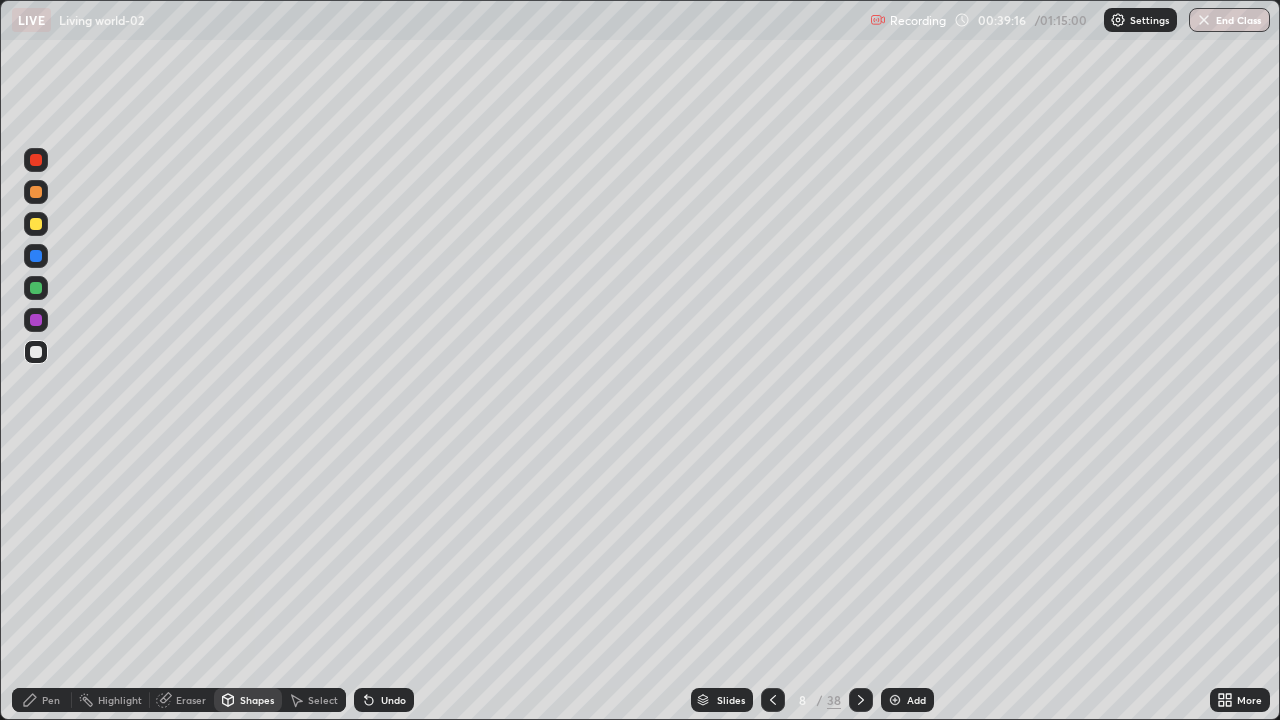 click on "Pen" at bounding box center [51, 700] 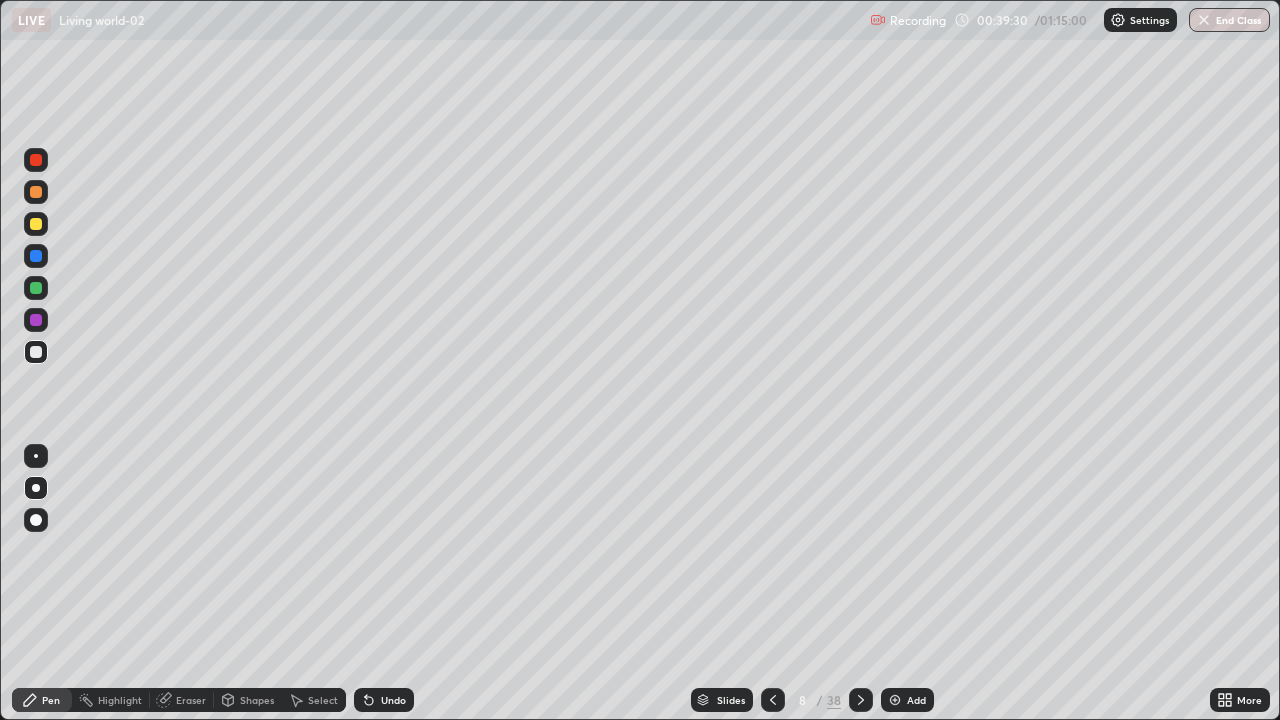 click 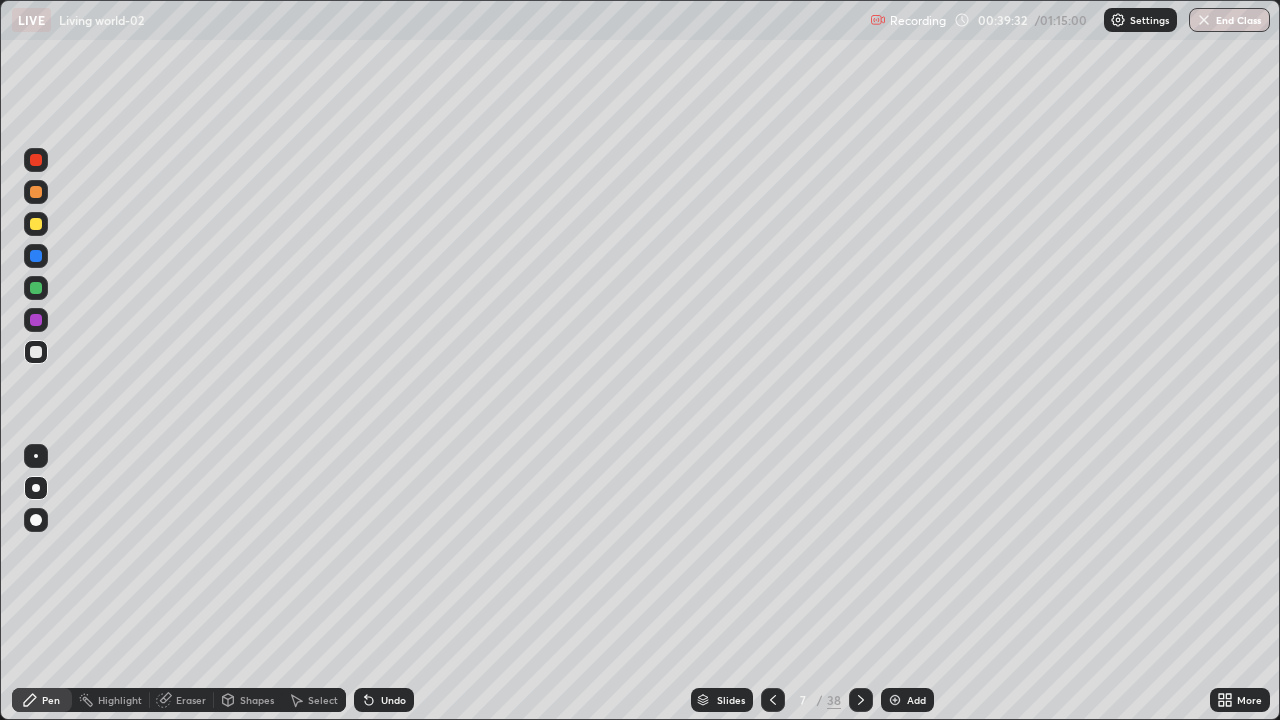 click at bounding box center (895, 700) 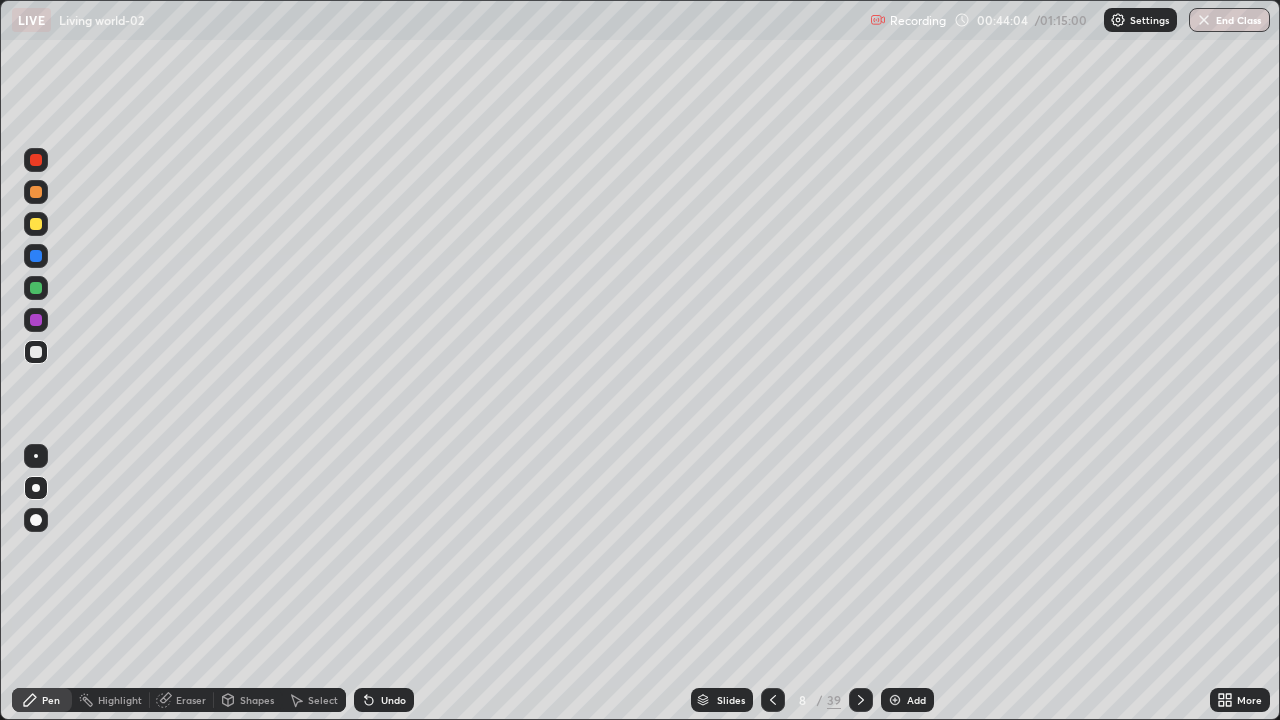 click at bounding box center [861, 700] 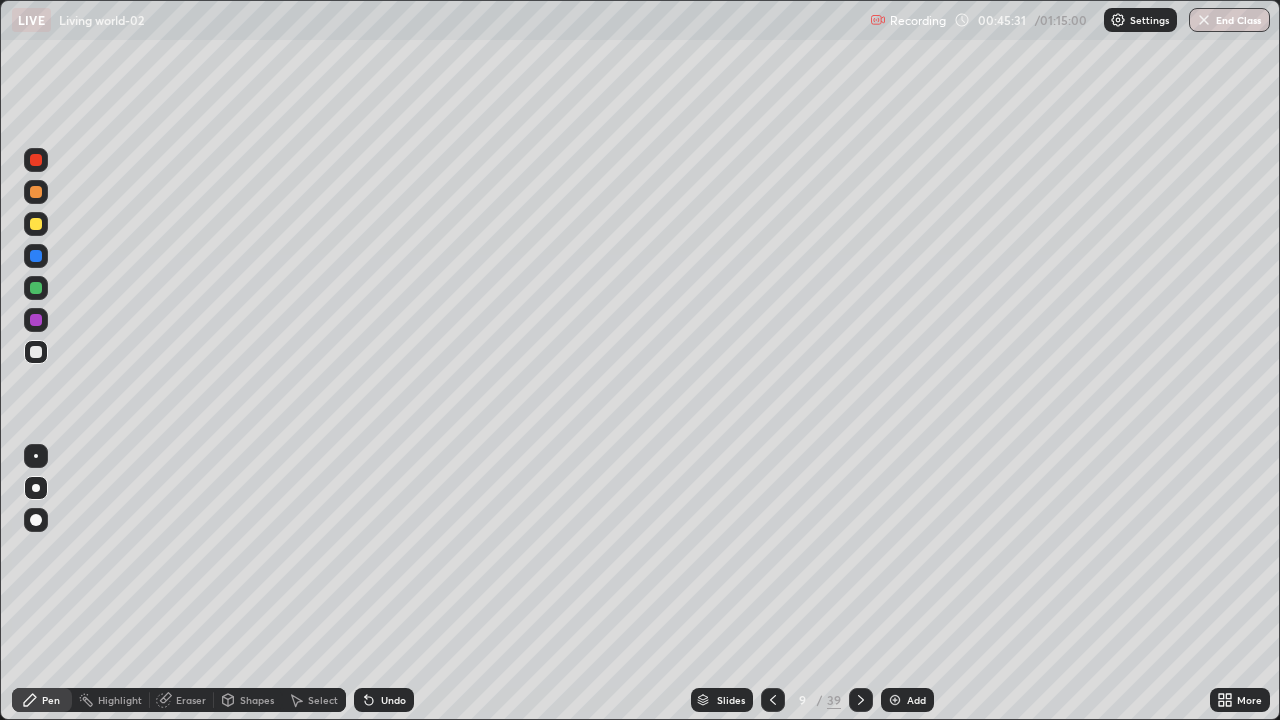 click on "Slides" at bounding box center [722, 700] 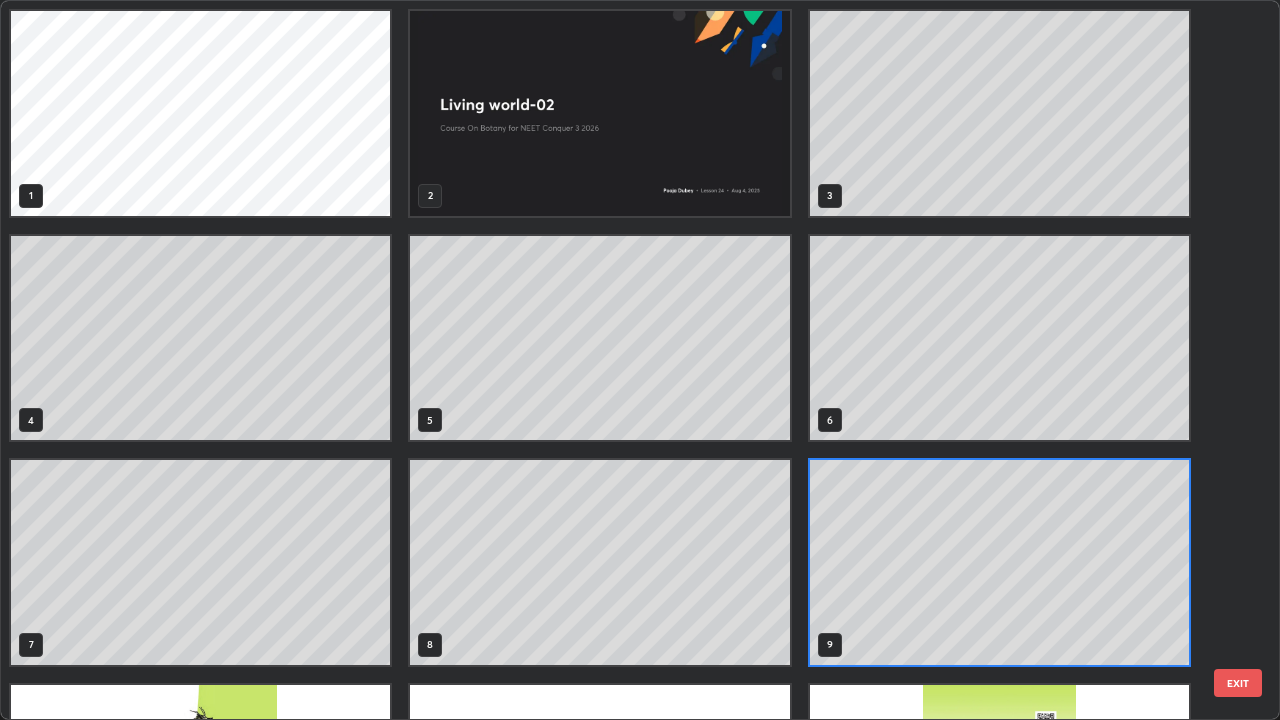 scroll, scrollTop: 7, scrollLeft: 11, axis: both 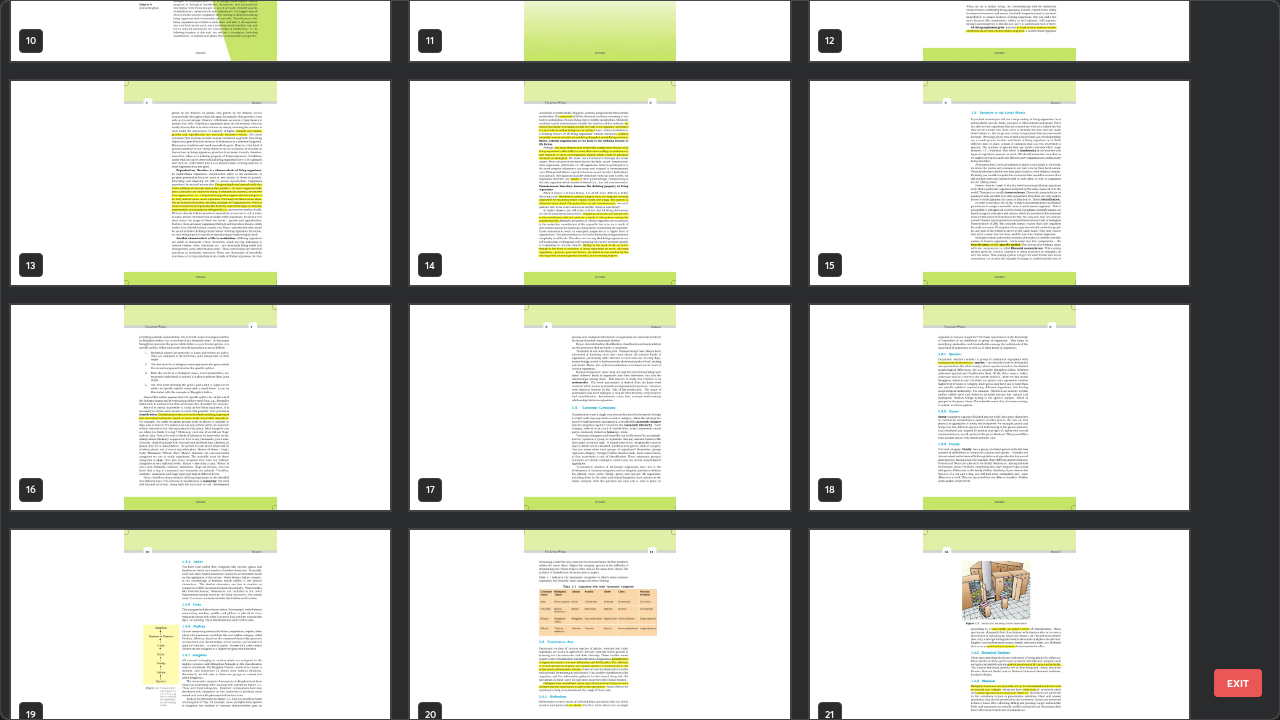 click at bounding box center [599, 407] 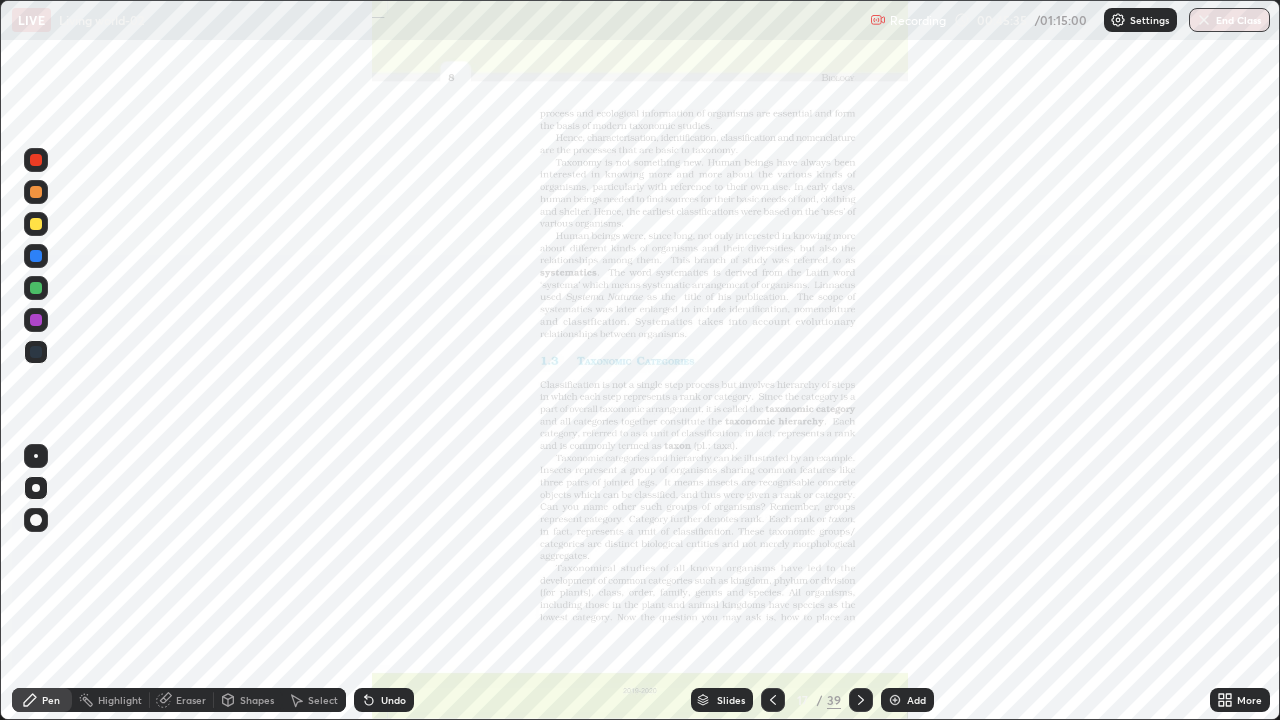 click at bounding box center (599, 407) 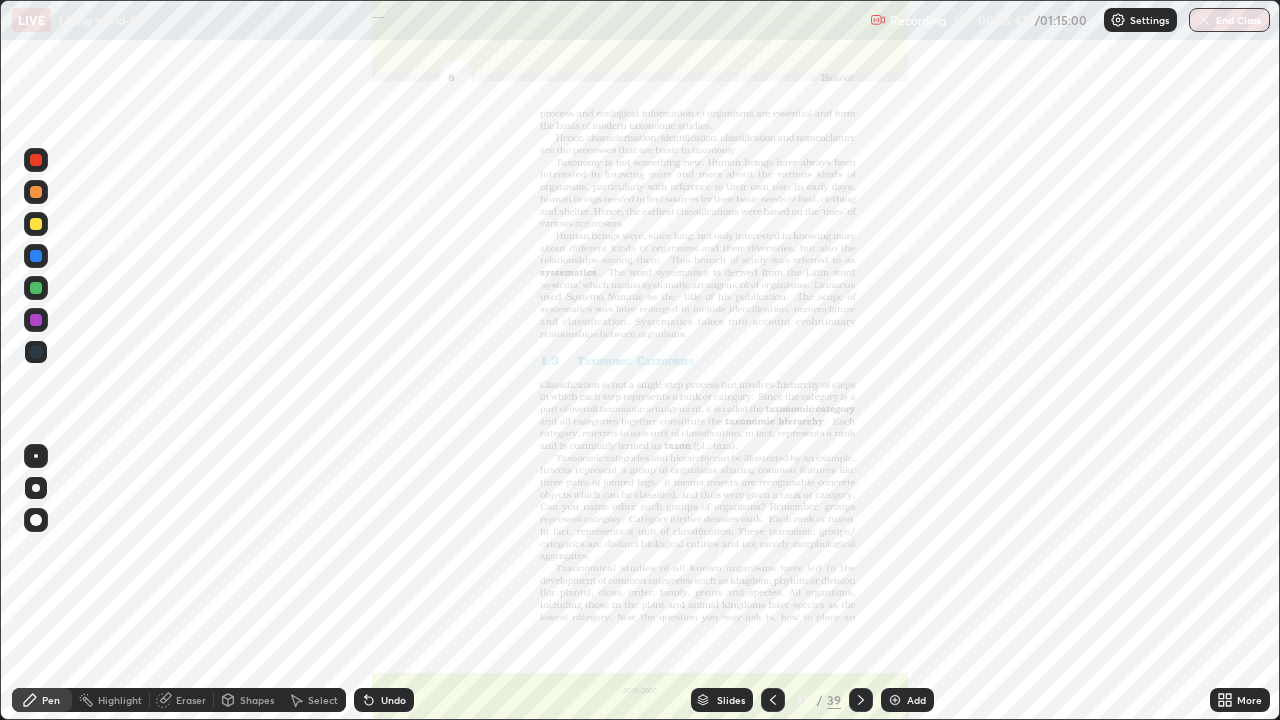 click 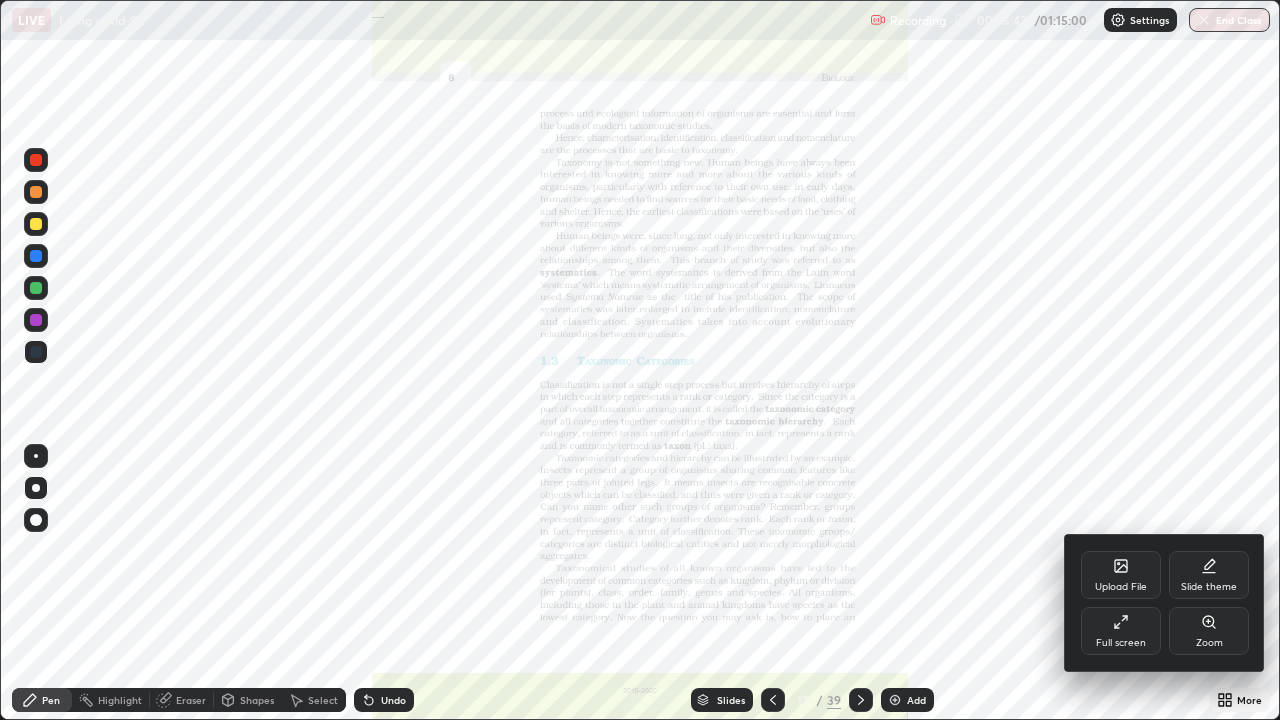 click on "Zoom" at bounding box center [1209, 631] 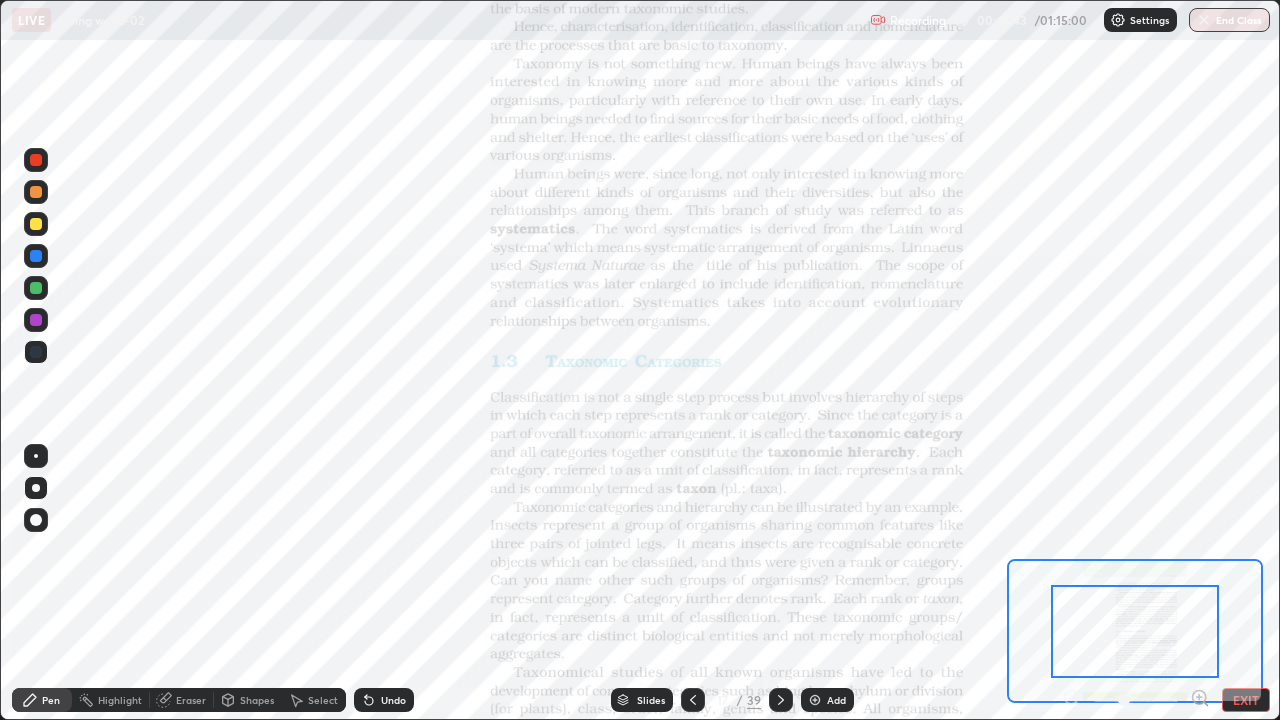 click 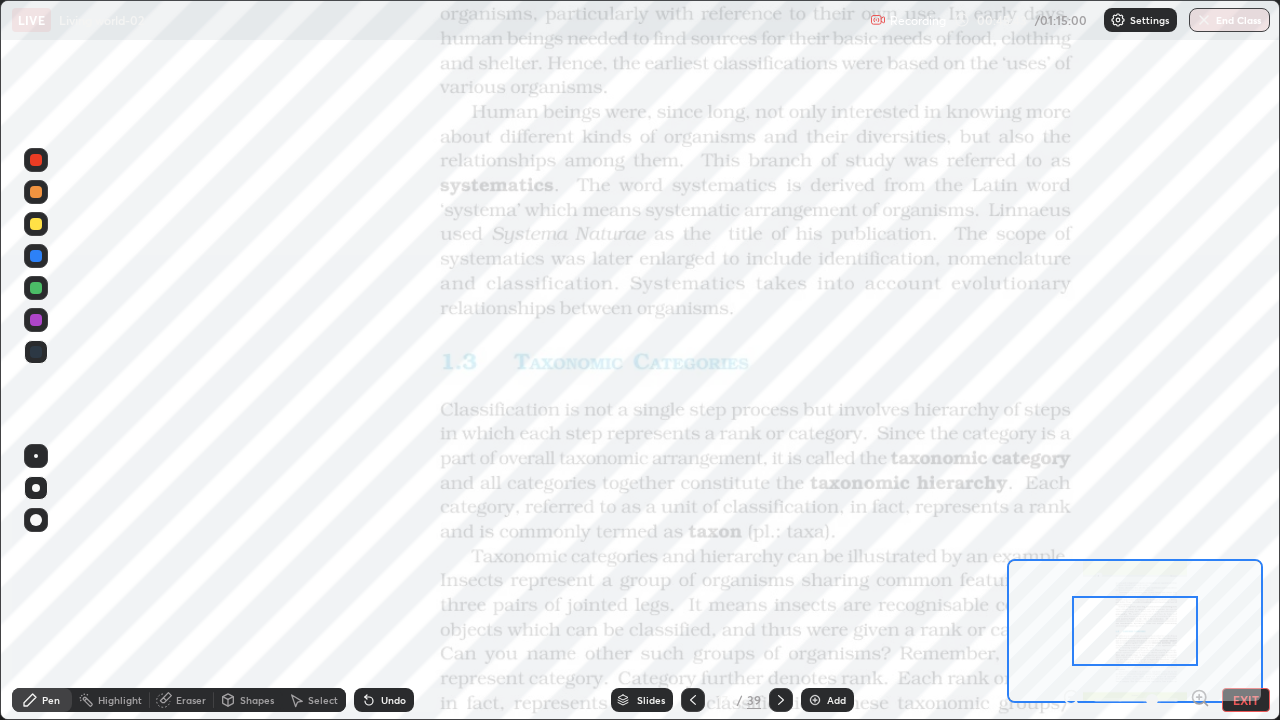 click 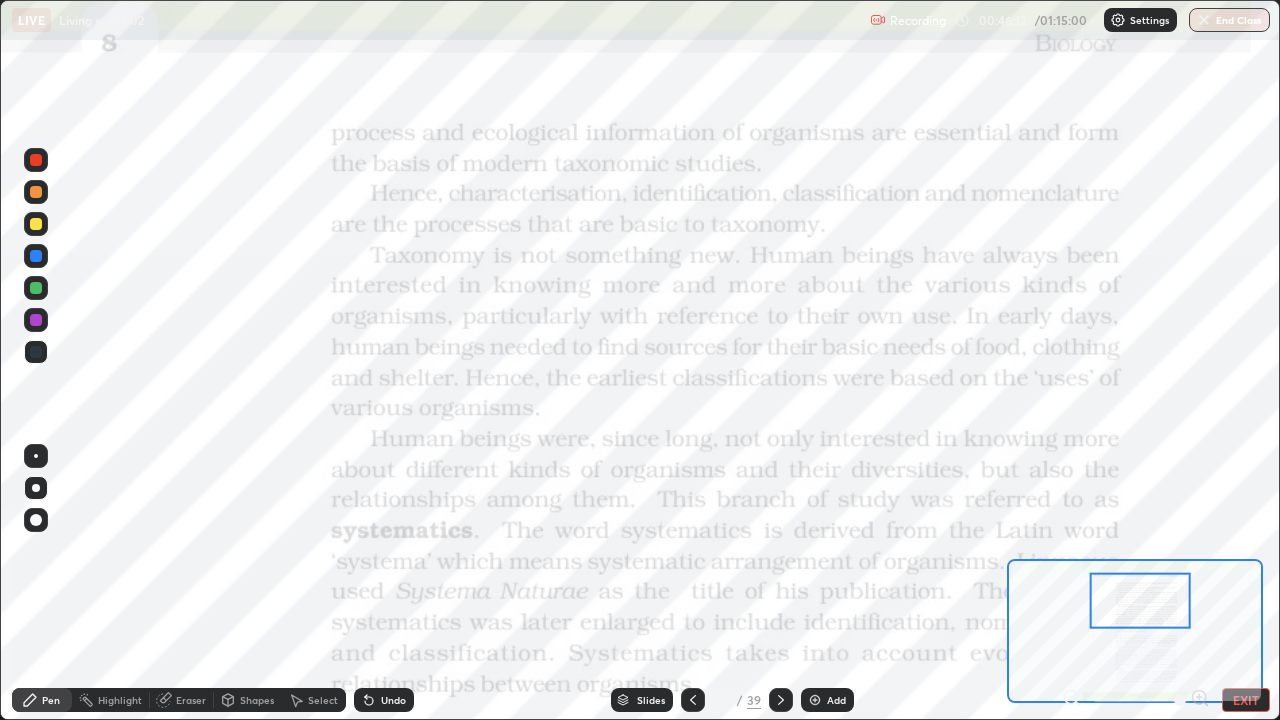 click 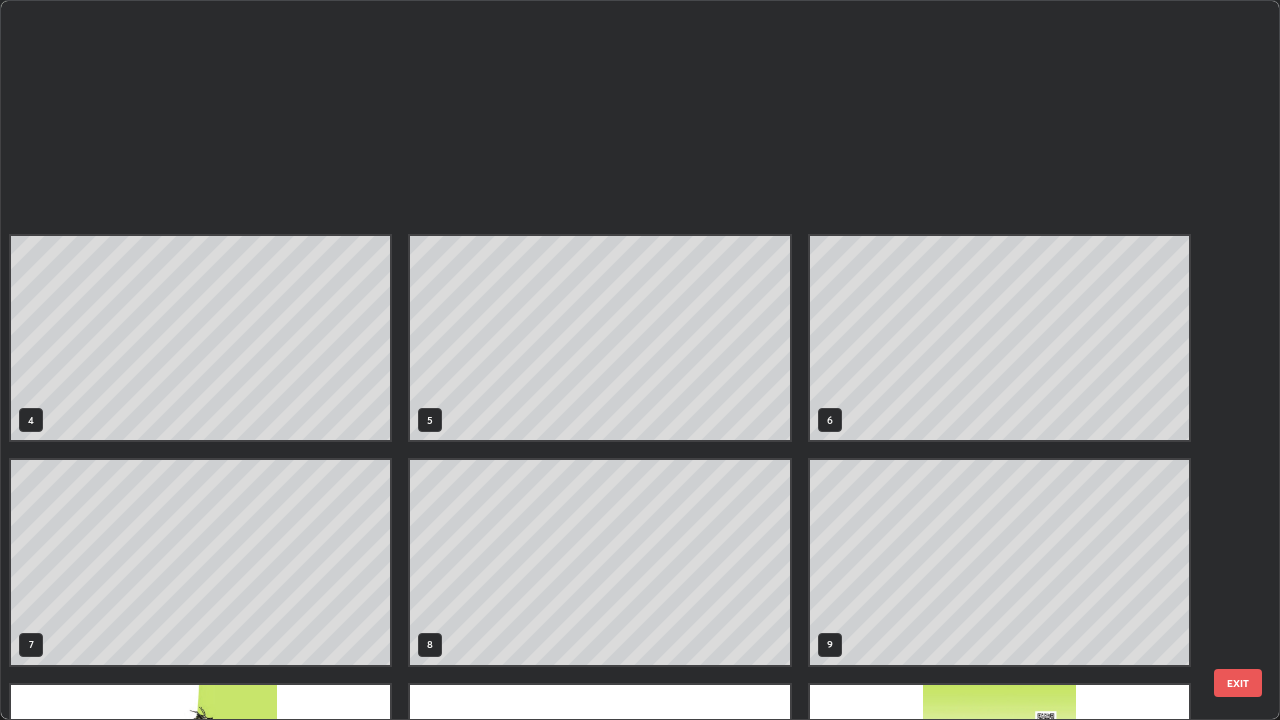 scroll, scrollTop: 629, scrollLeft: 0, axis: vertical 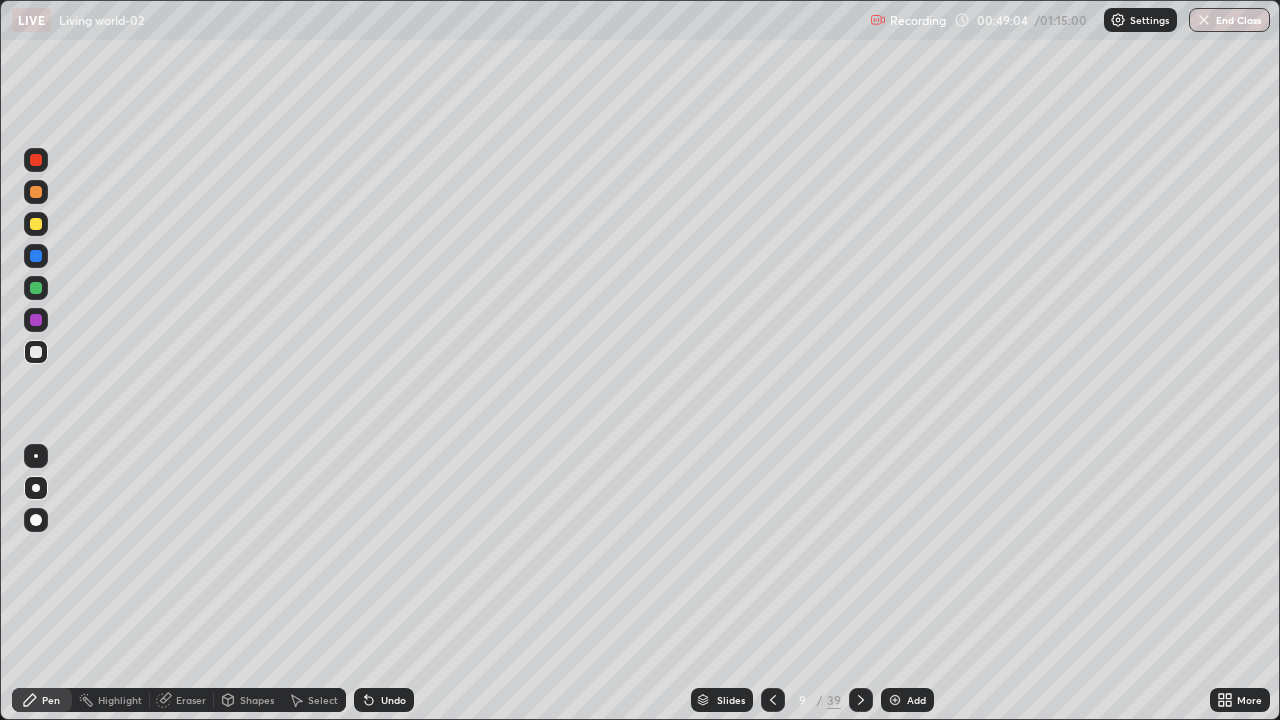 click 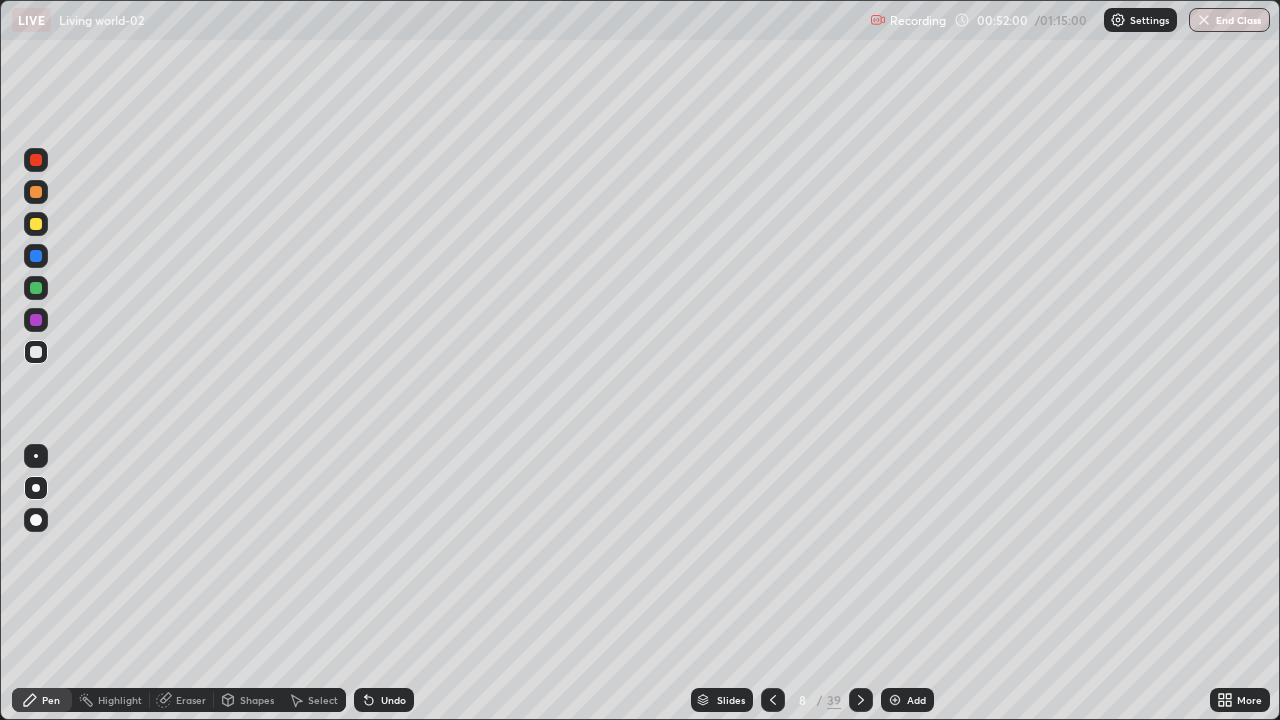 click on "Slides" at bounding box center [722, 700] 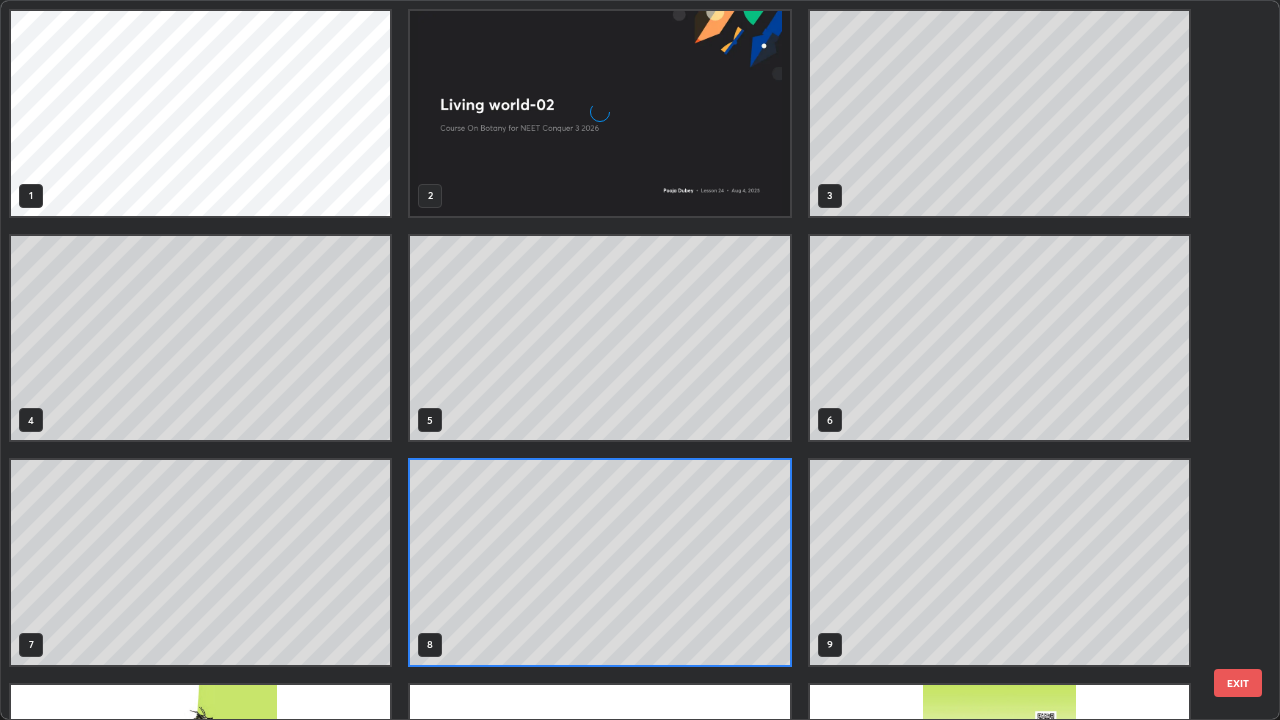 scroll, scrollTop: 7, scrollLeft: 11, axis: both 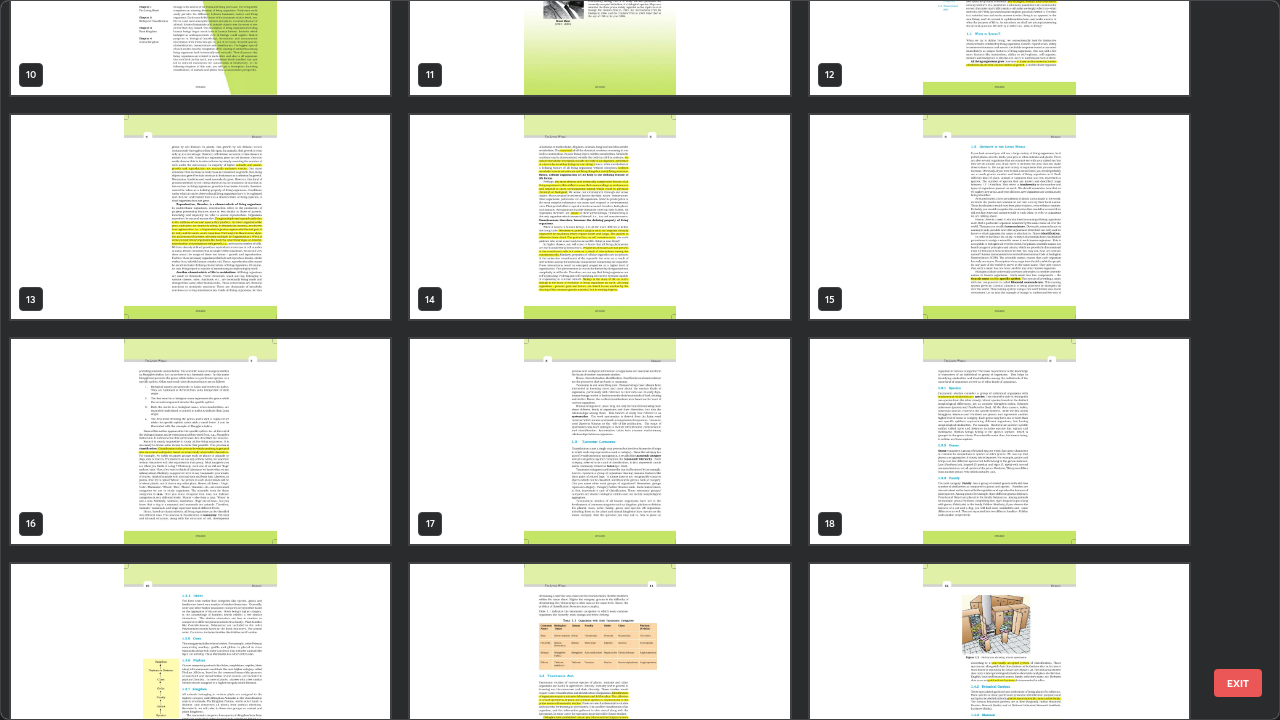 click at bounding box center (999, 217) 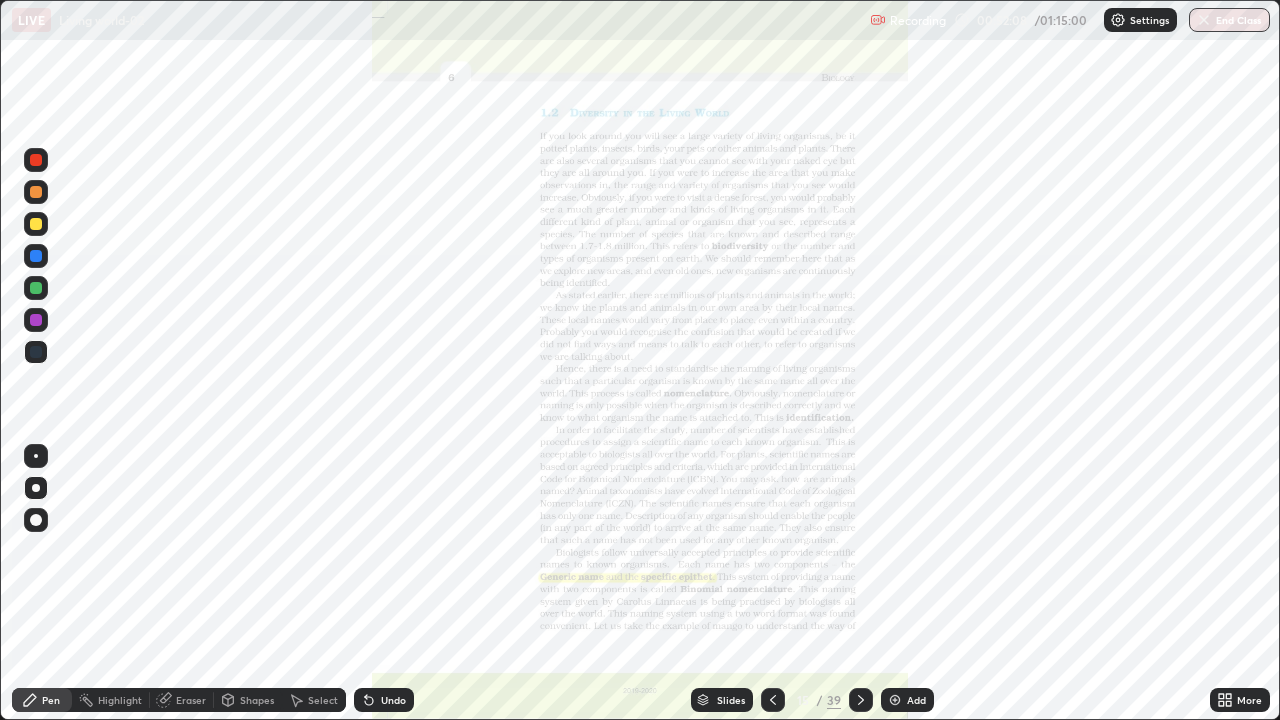 click at bounding box center [999, 217] 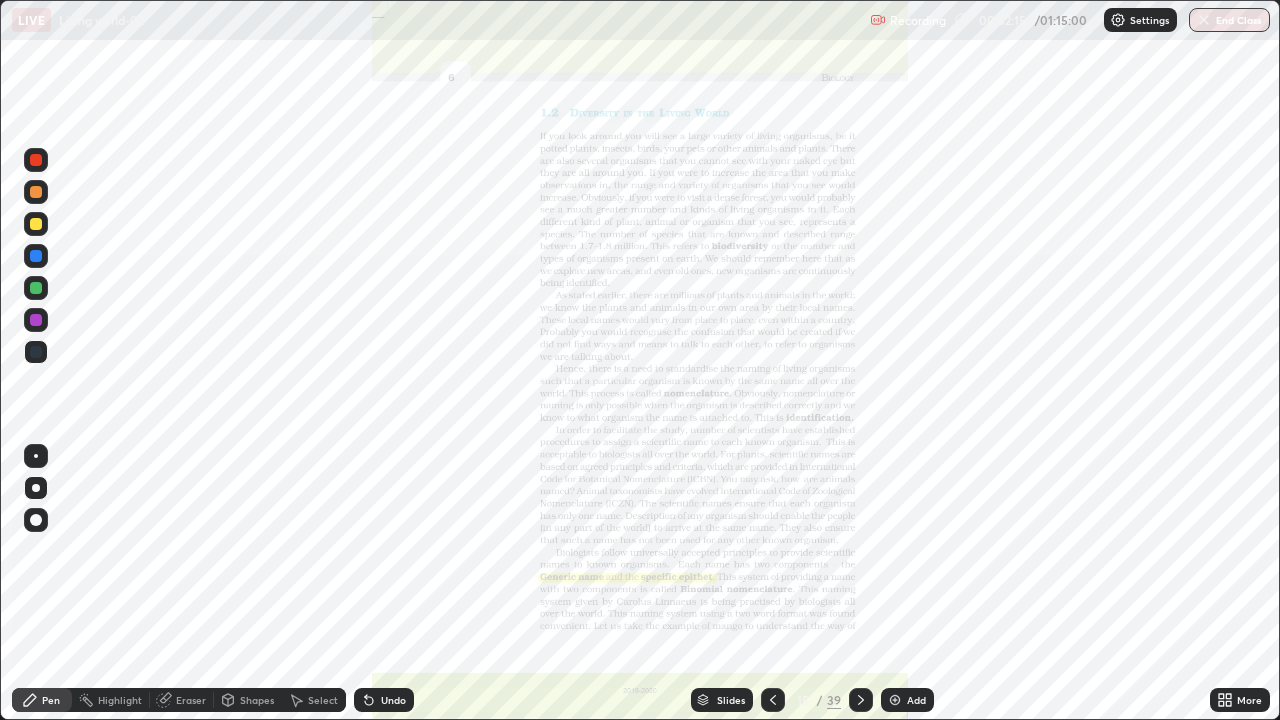 click 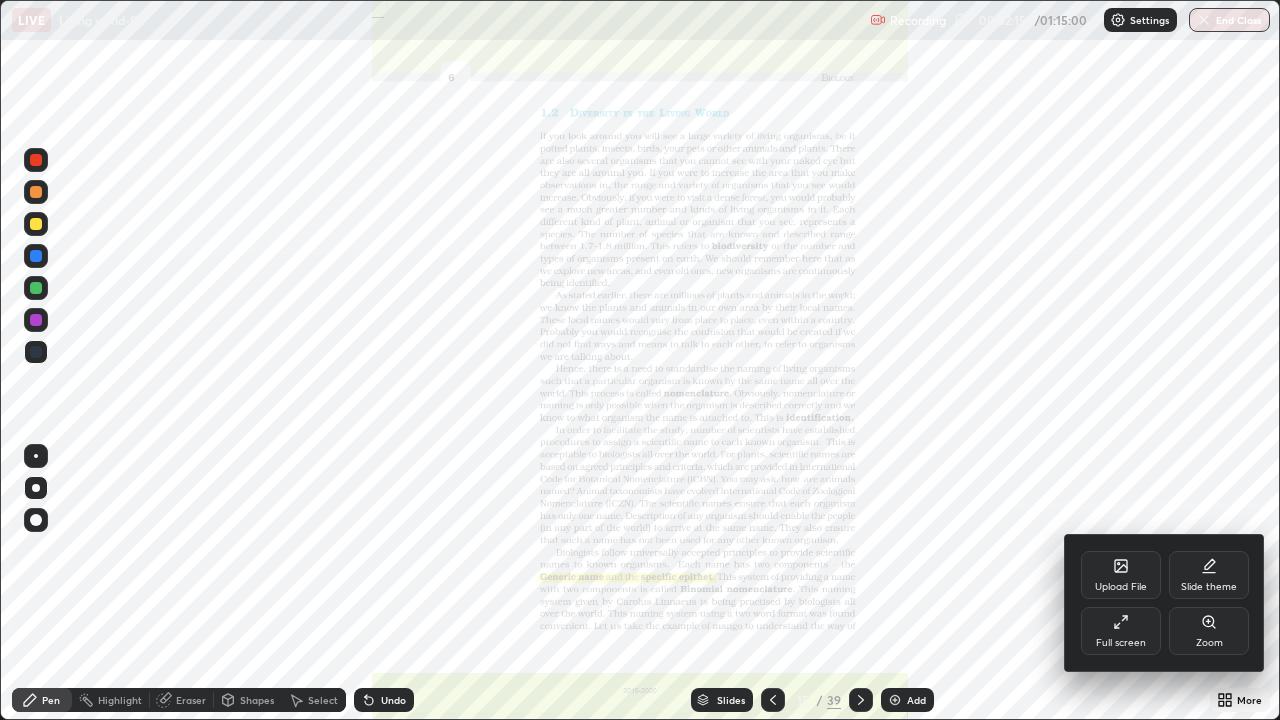 click on "Zoom" at bounding box center [1209, 643] 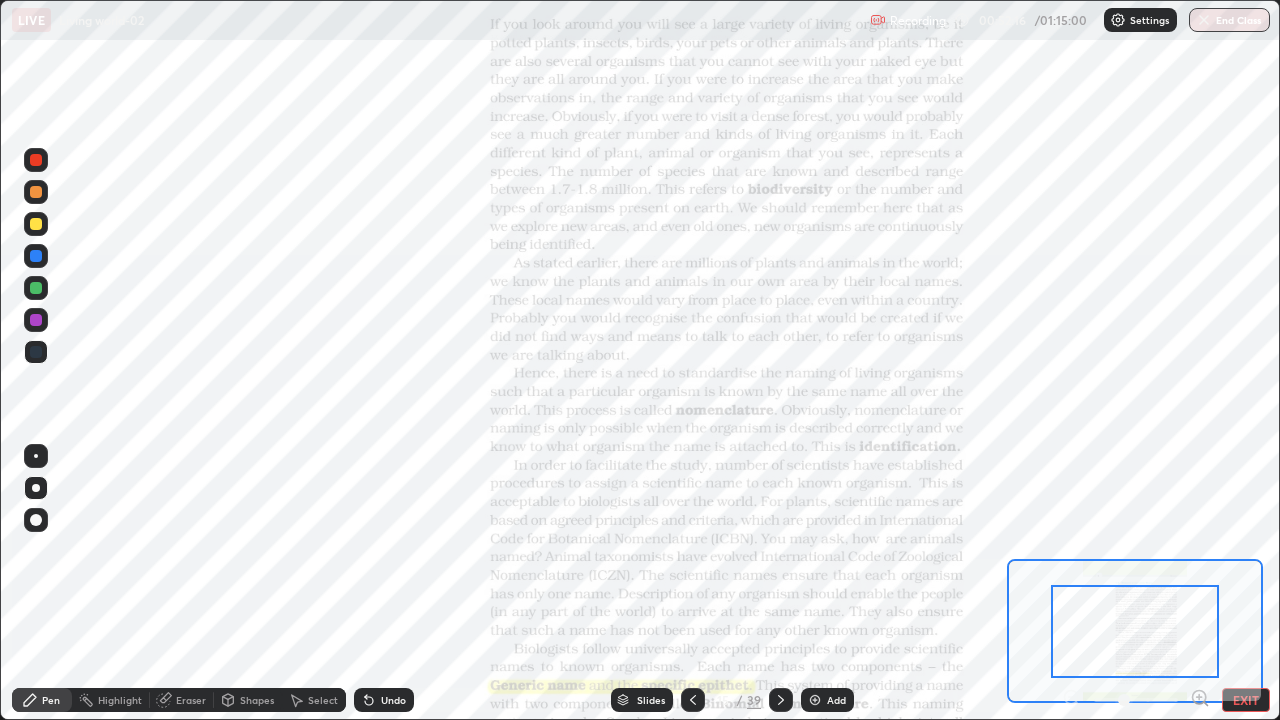 click 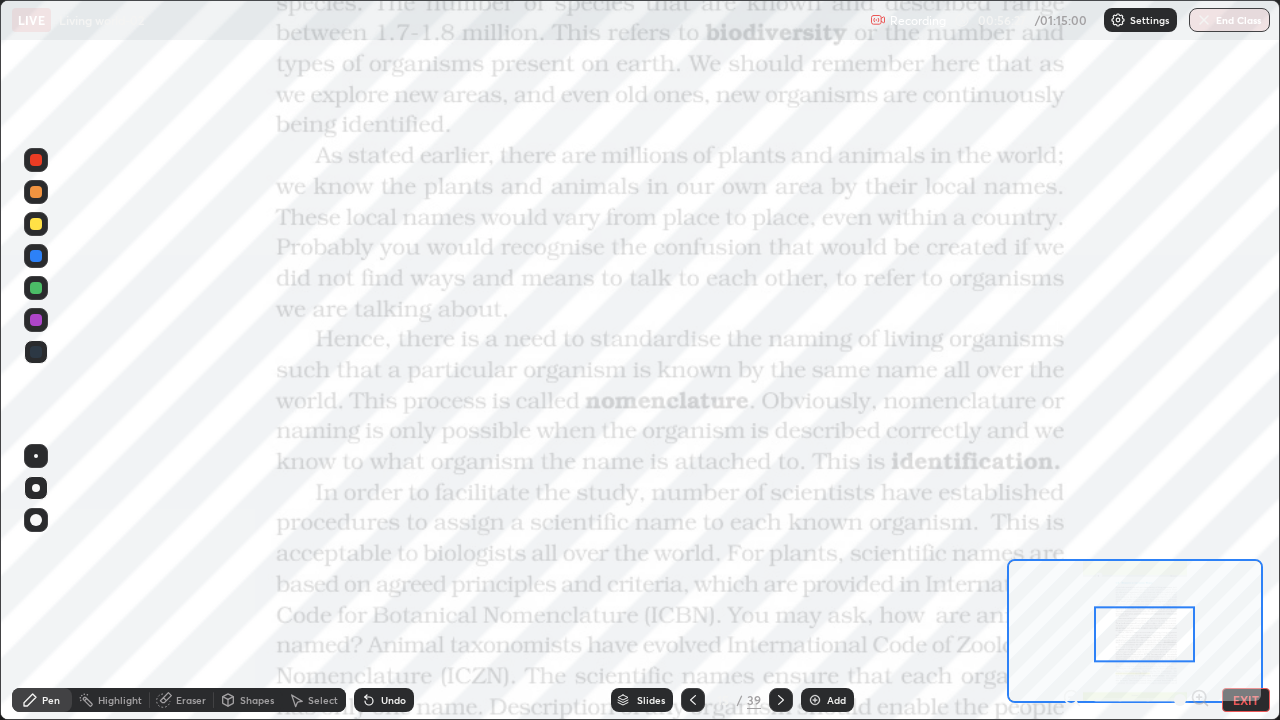 scroll, scrollTop: 97840, scrollLeft: 96160, axis: both 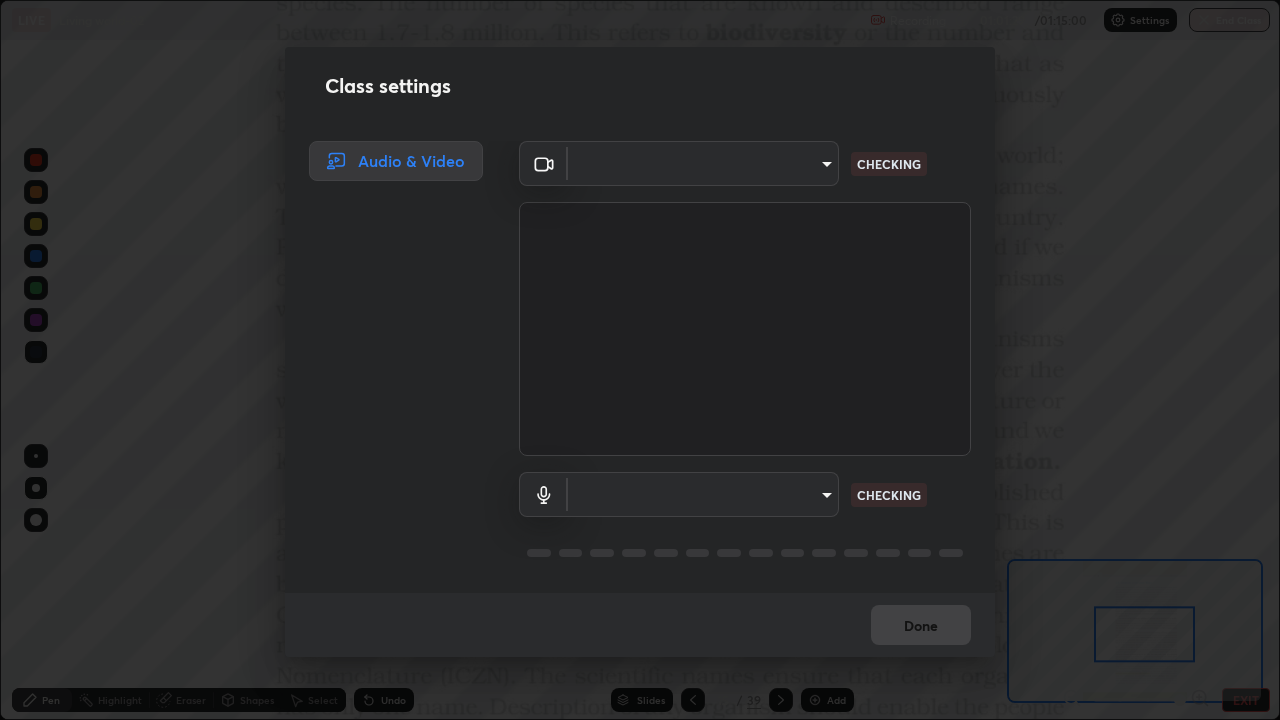 type on "1bae5219f2427241882c49d72a3831d91ccadfd921fc1ac5908e7a23ac13a840" 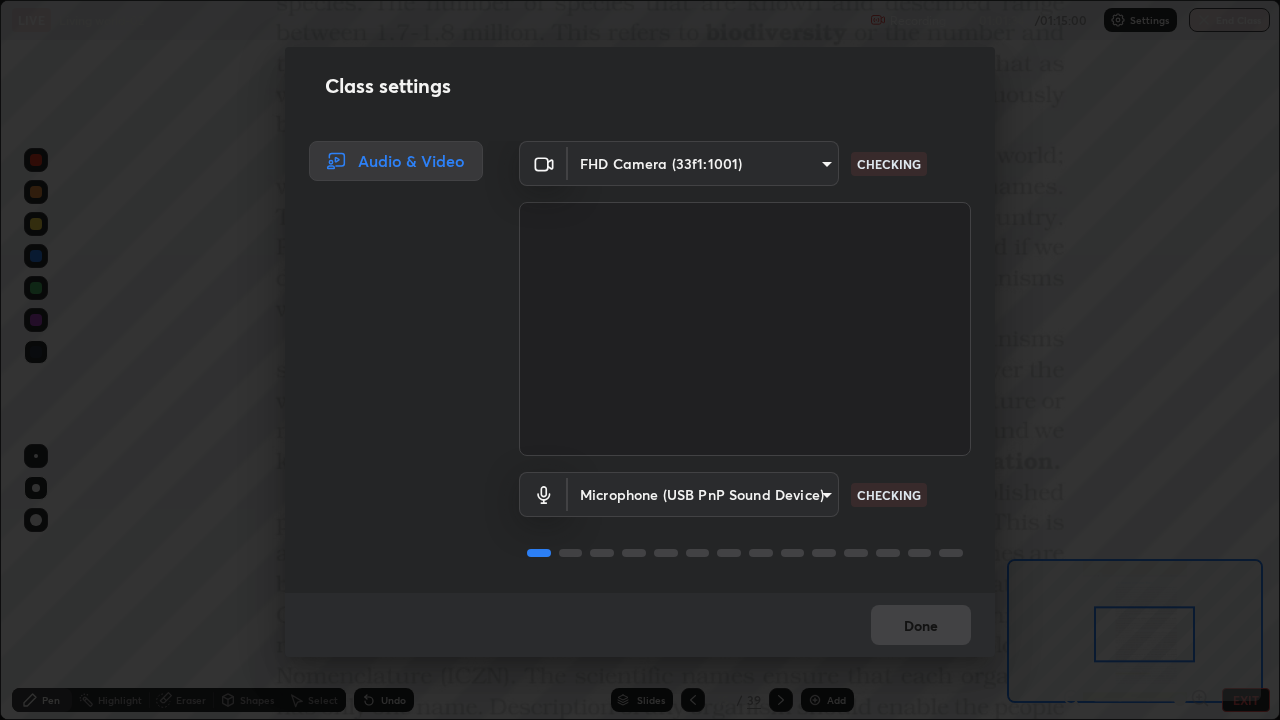 click on "Erase all LIVE Living world-02 Recording 01:01:34 /  01:15:00 Settings End Class Setting up your live class Living world-02 • L24 of Course On Botany for NEET Conquer 3 2026 [FIRST] [LAST] Pen Highlight Eraser Shapes Select Undo Slides 15 / 39 Add EXIT No doubts shared Encourage your learners to ask a doubt for better clarity Report an issue Reason for reporting Buffering Chat not working Audio - Video sync issue Educator video quality low ​ Attach an image Report Class settings Audio & Video FHD Camera (33f1:1001) 1bae5219f2427241882c49d72a3831d91ccadfd921fc1ac5908e7a23ac13a840 CHECKING Microphone (USB PnP Sound Device) d410c87dc0193b8b3cf58eff1f7b2380d82657523fa13e3063fc85e2b40aee02 CHECKING Done" at bounding box center [640, 360] 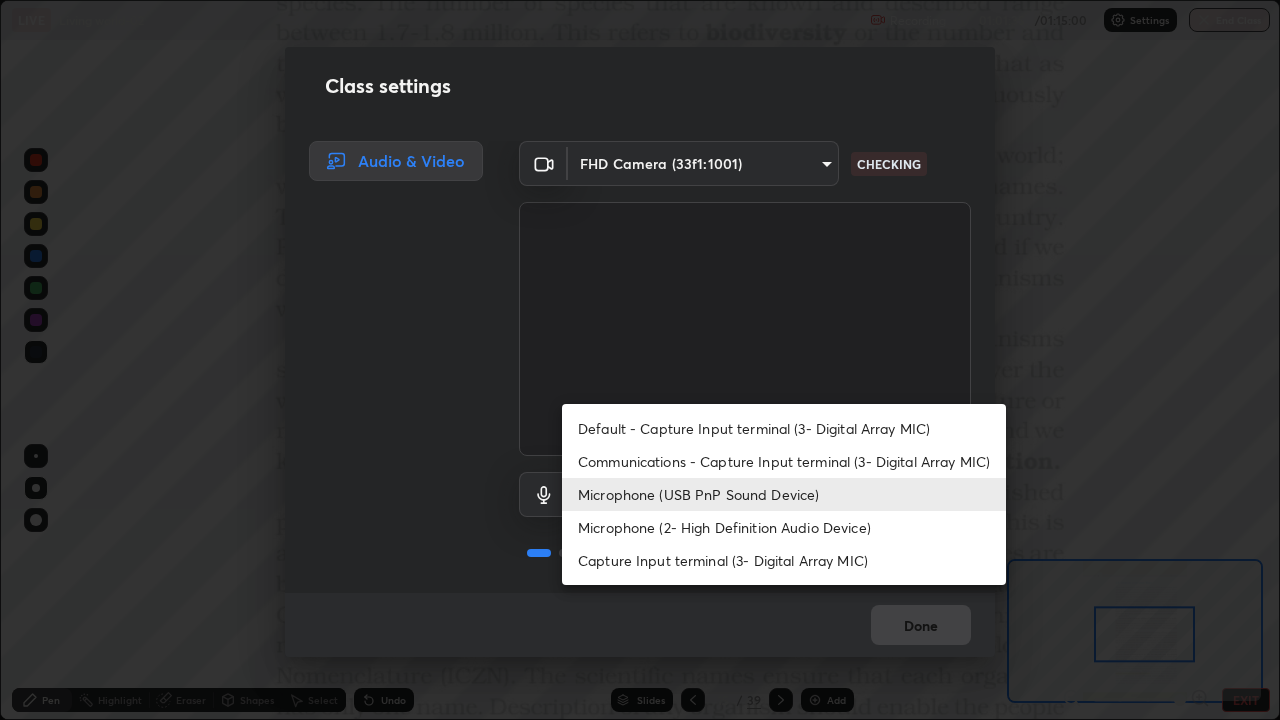 click on "Default - Capture Input terminal (3- Digital Array MIC)" at bounding box center (784, 428) 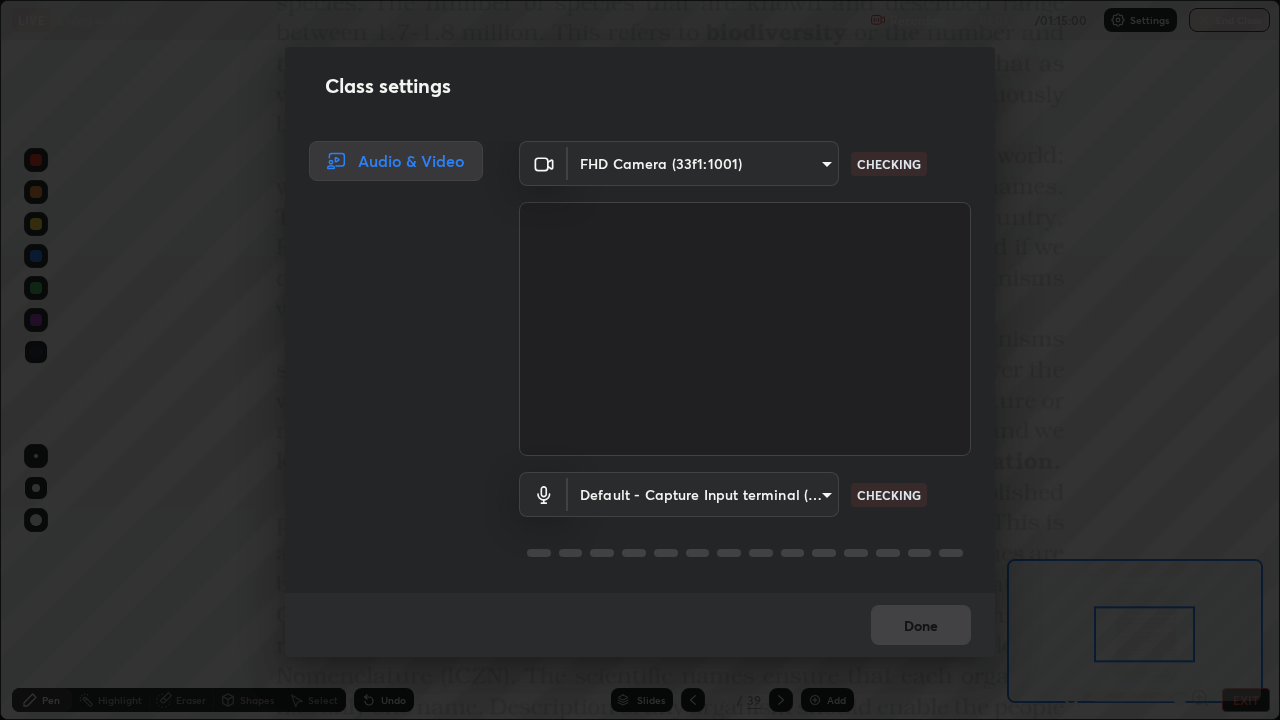 click on "Erase all LIVE Living world-02 Recording 01:01:36 /  01:15:00 Settings End Class Setting up your live class Living world-02 • L24 of Course On Botany for NEET Conquer 3 2026 [FIRST] [LAST] Pen Highlight Eraser Shapes Select Undo Slides 15 / 39 Add EXIT No doubts shared Encourage your learners to ask a doubt for better clarity Report an issue Reason for reporting Buffering Chat not working Audio - Video sync issue Educator video quality low ​ Attach an image Report Class settings Audio & Video FHD Camera (33f1:1001) 1bae5219f2427241882c49d72a3831d91ccadfd921fc1ac5908e7a23ac13a840 CHECKING Default - Capture Input terminal (3- Digital Array MIC) default CHECKING Done" at bounding box center [640, 360] 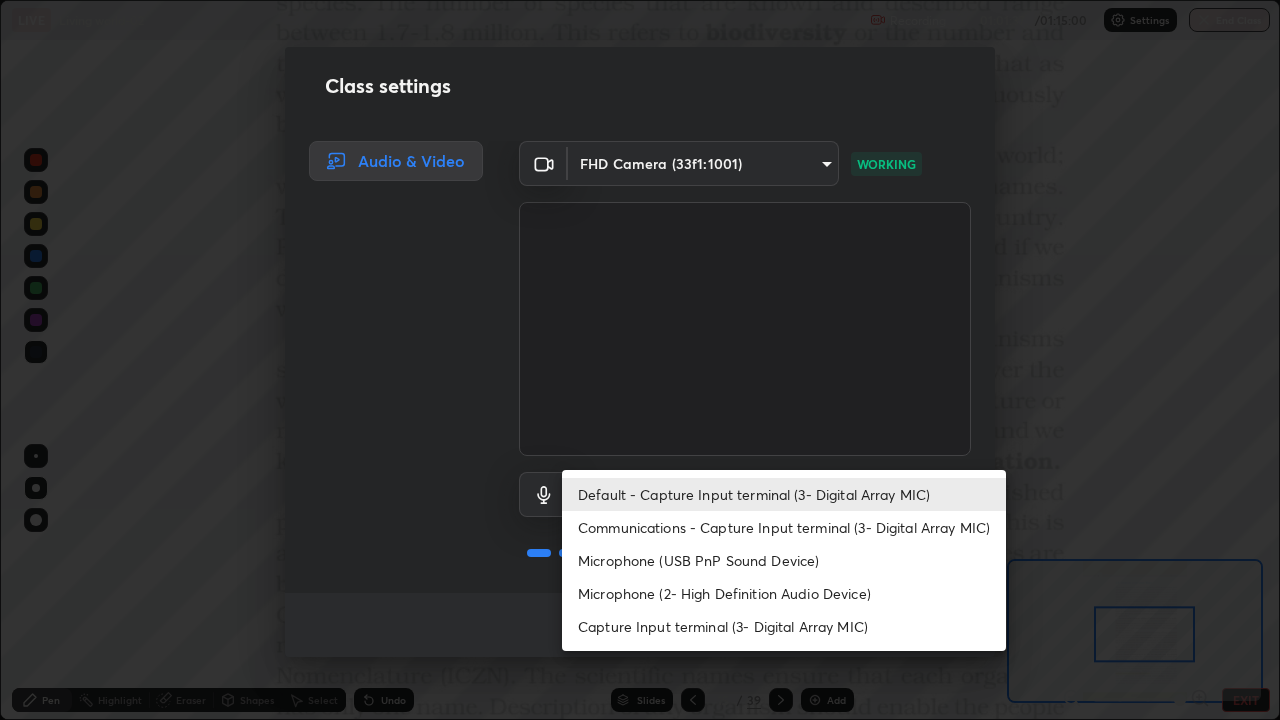 click on "Microphone (USB PnP Sound Device)" at bounding box center [784, 560] 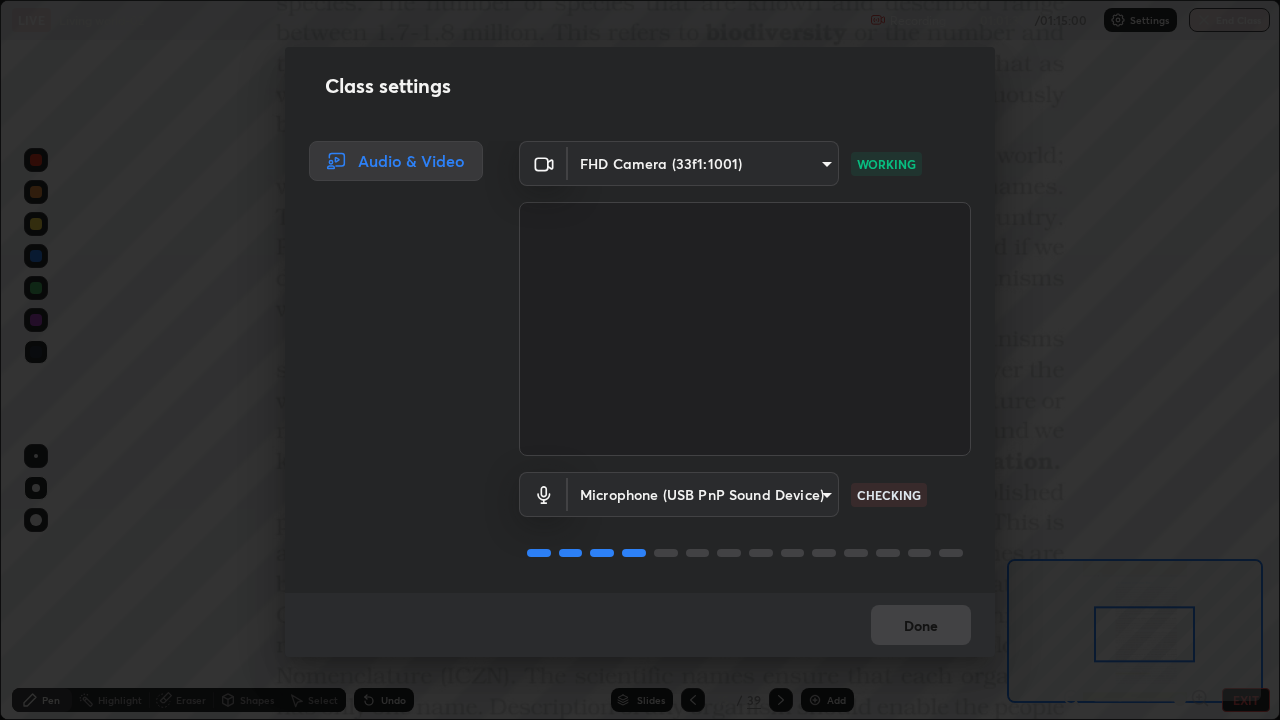 type on "d410c87dc0193b8b3cf58eff1f7b2380d82657523fa13e3063fc85e2b40aee02" 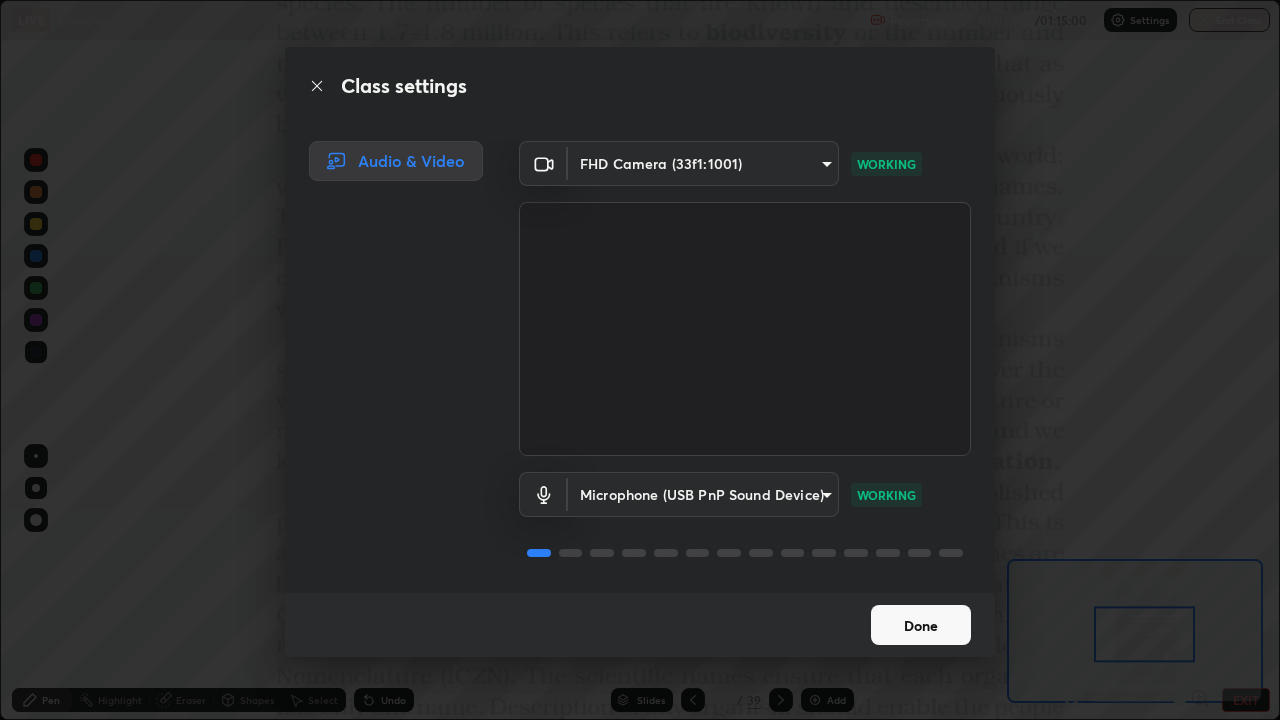 click on "Done" at bounding box center [921, 625] 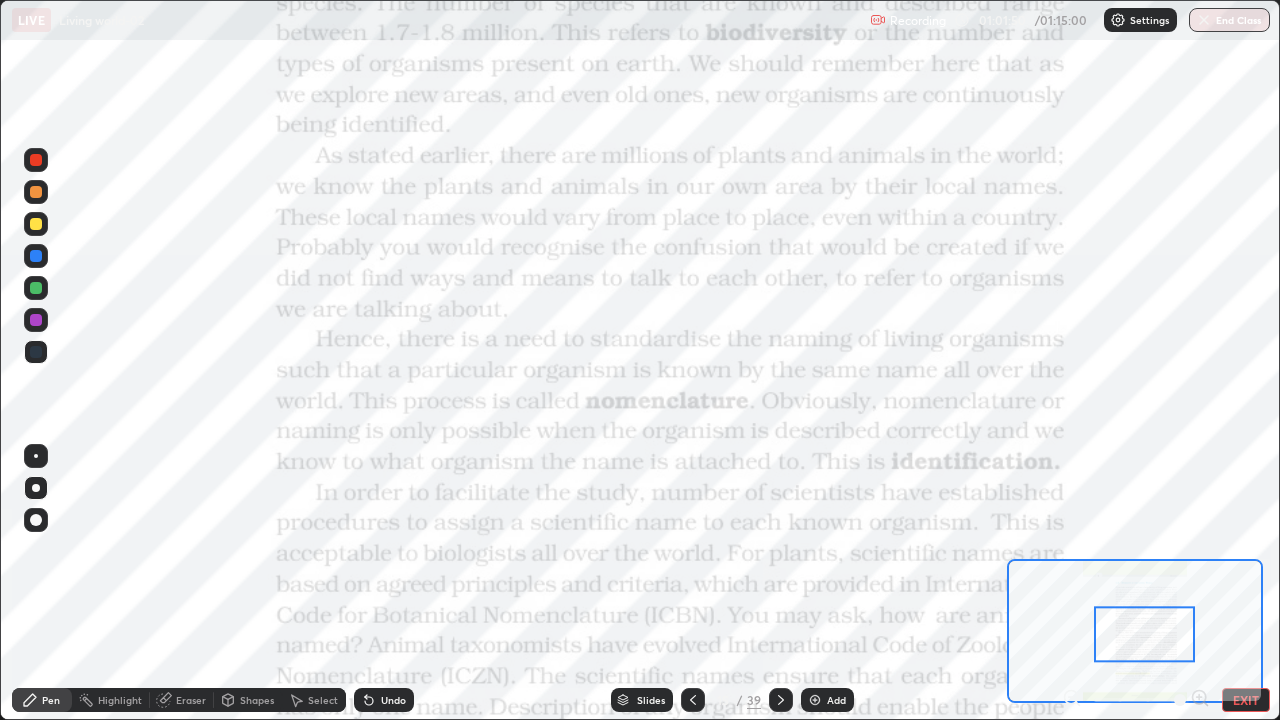 click on "Slides" at bounding box center (651, 700) 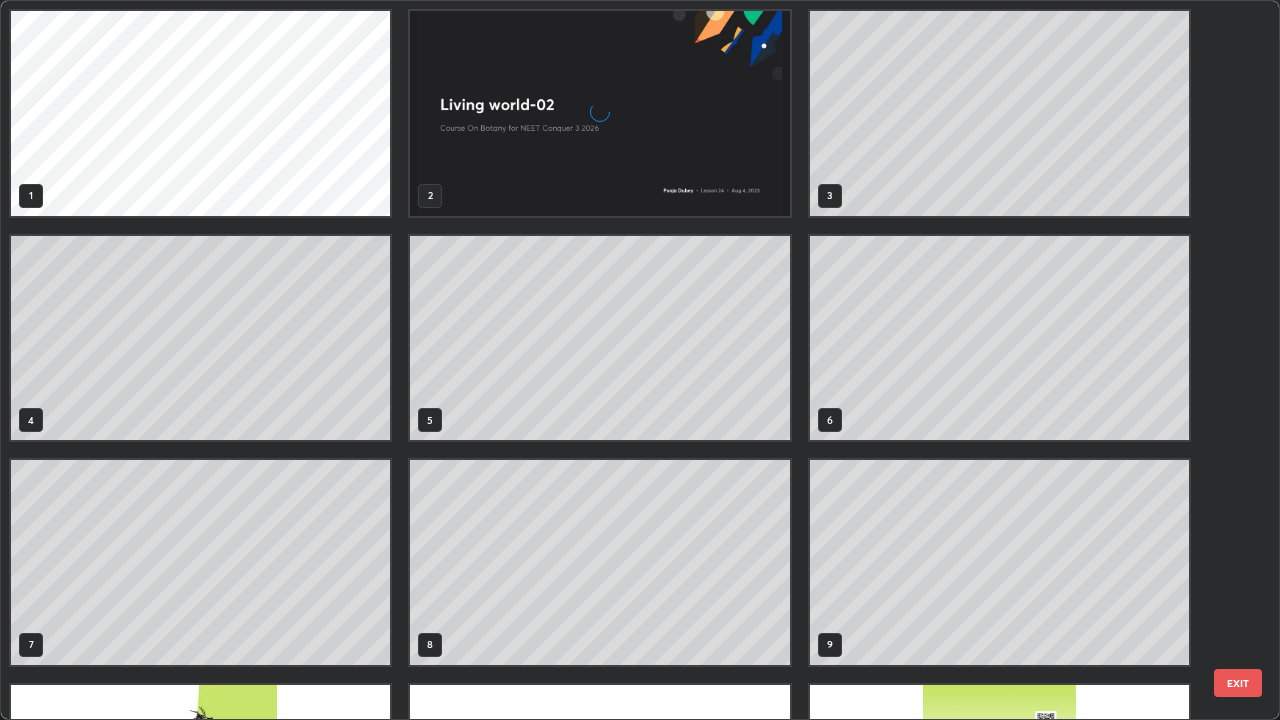 scroll, scrollTop: 405, scrollLeft: 0, axis: vertical 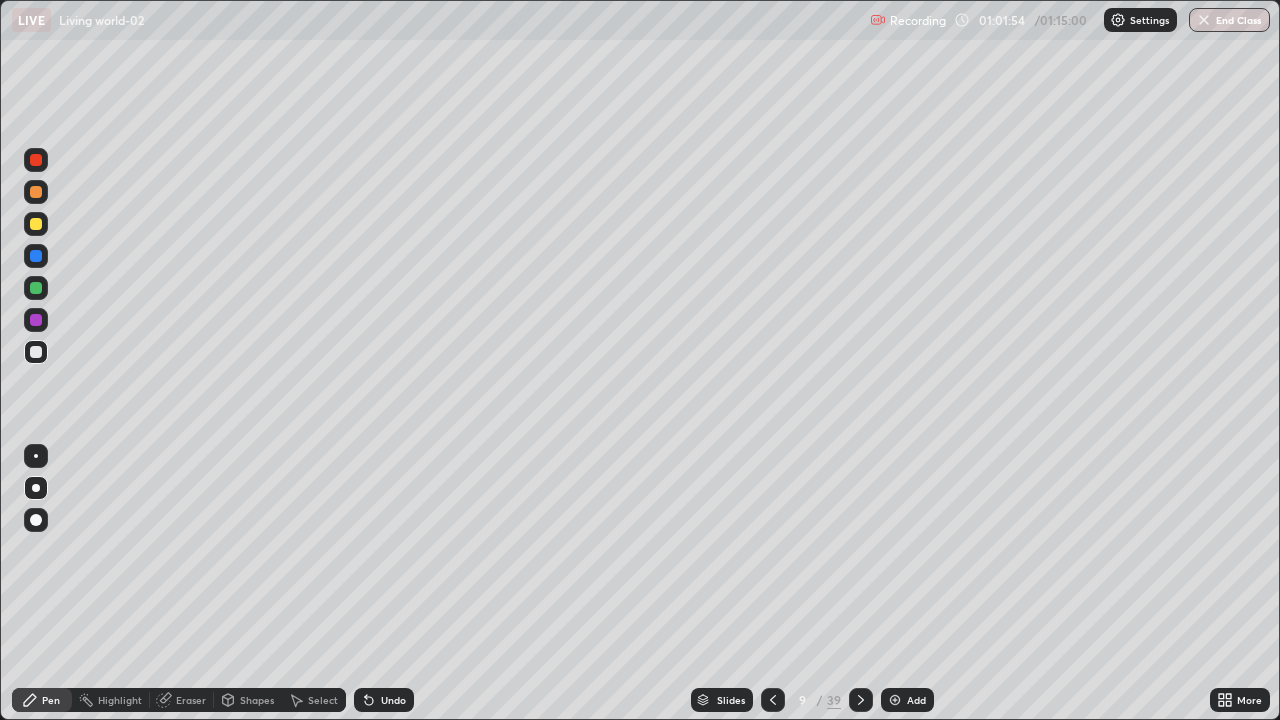 click on "Slides" at bounding box center (722, 700) 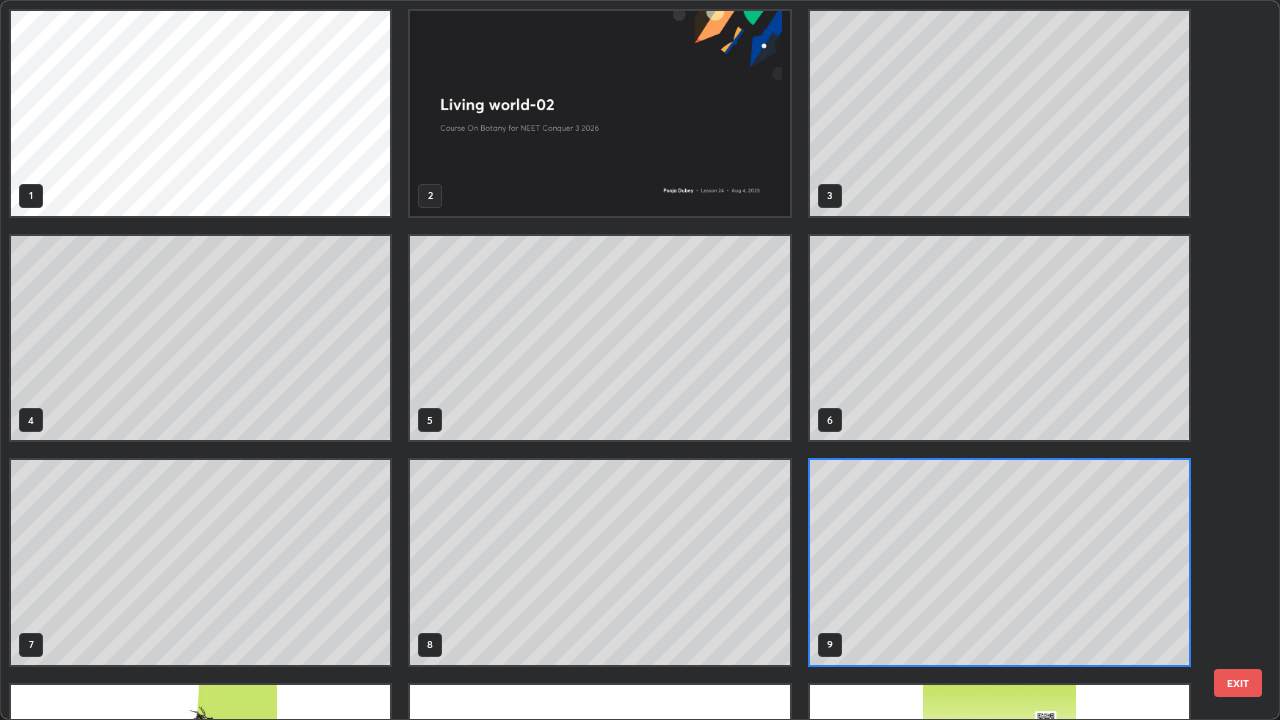 scroll, scrollTop: 7, scrollLeft: 11, axis: both 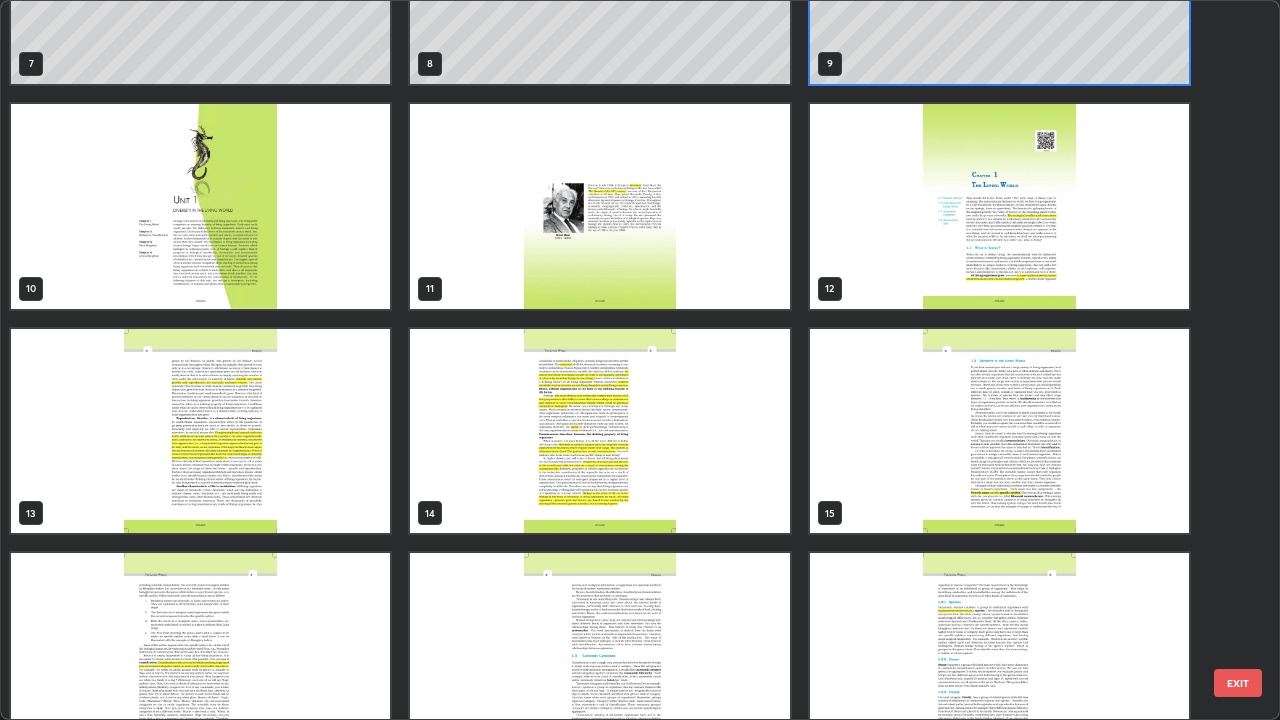 click at bounding box center [999, 431] 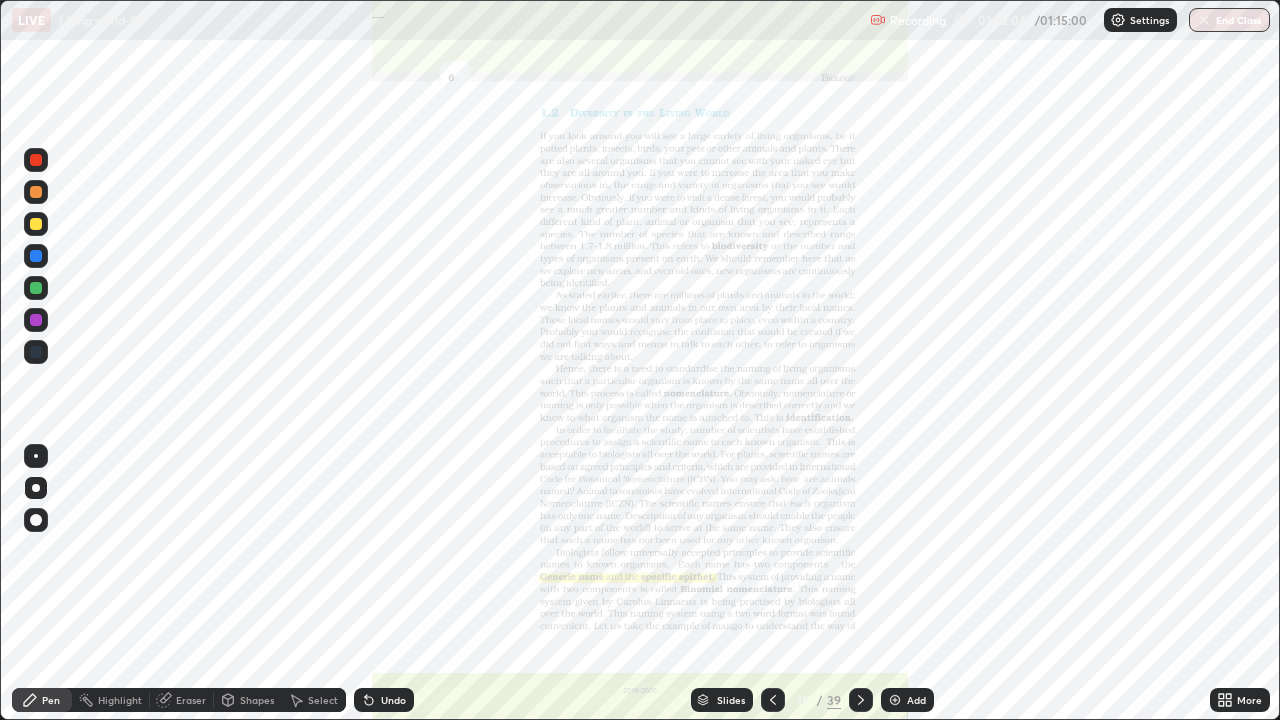 click at bounding box center [999, 431] 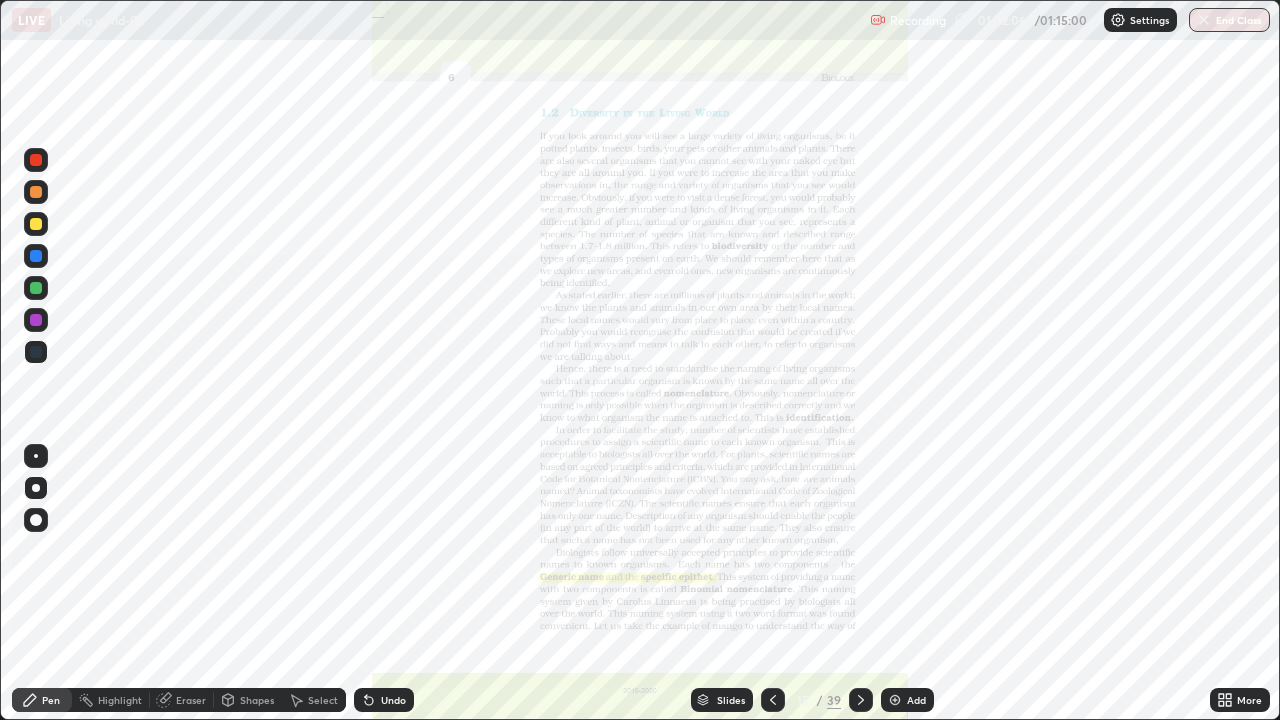 click 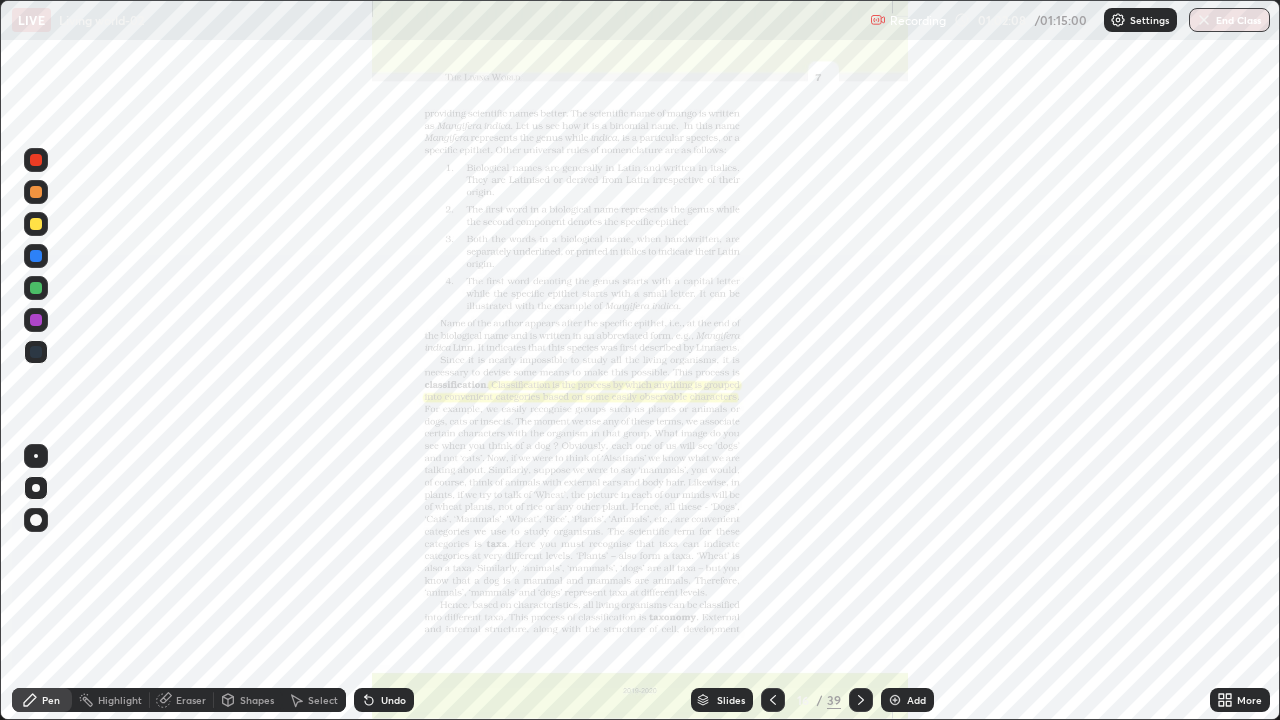 click 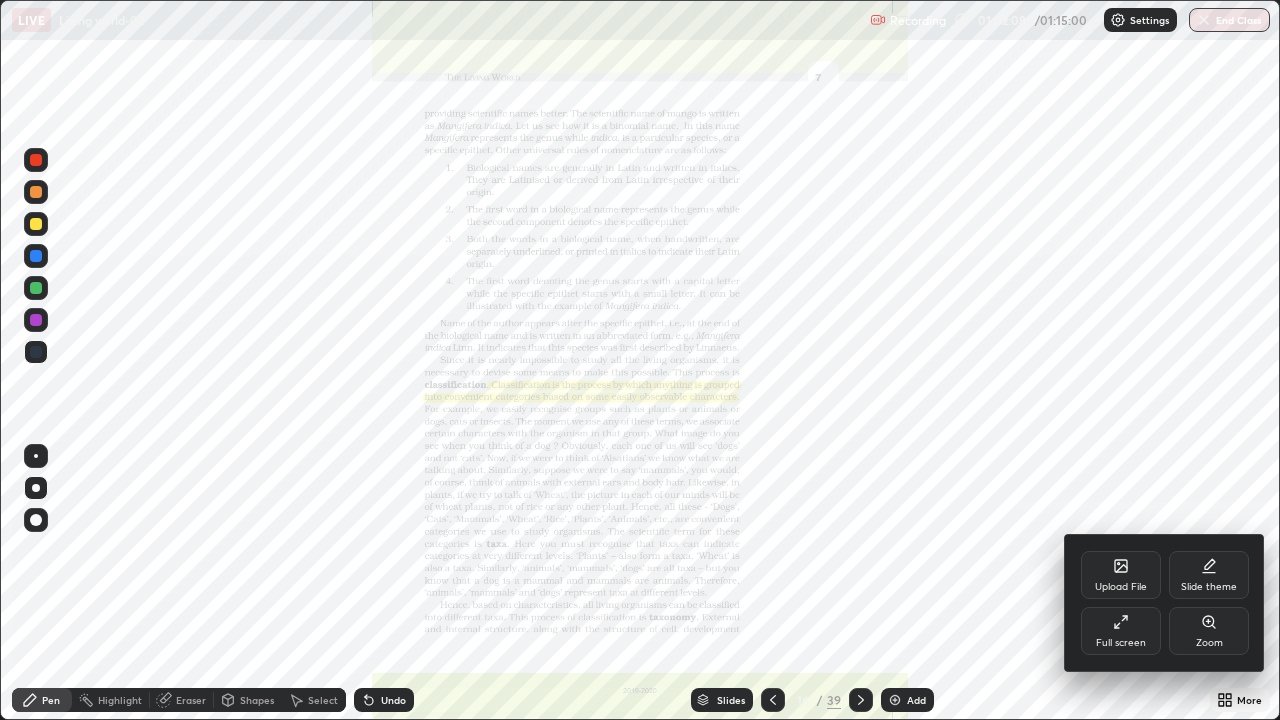 click 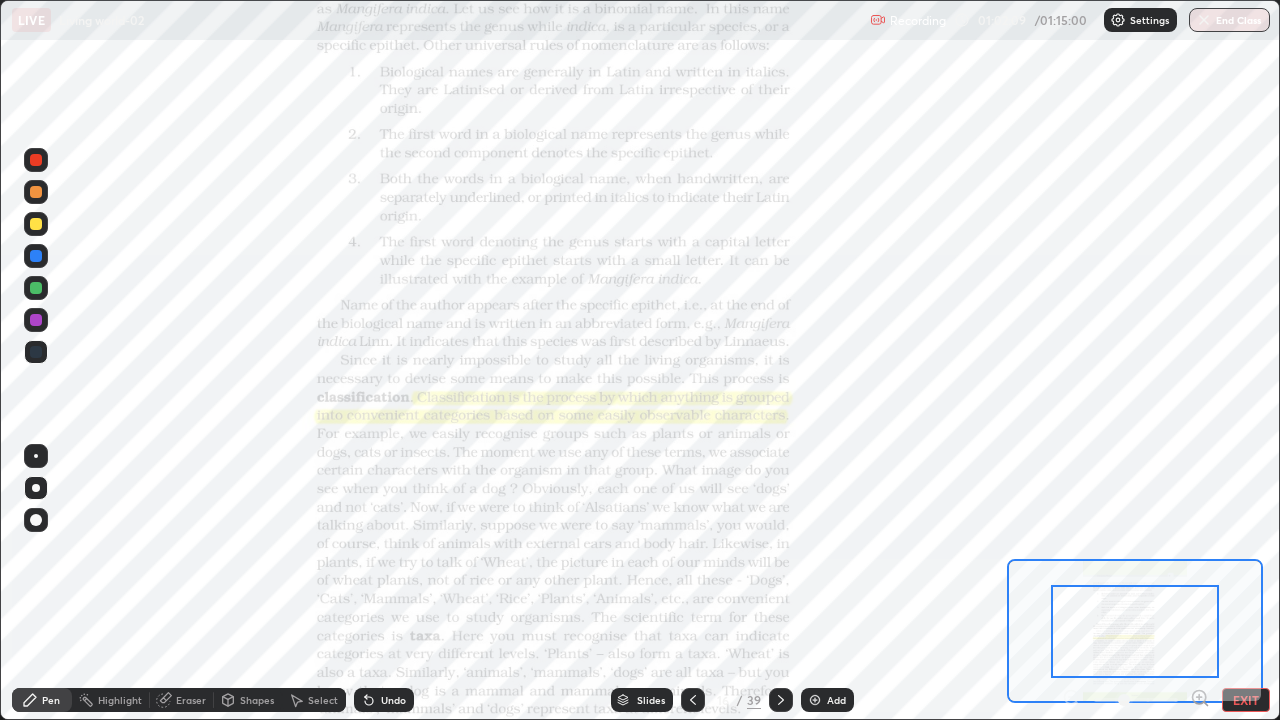 click 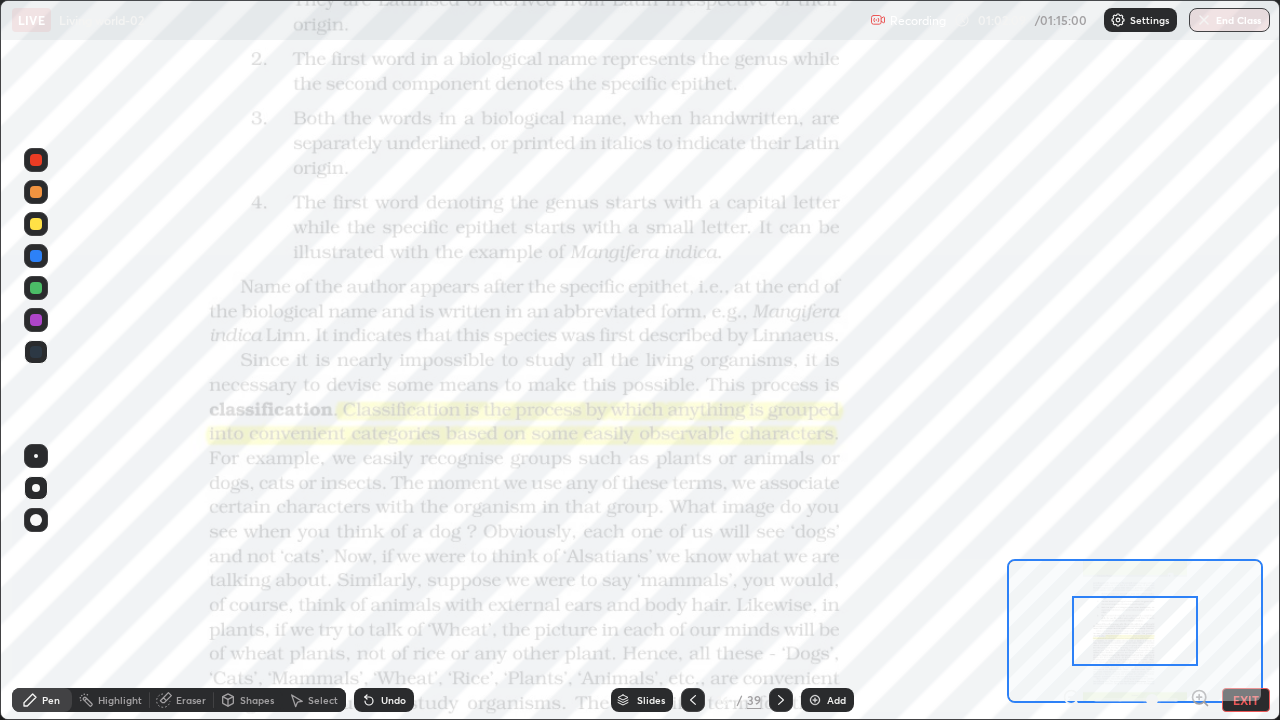 click 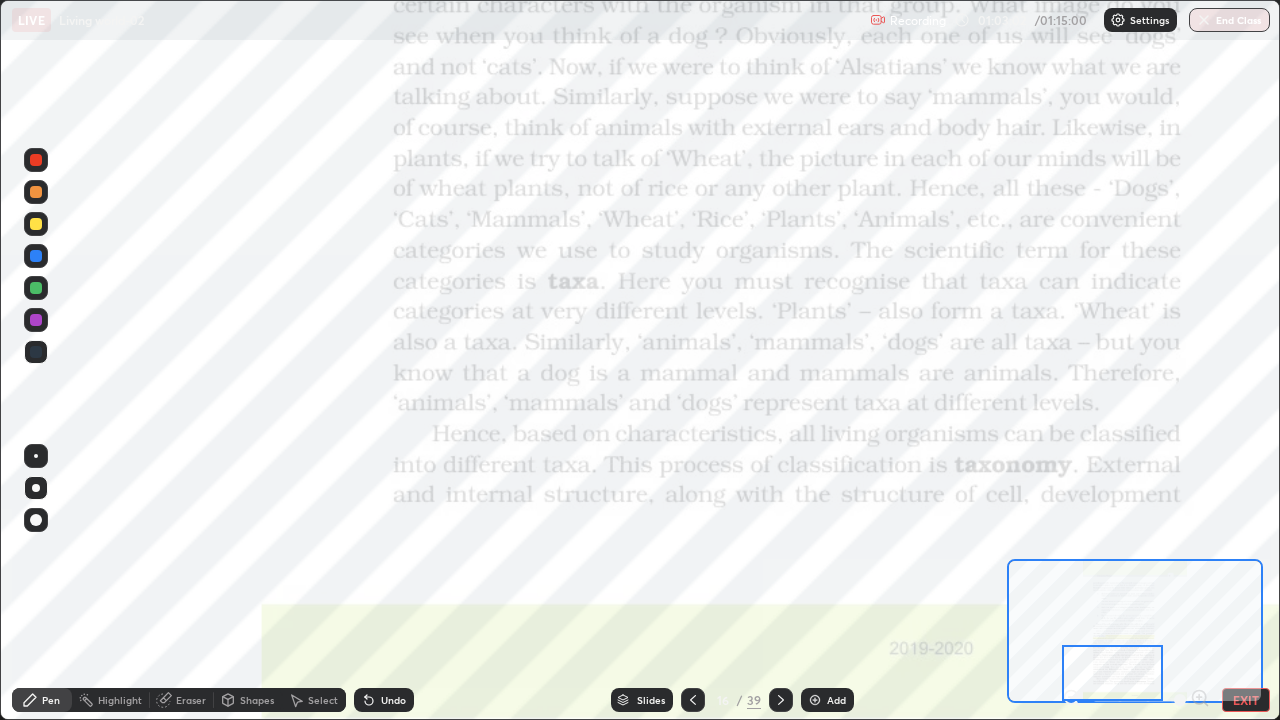 click 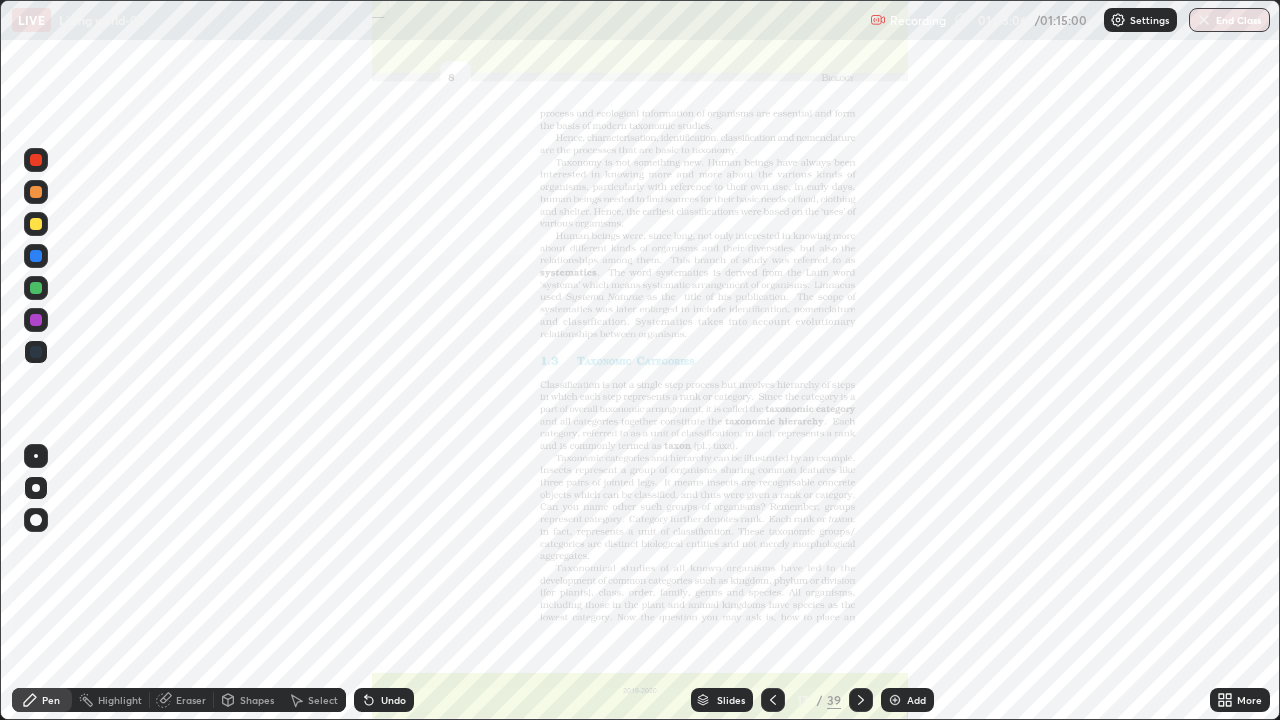 click 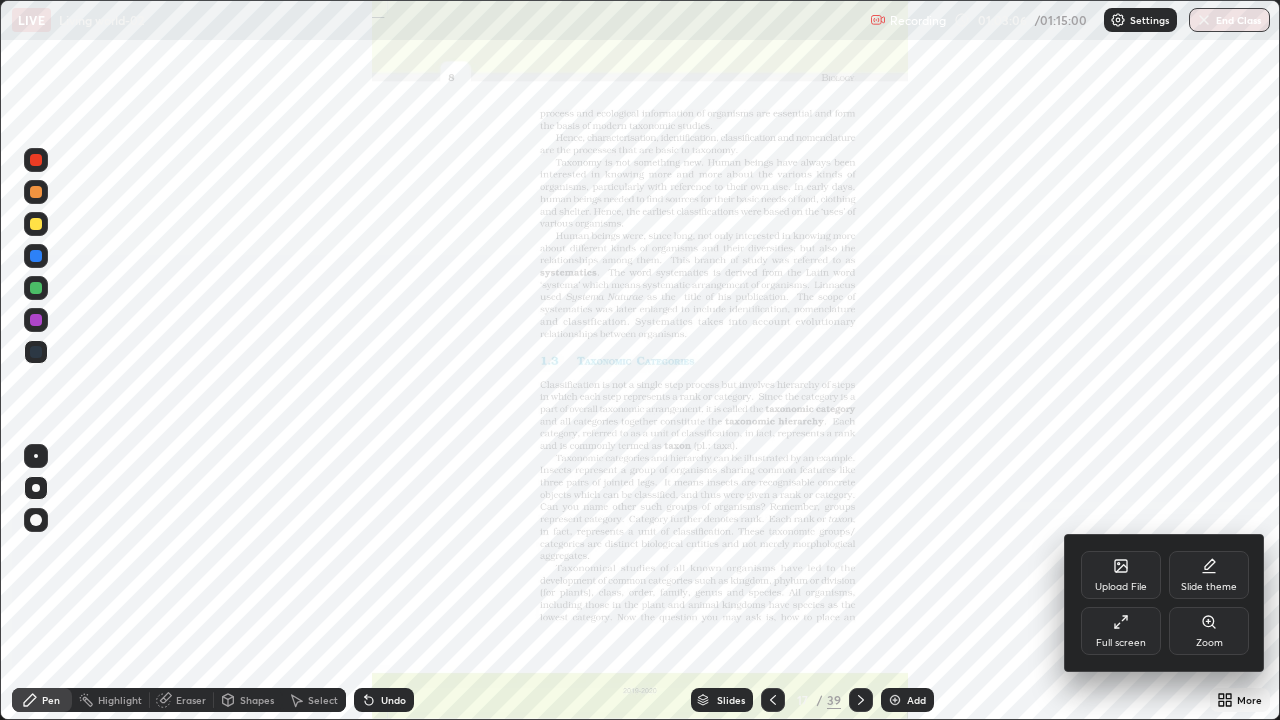 click on "Zoom" at bounding box center (1209, 631) 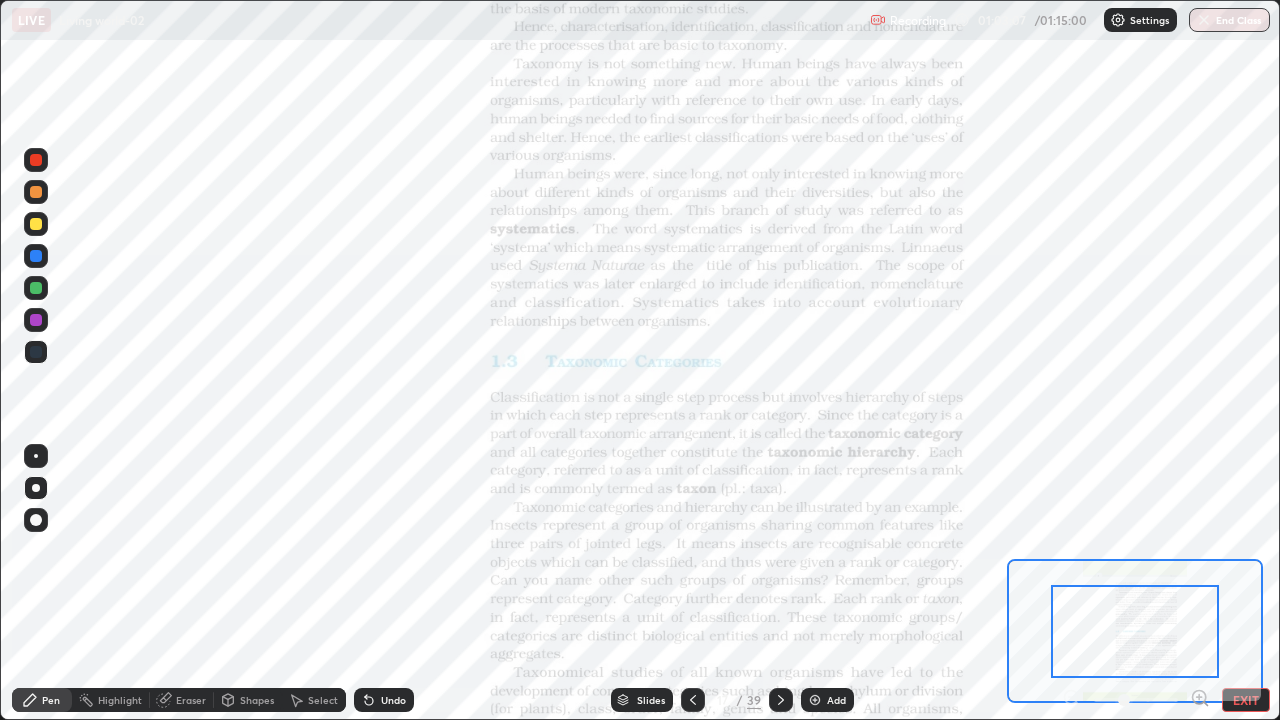 click 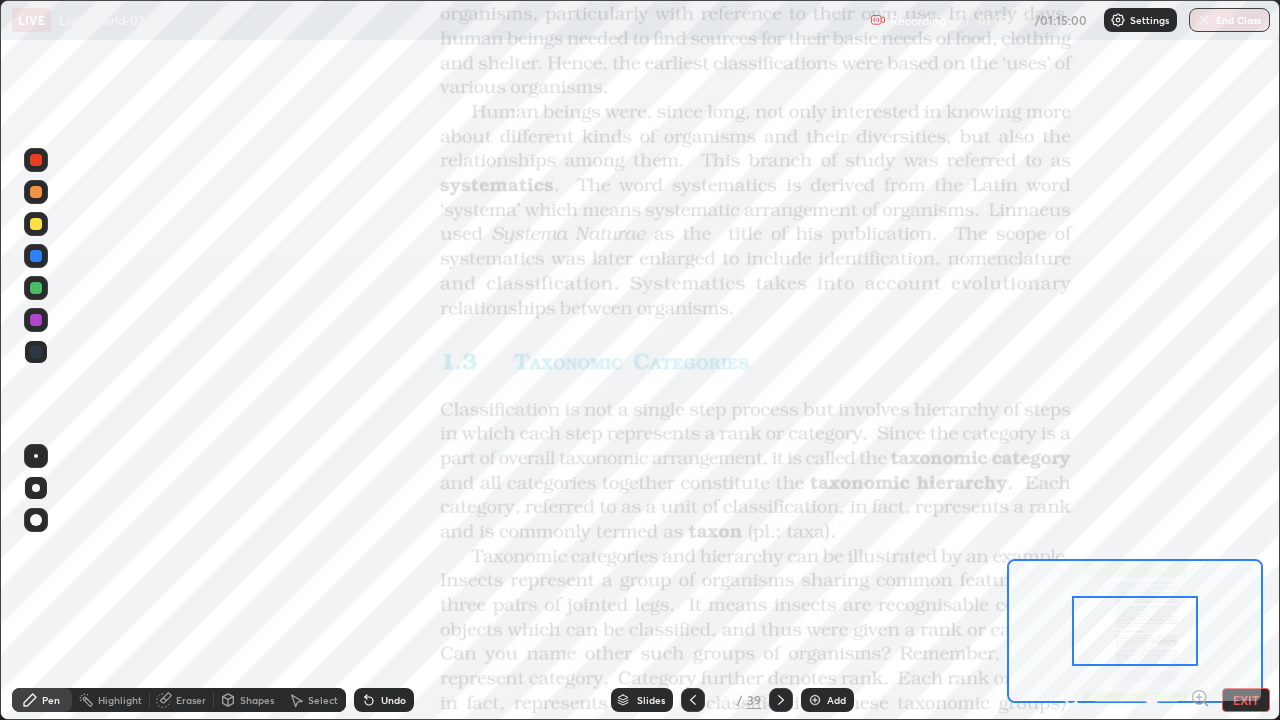 click 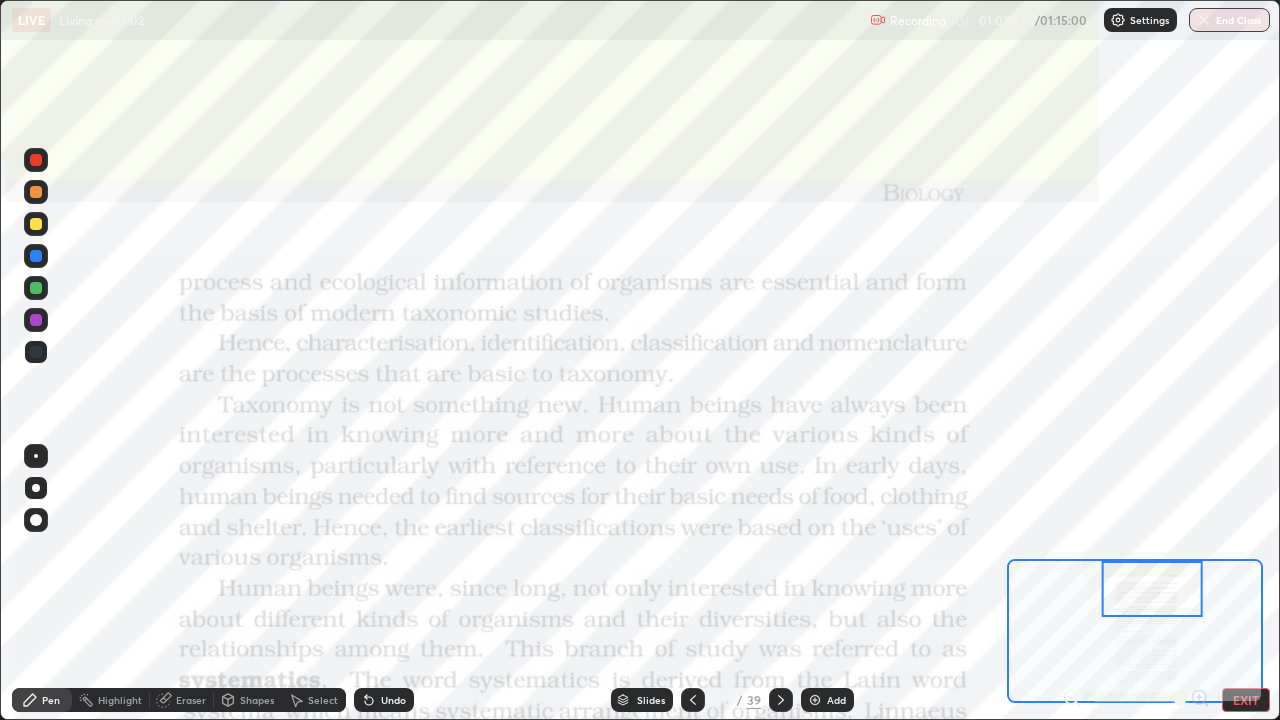 click on "Eraser" at bounding box center (191, 700) 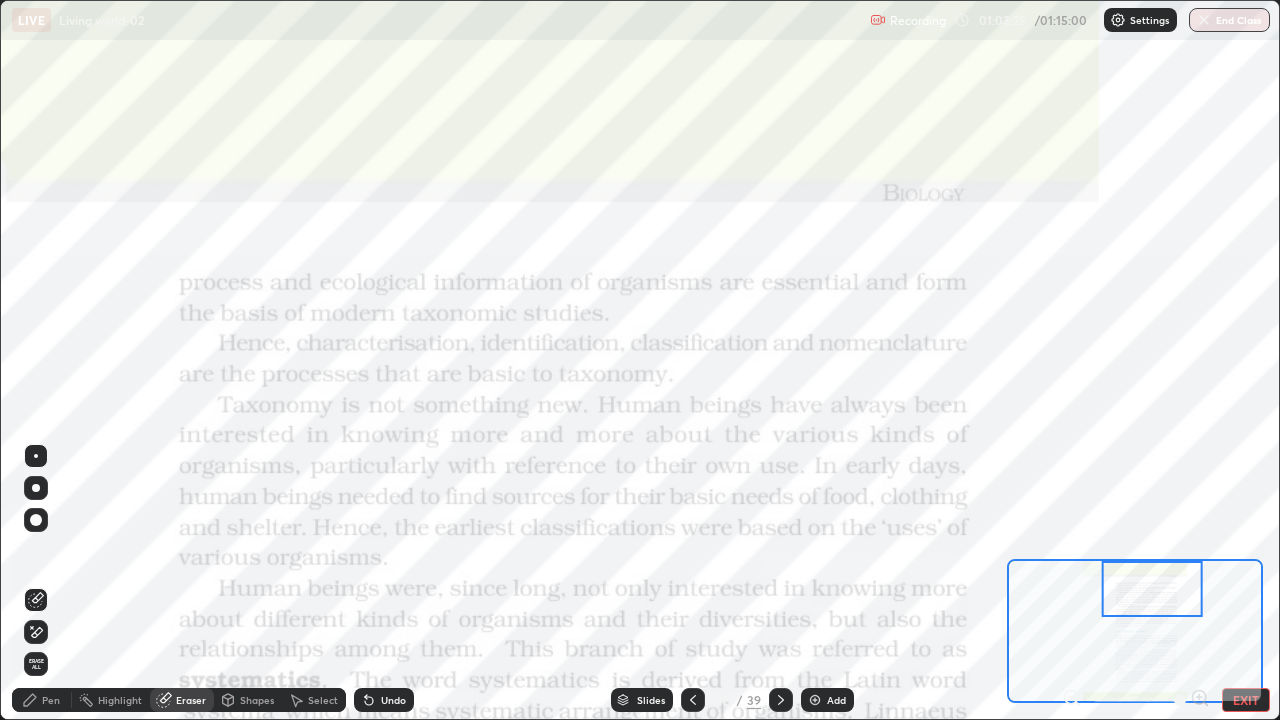 click on "Erase all" at bounding box center [36, 664] 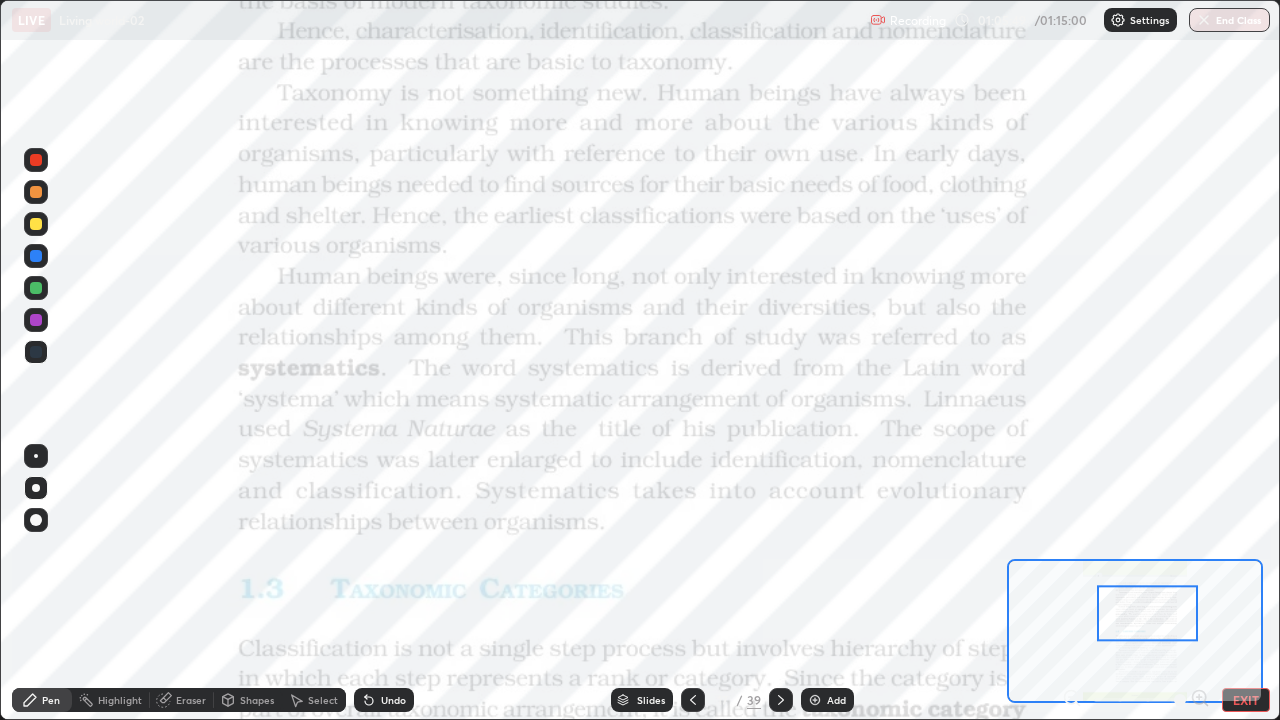 click on "Slides" at bounding box center [642, 700] 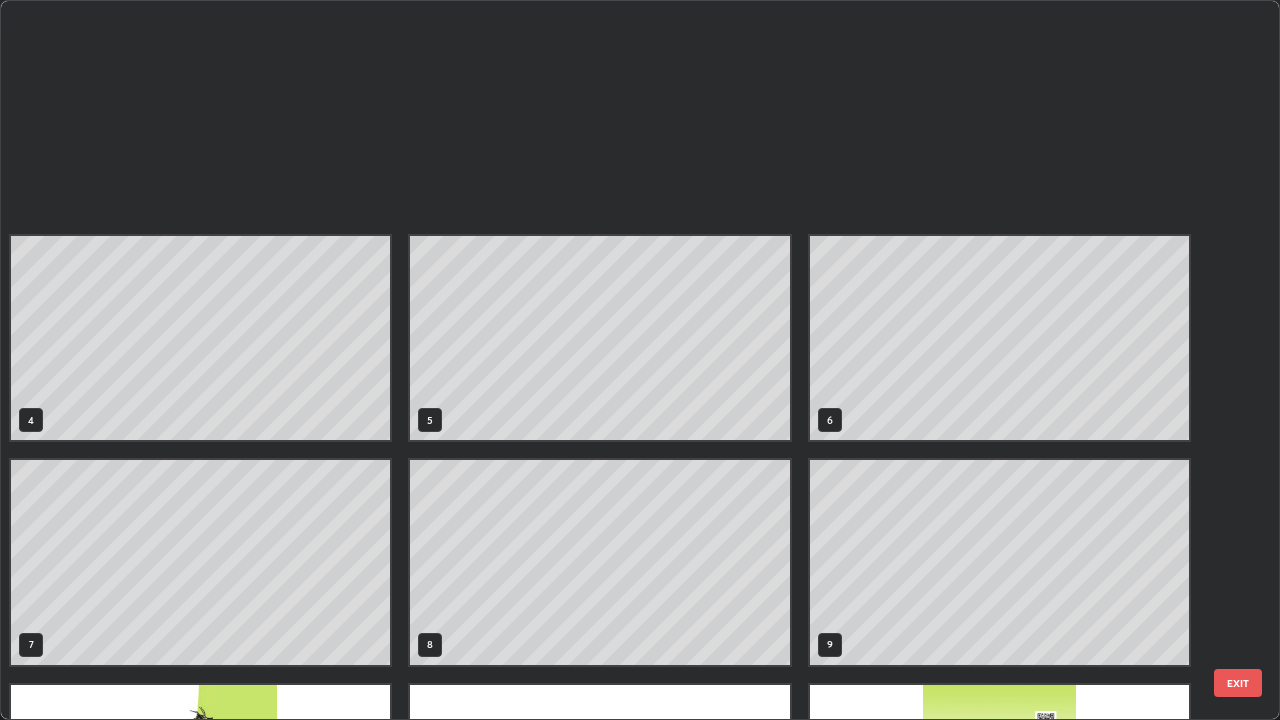 scroll, scrollTop: 629, scrollLeft: 0, axis: vertical 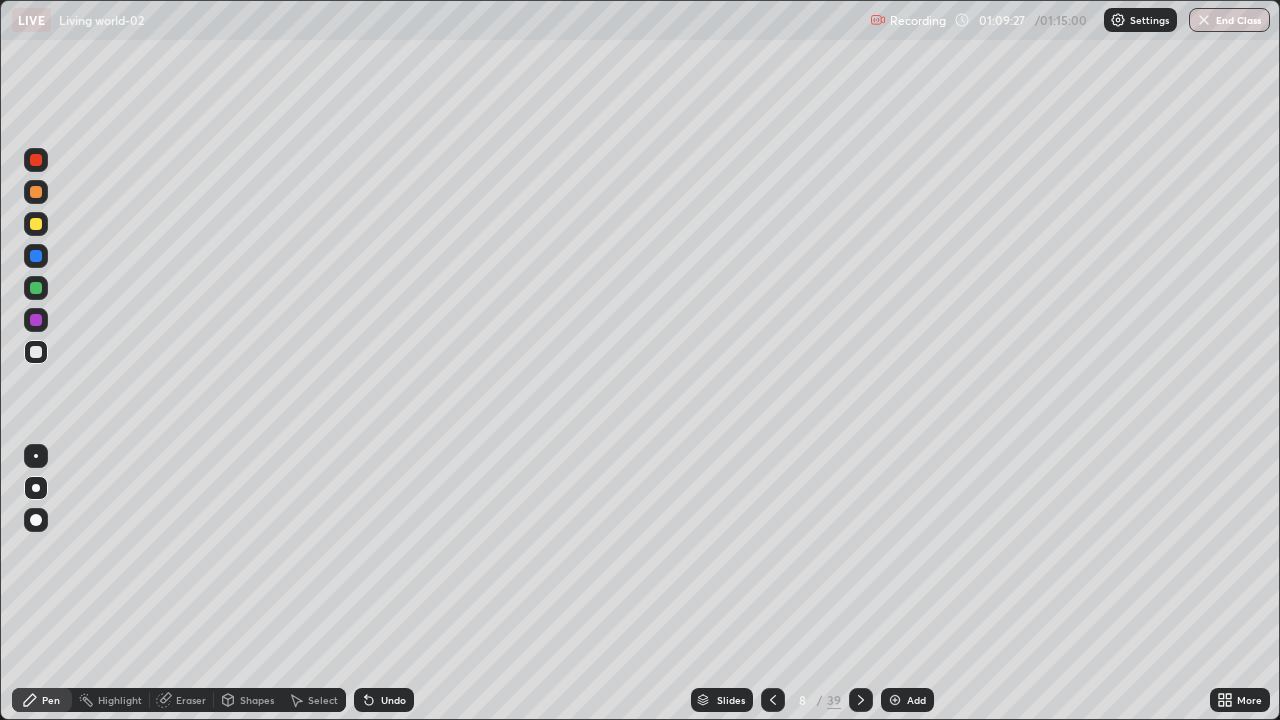 click on "End Class" at bounding box center (1229, 20) 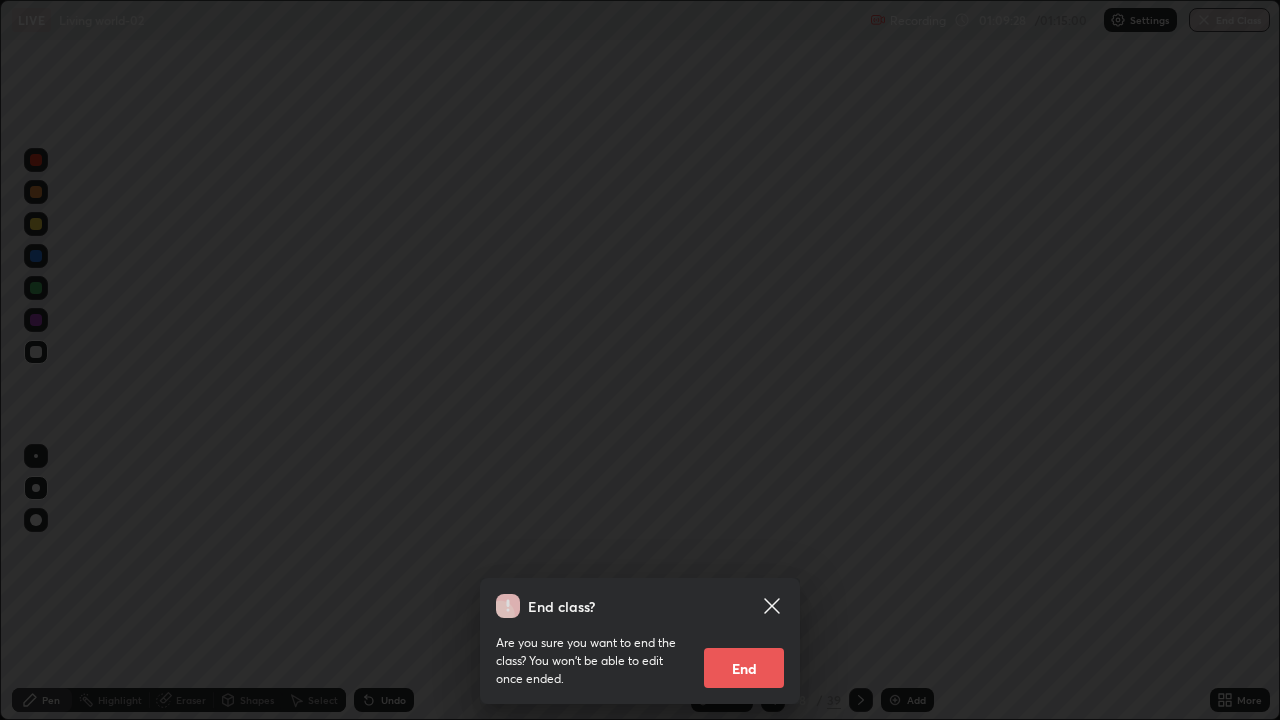 click on "End" at bounding box center (744, 668) 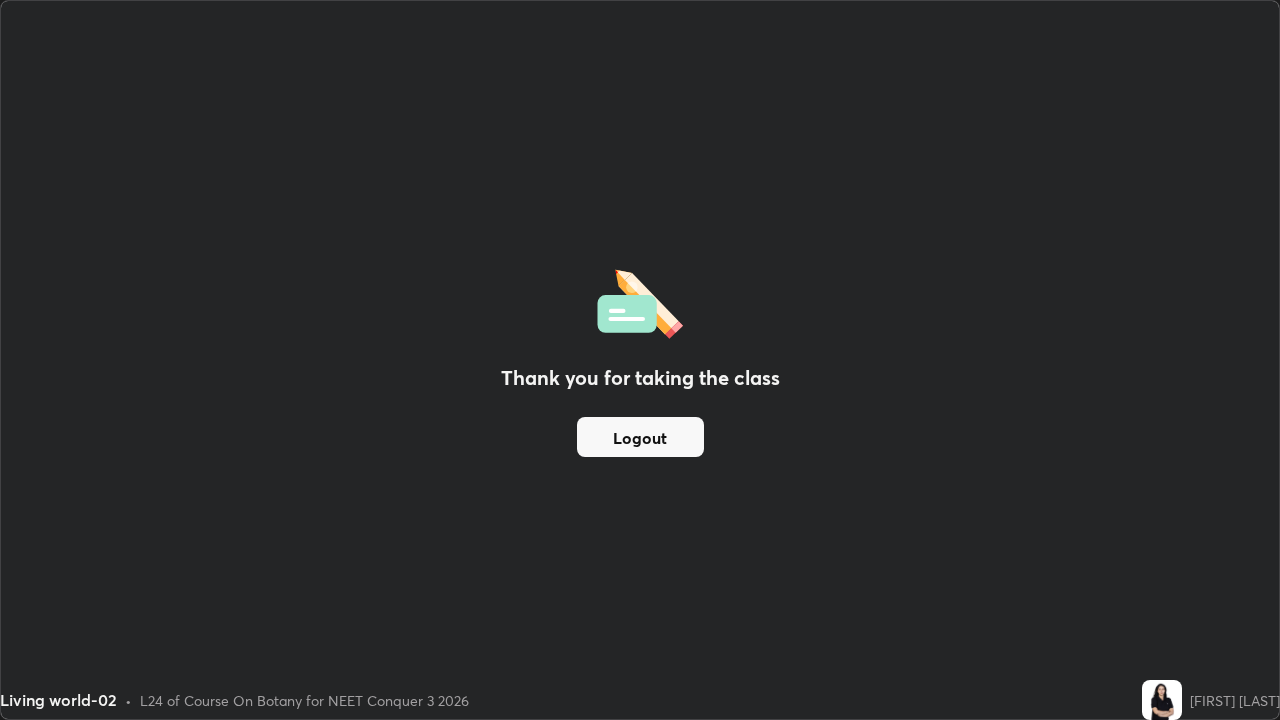 click on "Logout" at bounding box center (640, 437) 